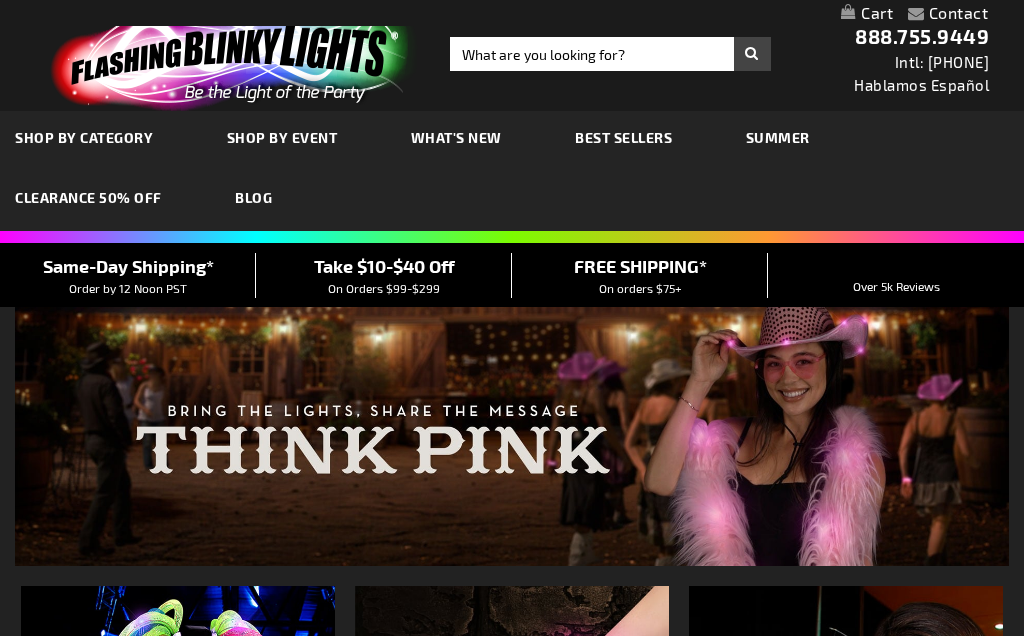 scroll, scrollTop: 0, scrollLeft: 0, axis: both 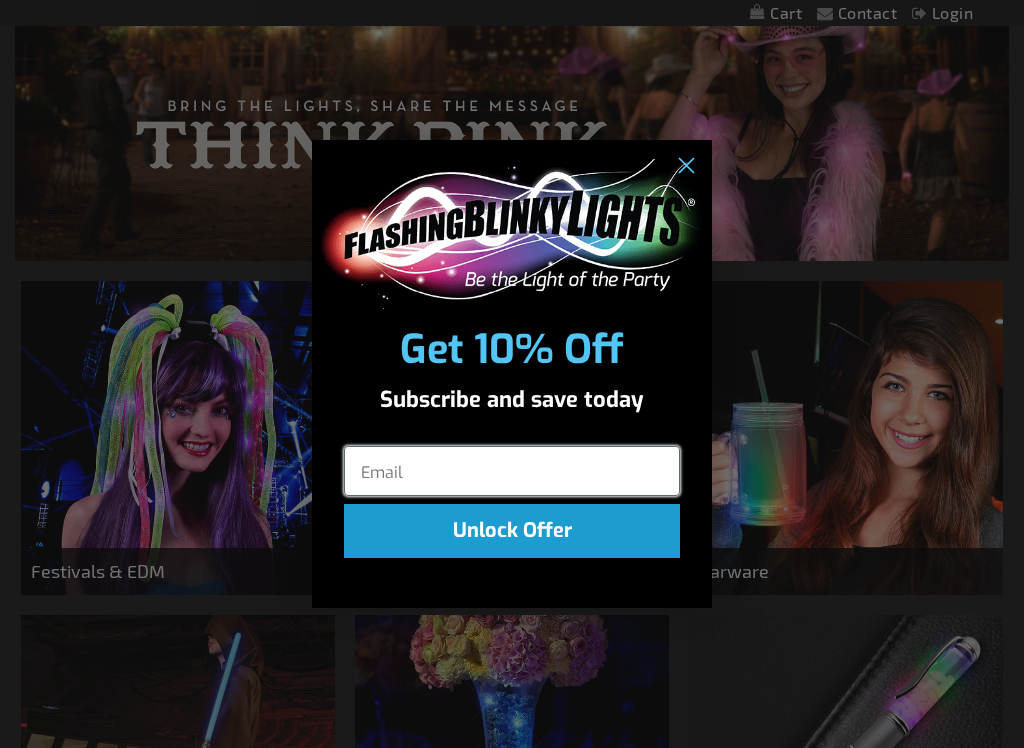 click at bounding box center (512, 471) 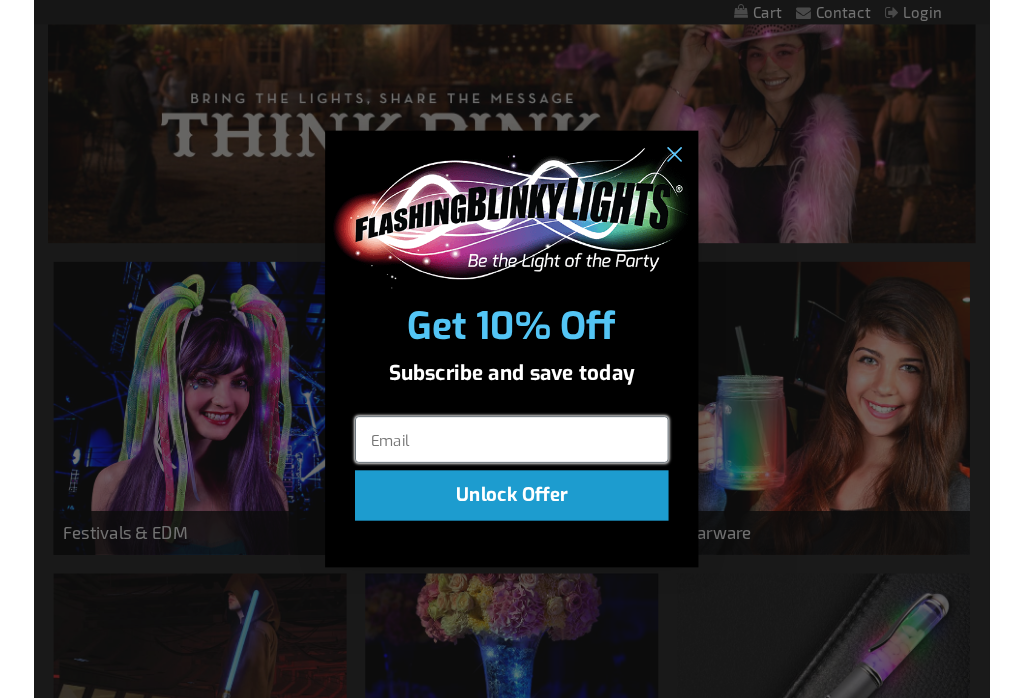 scroll, scrollTop: 244, scrollLeft: 0, axis: vertical 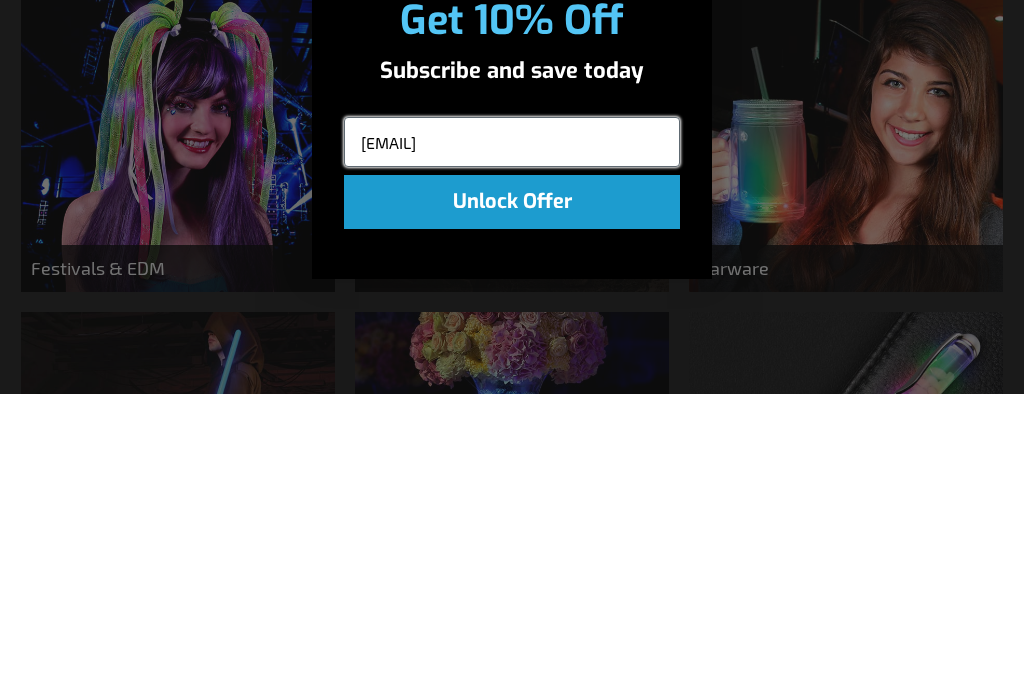 type on "kabraham@unm.edu" 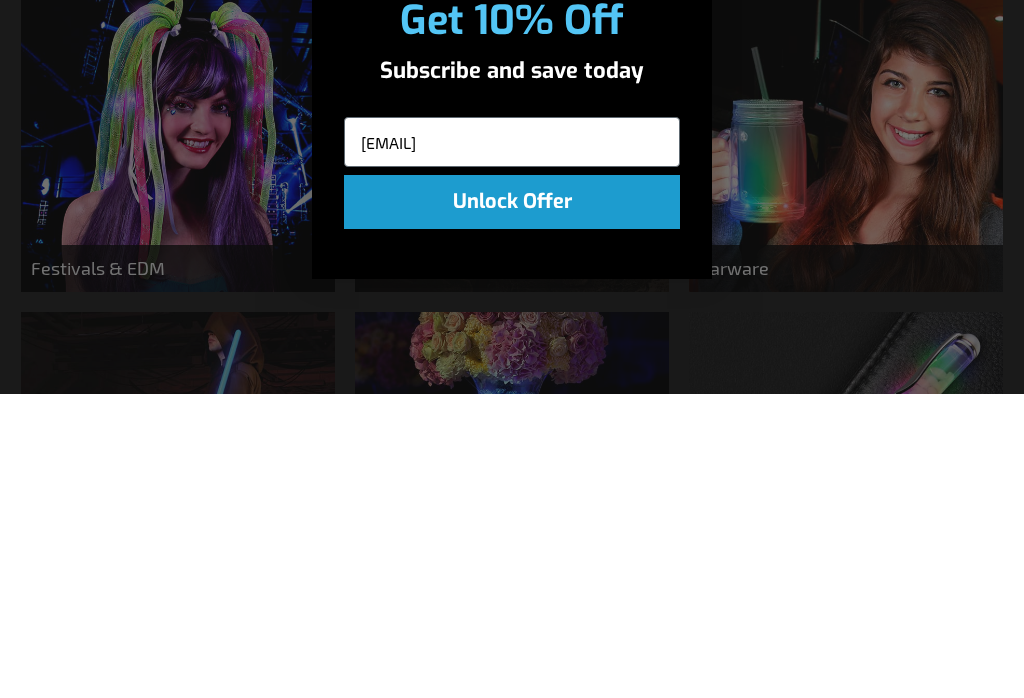 click on "Unlock Offer" at bounding box center [512, 506] 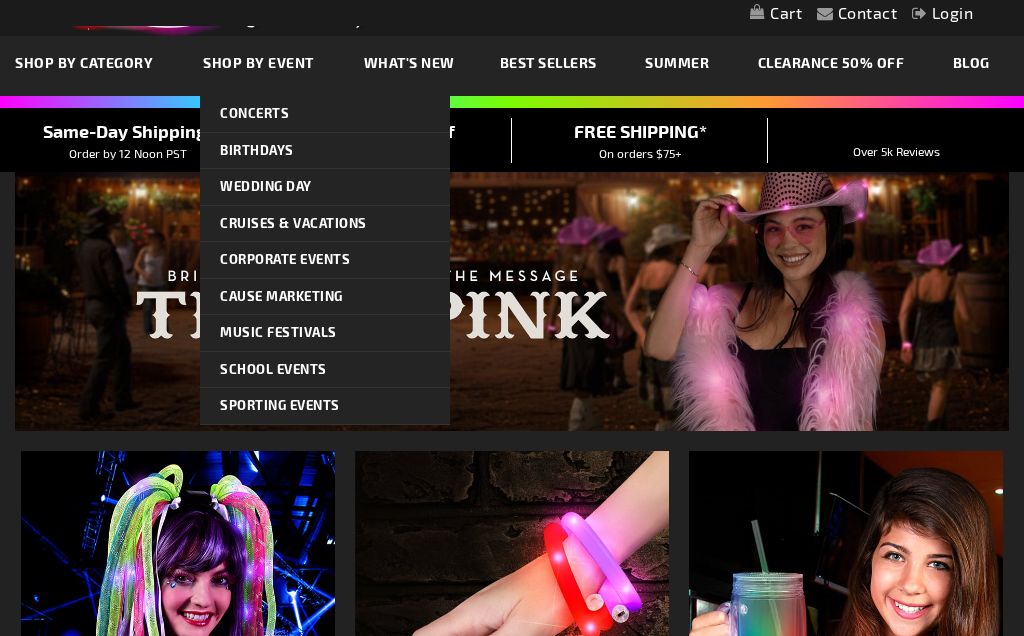 scroll, scrollTop: 74, scrollLeft: 0, axis: vertical 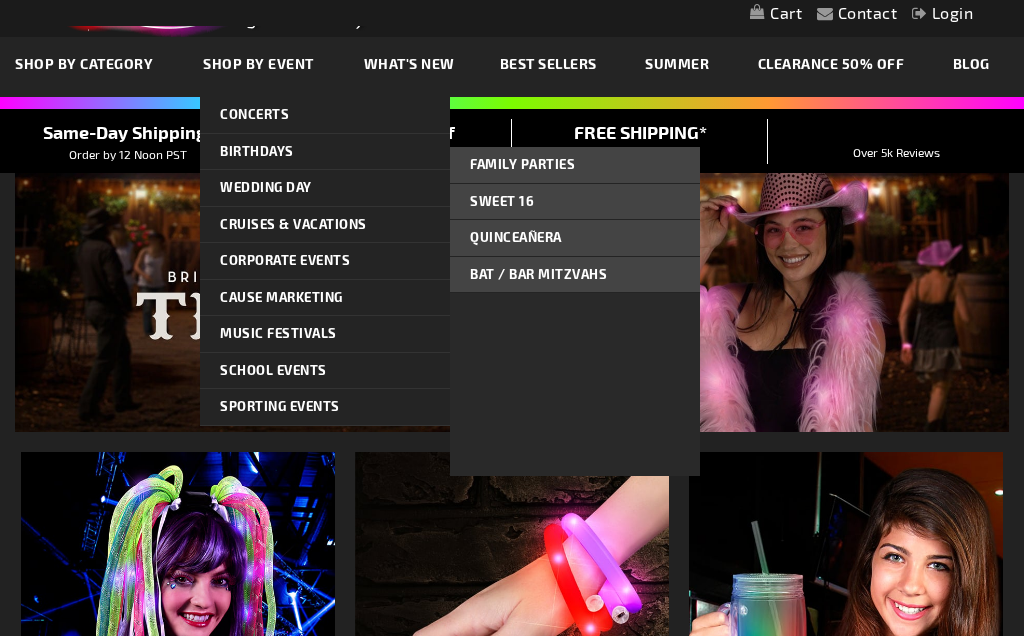 click on "Family Parties" at bounding box center [522, 164] 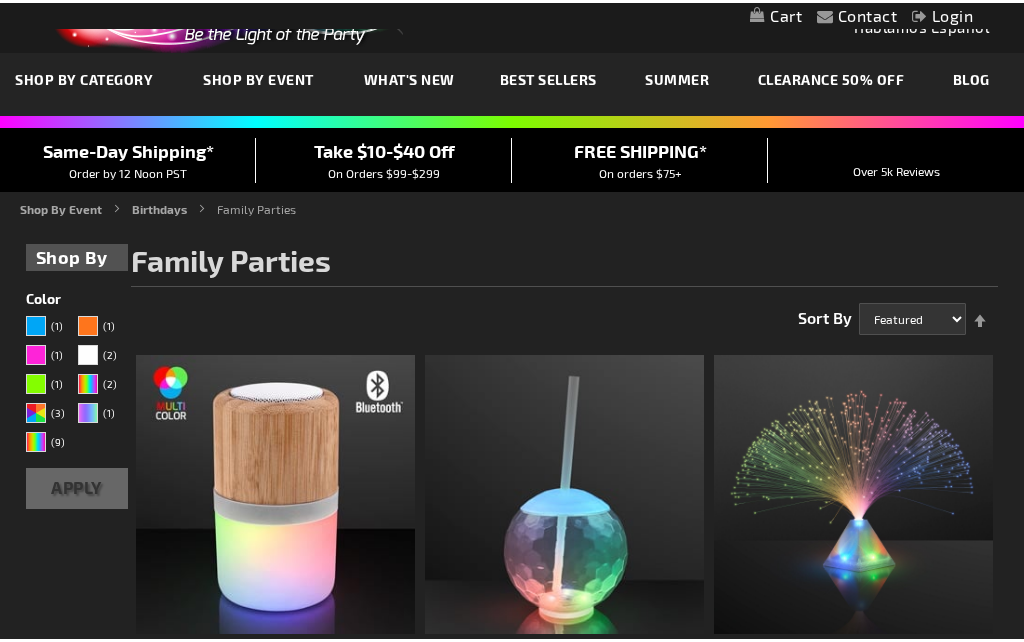 scroll, scrollTop: 0, scrollLeft: 0, axis: both 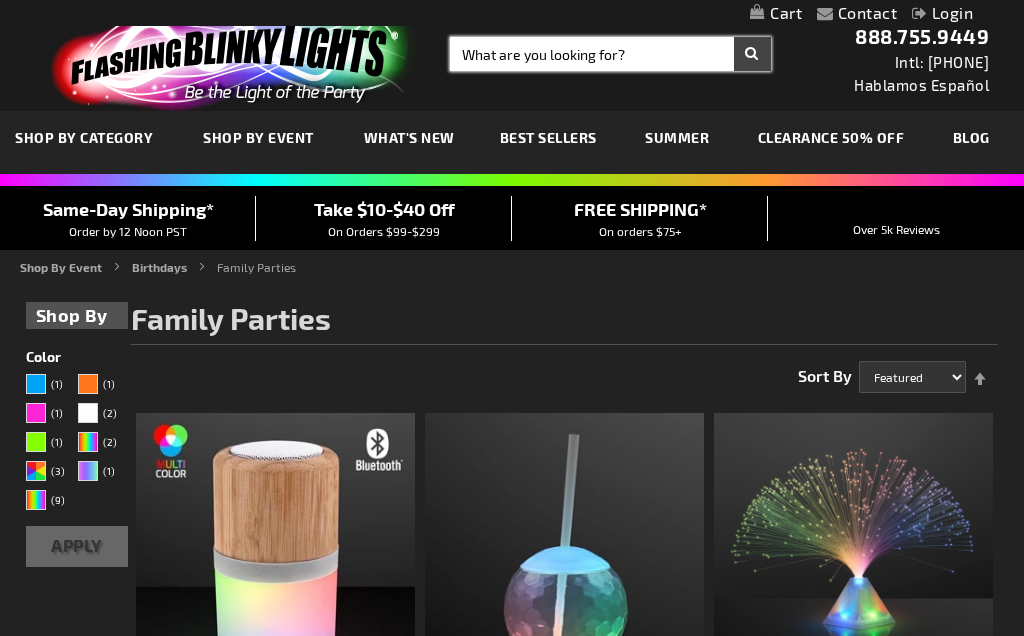 click on "Search" at bounding box center [610, 54] 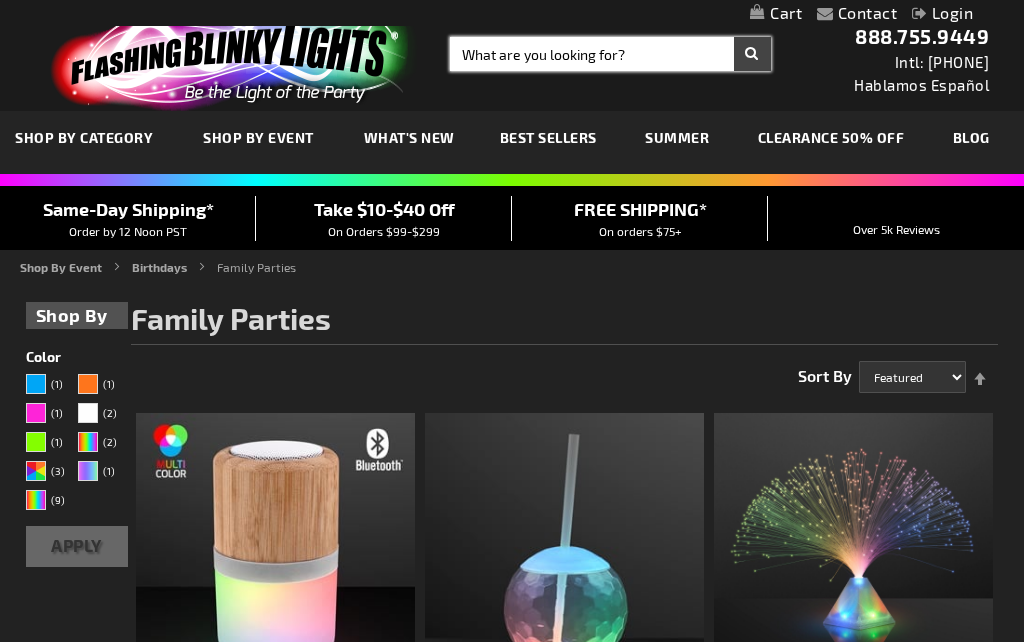 type on "B" 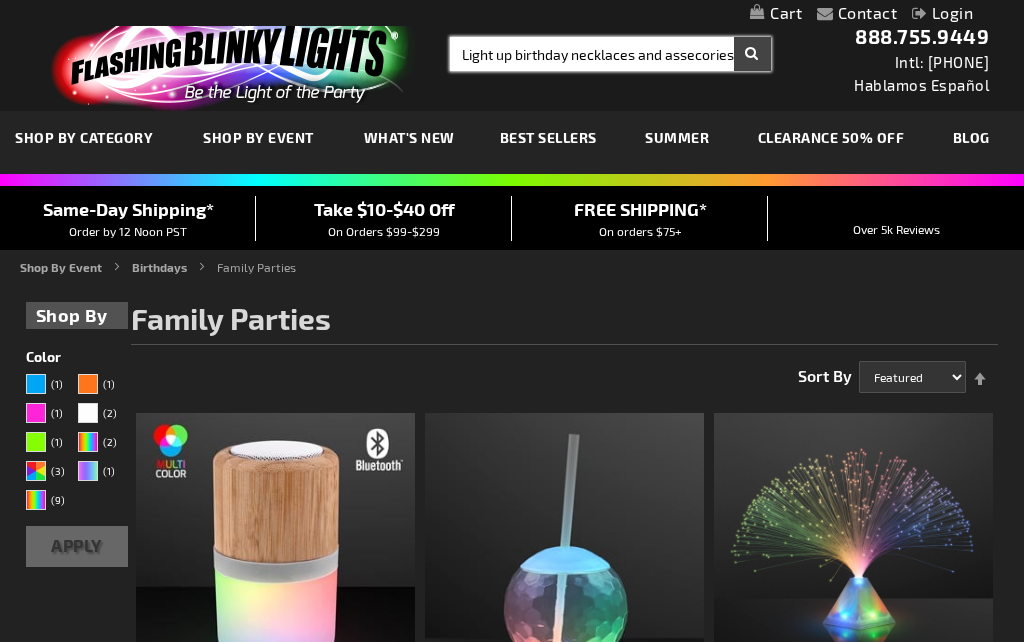 type on "Light up birthday necklaces and assecories" 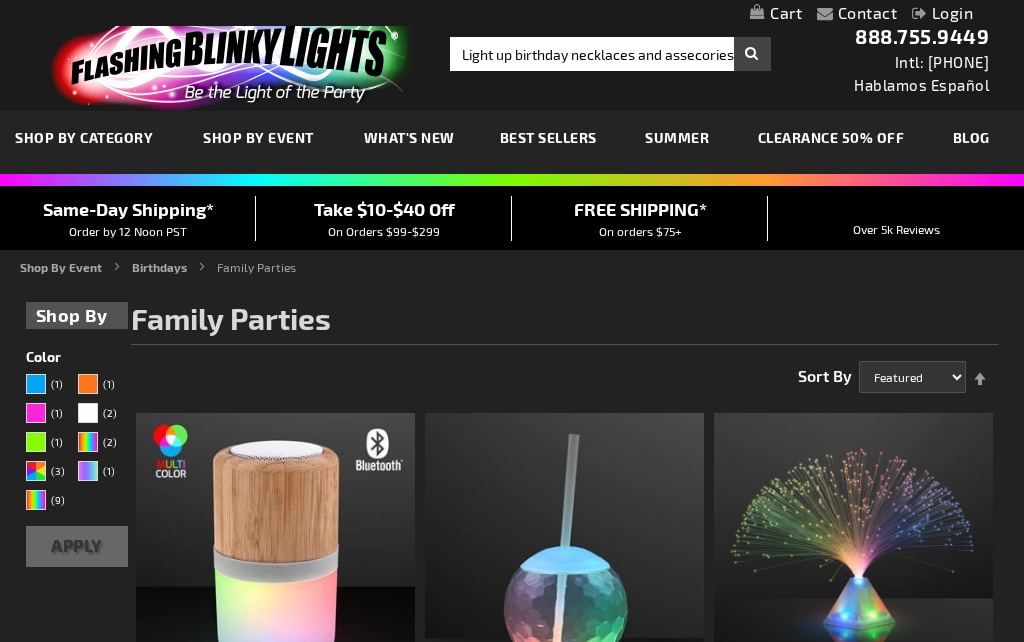 click on "Search" at bounding box center [752, 54] 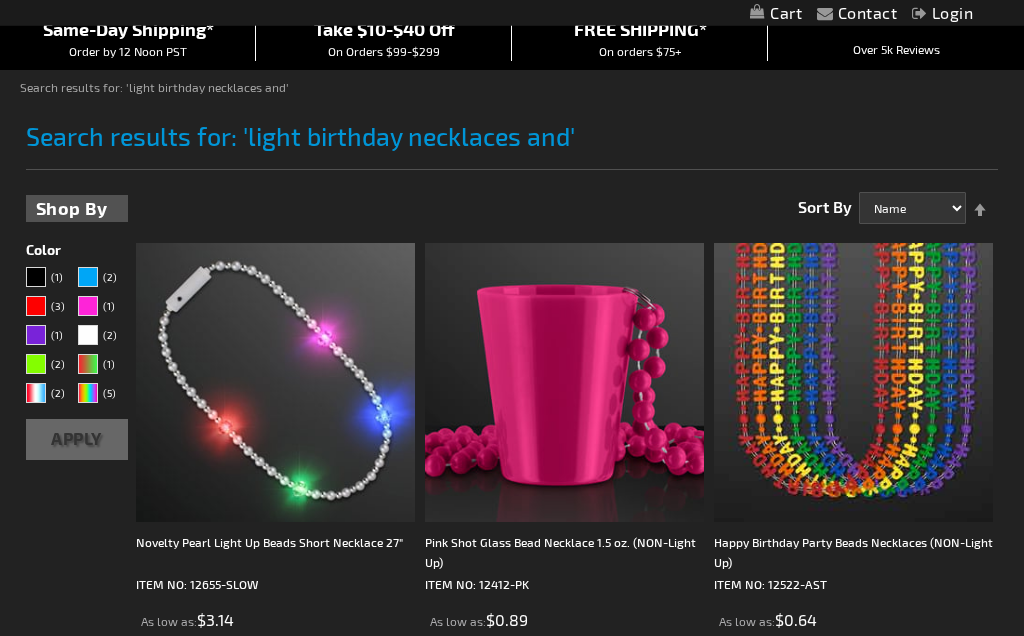 scroll, scrollTop: 0, scrollLeft: 0, axis: both 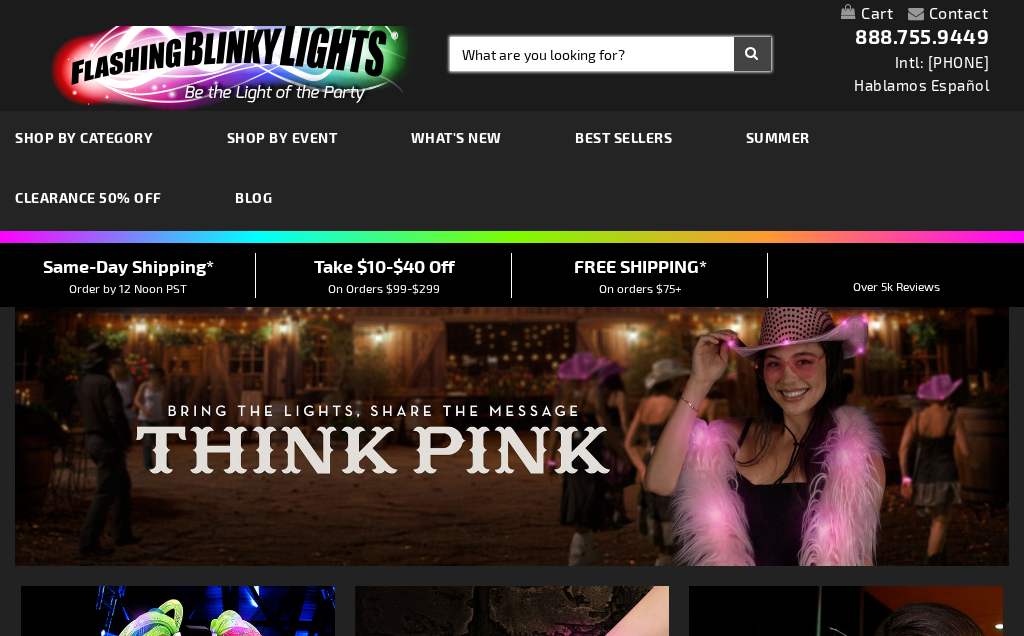 click on "Search" at bounding box center (610, 54) 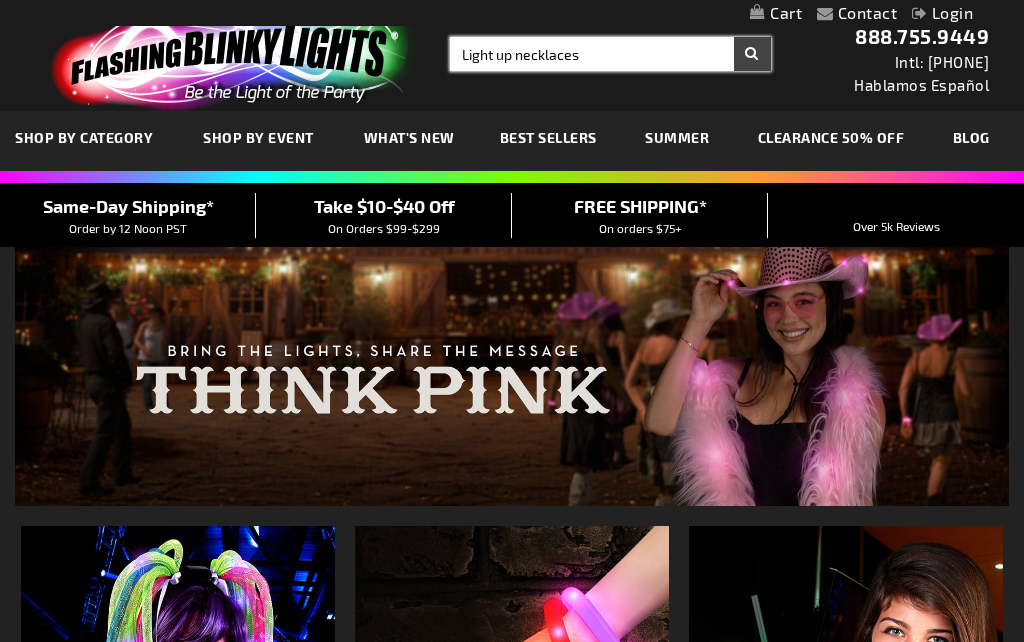 type on "Light up necklaces" 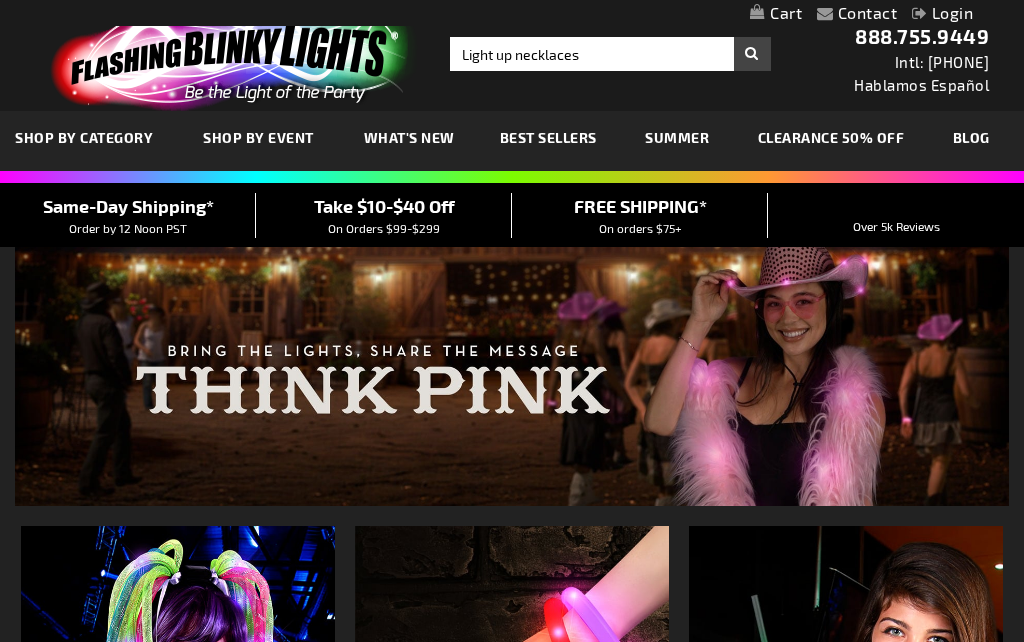 click on "Search" at bounding box center [752, 54] 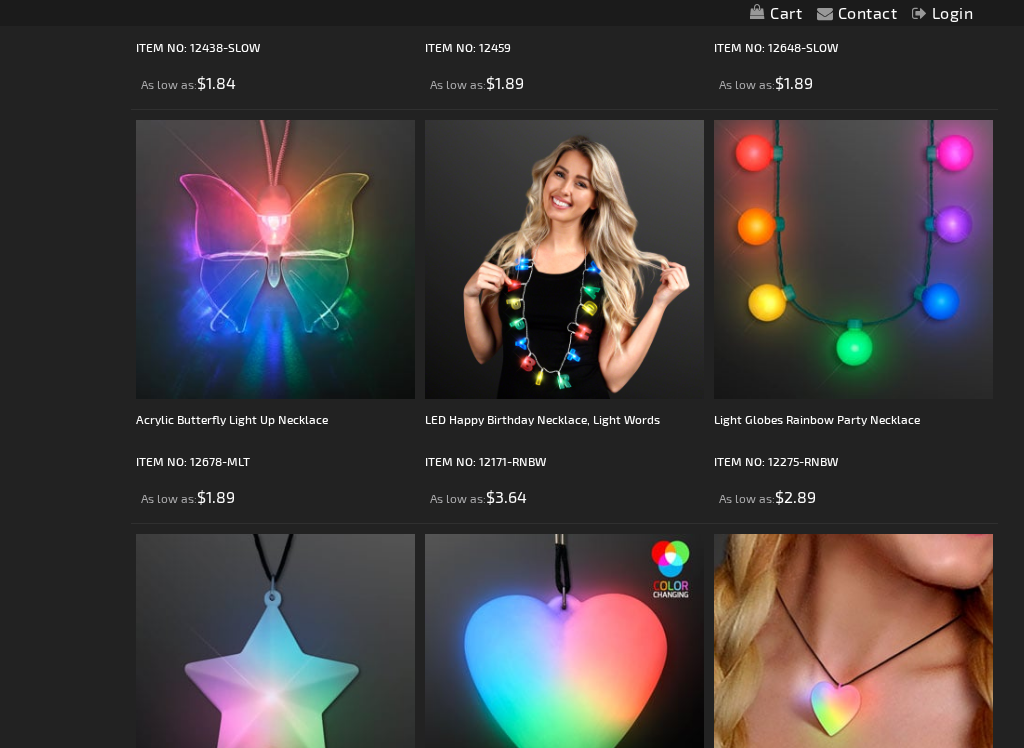 scroll, scrollTop: 3201, scrollLeft: 0, axis: vertical 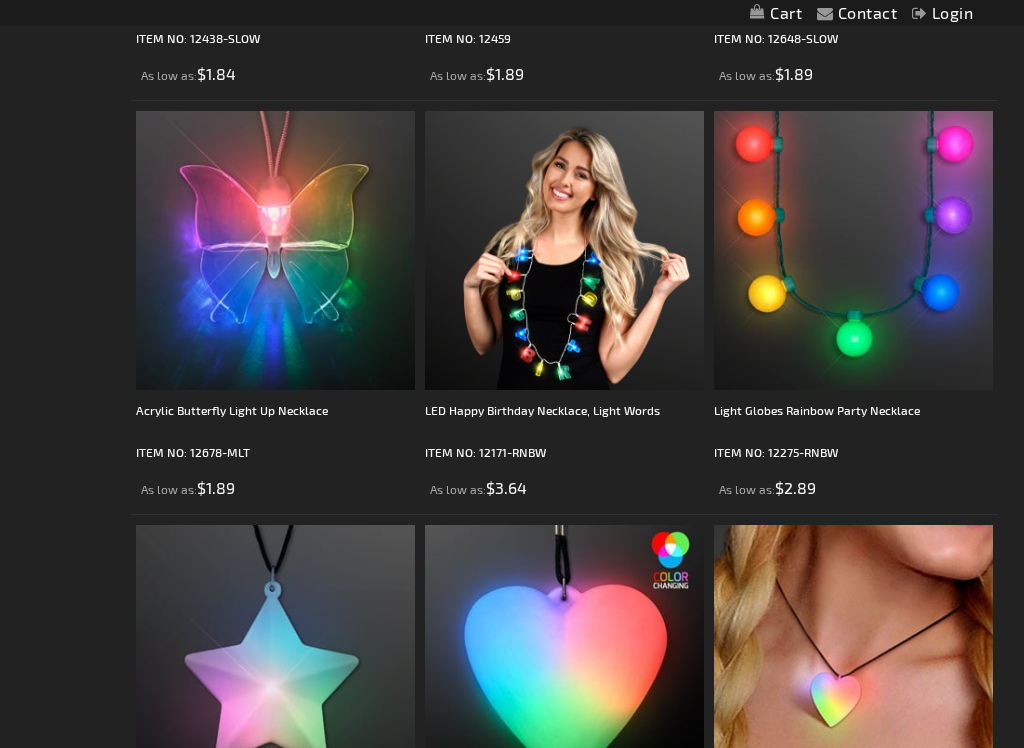 click at bounding box center (564, 251) 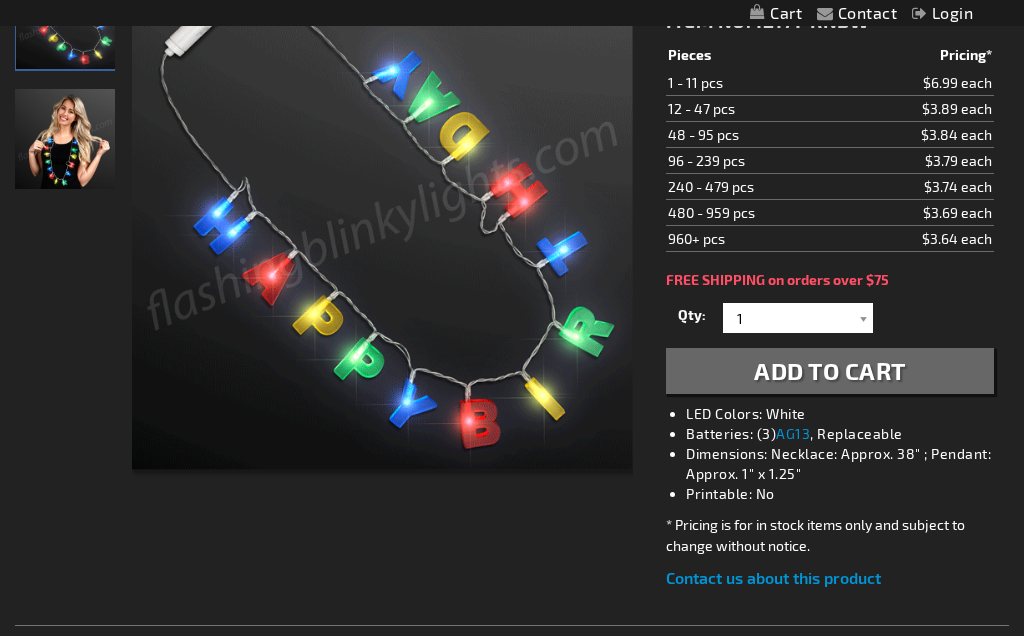 scroll, scrollTop: 332, scrollLeft: 0, axis: vertical 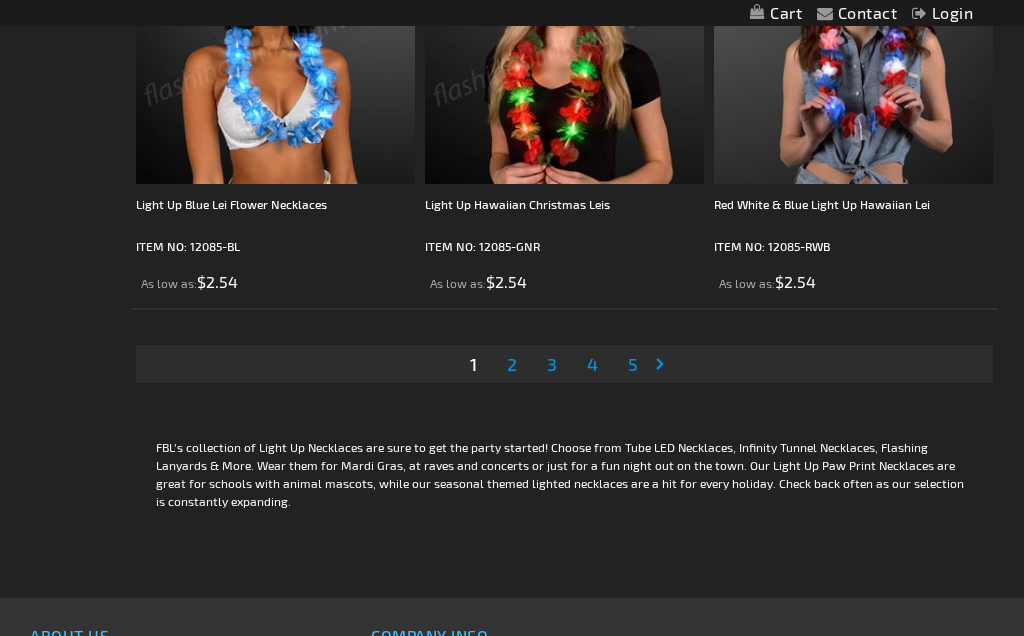click on "Page
Next" at bounding box center (664, 364) 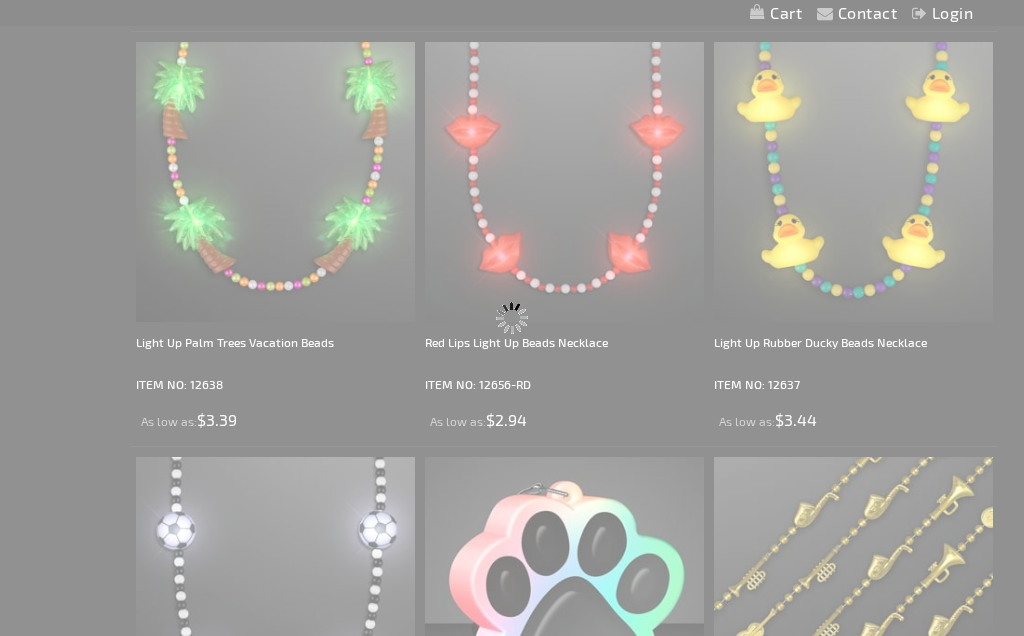 scroll, scrollTop: 0, scrollLeft: 0, axis: both 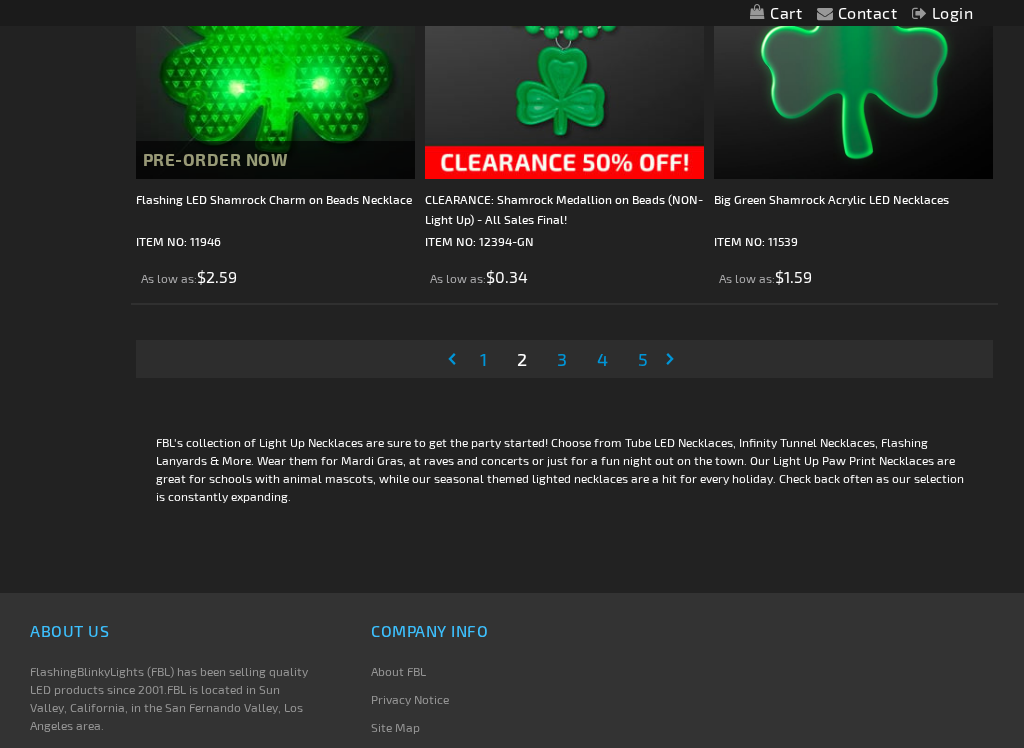 click on "Page
3" at bounding box center [562, 359] 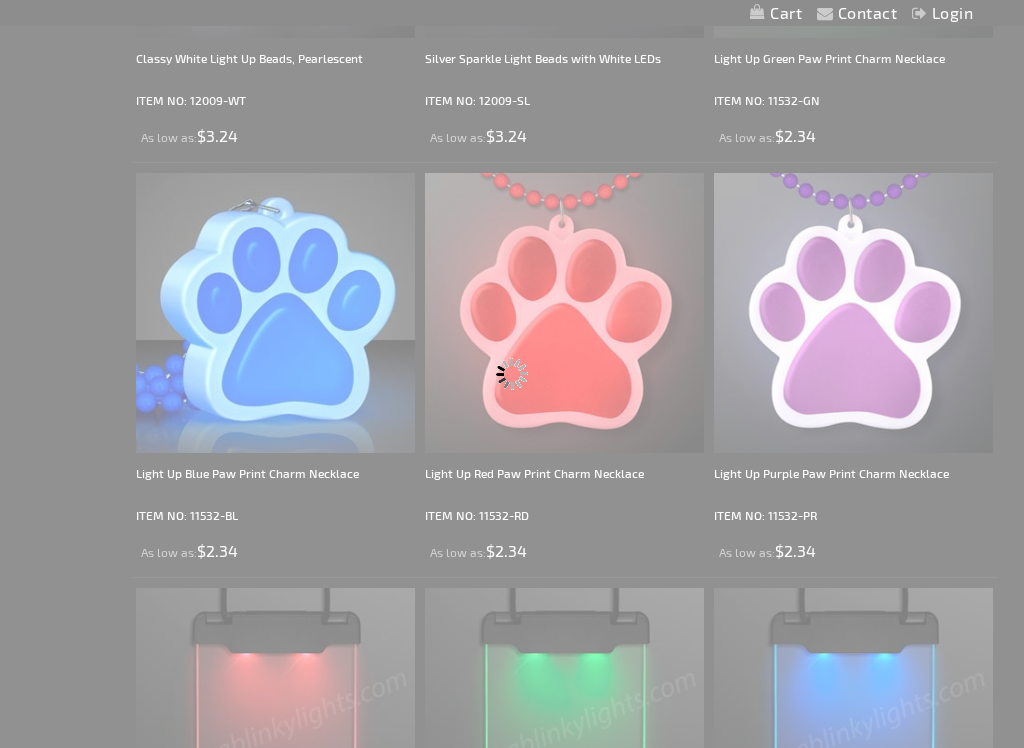 scroll, scrollTop: 0, scrollLeft: 0, axis: both 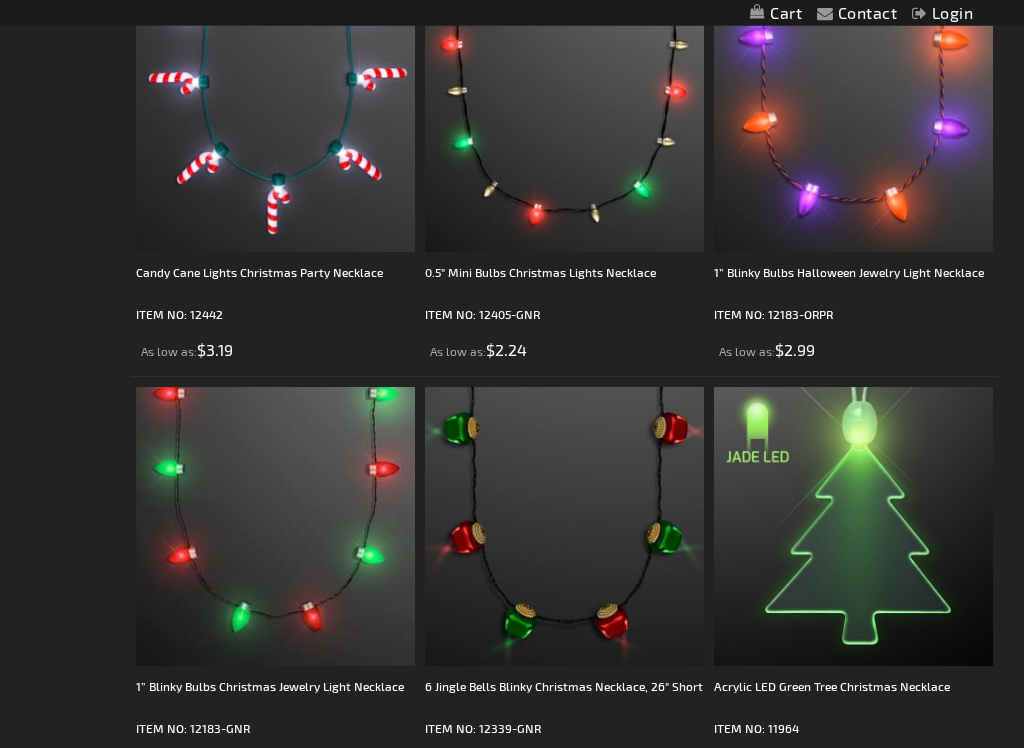 click on "Contact
Compare Products
Login
Skip to Content
My Cart
My Cart
Close
You have no items in your shopping cart.
Toggle Nav
Search
Search
×
Search" at bounding box center [512, 1225] 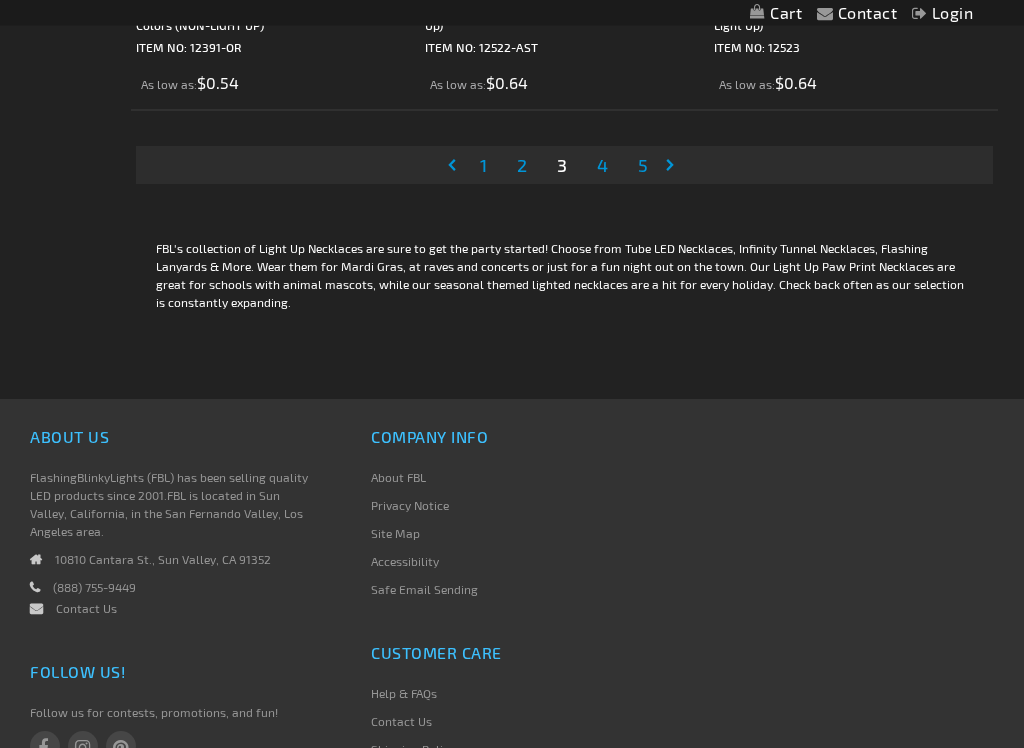 scroll, scrollTop: 8580, scrollLeft: 0, axis: vertical 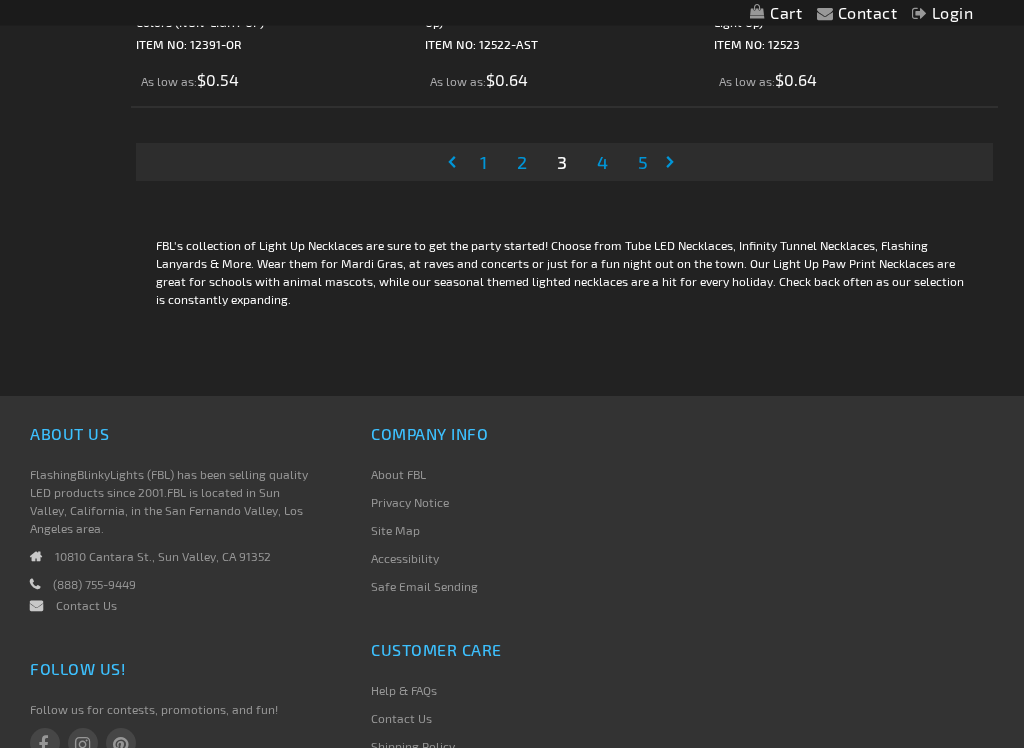 click on "4" at bounding box center [602, 163] 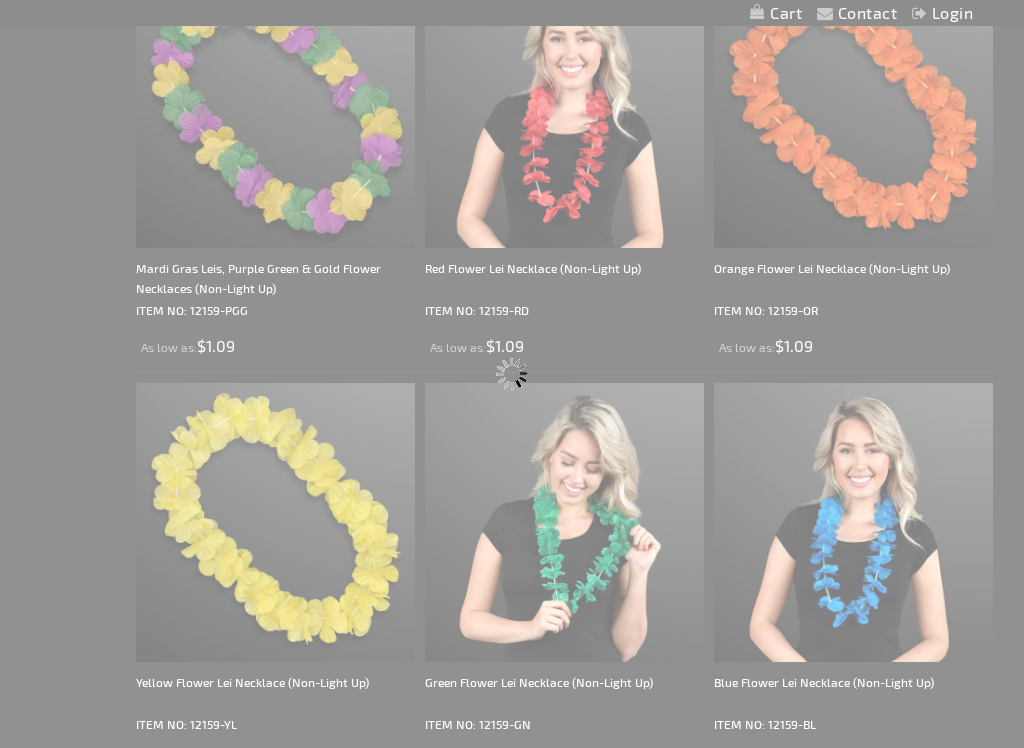 scroll, scrollTop: 0, scrollLeft: 0, axis: both 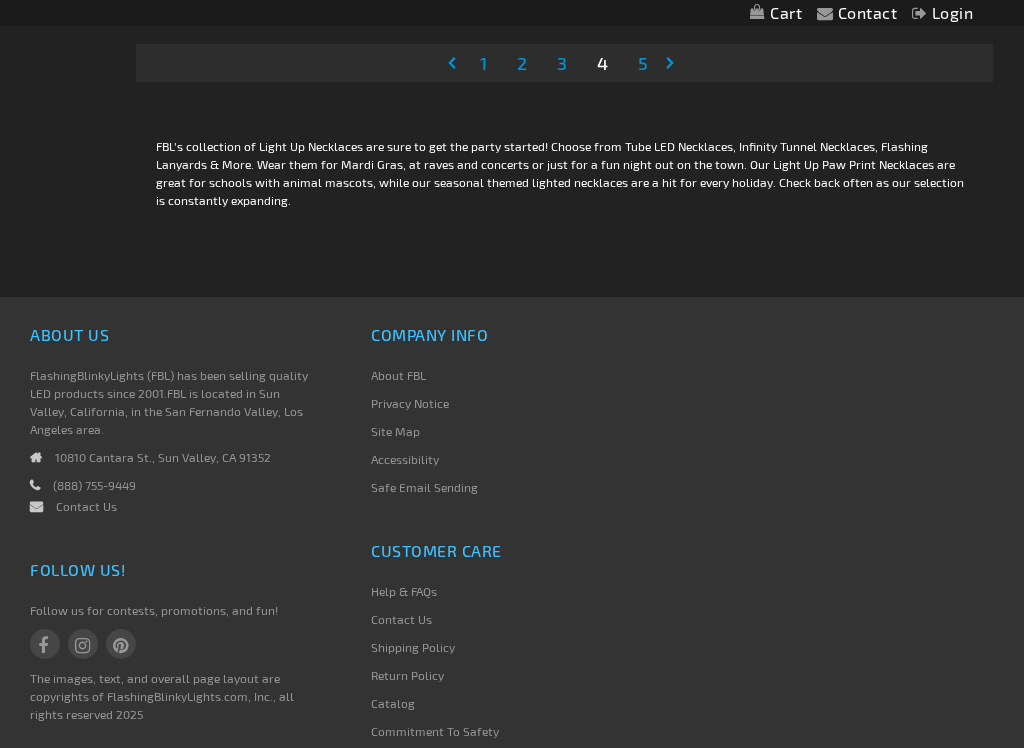 click on "Page
5" at bounding box center [643, 63] 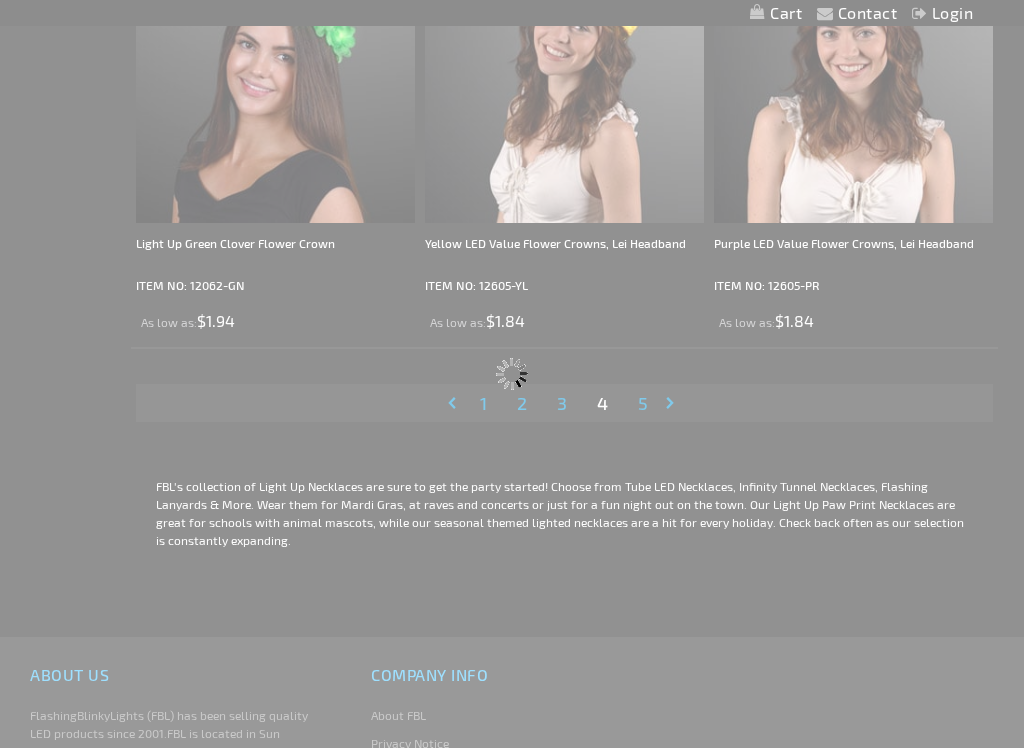 scroll, scrollTop: 3216, scrollLeft: 0, axis: vertical 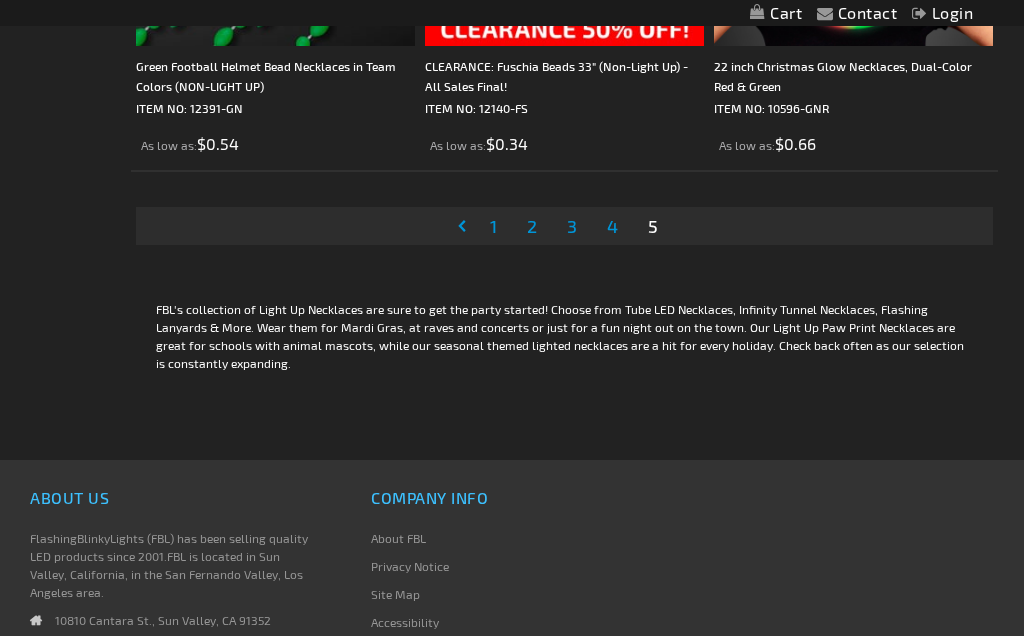 click on "1" at bounding box center [493, 226] 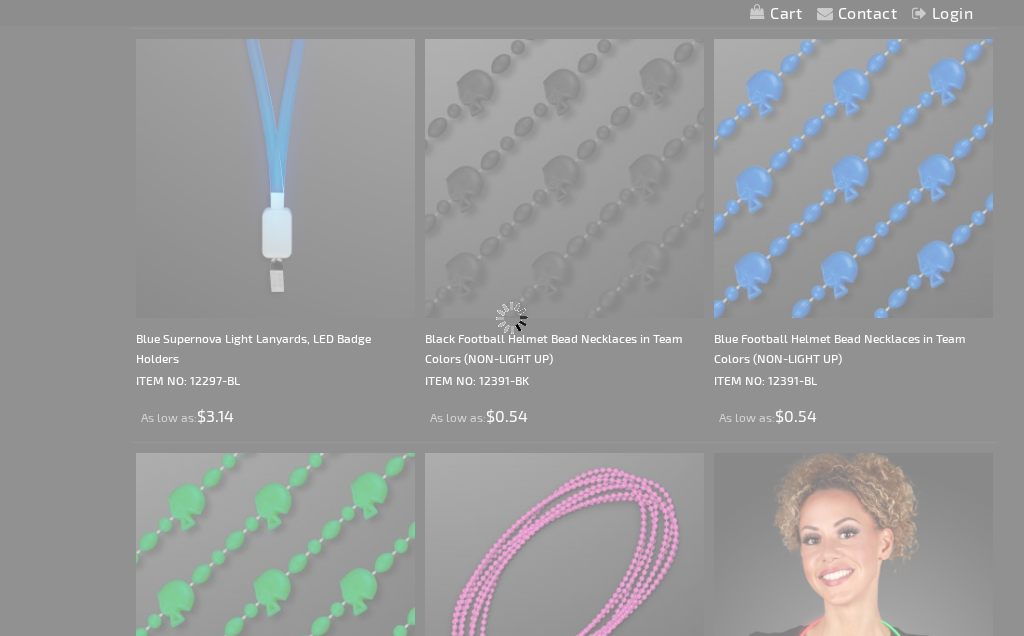 scroll, scrollTop: 0, scrollLeft: 0, axis: both 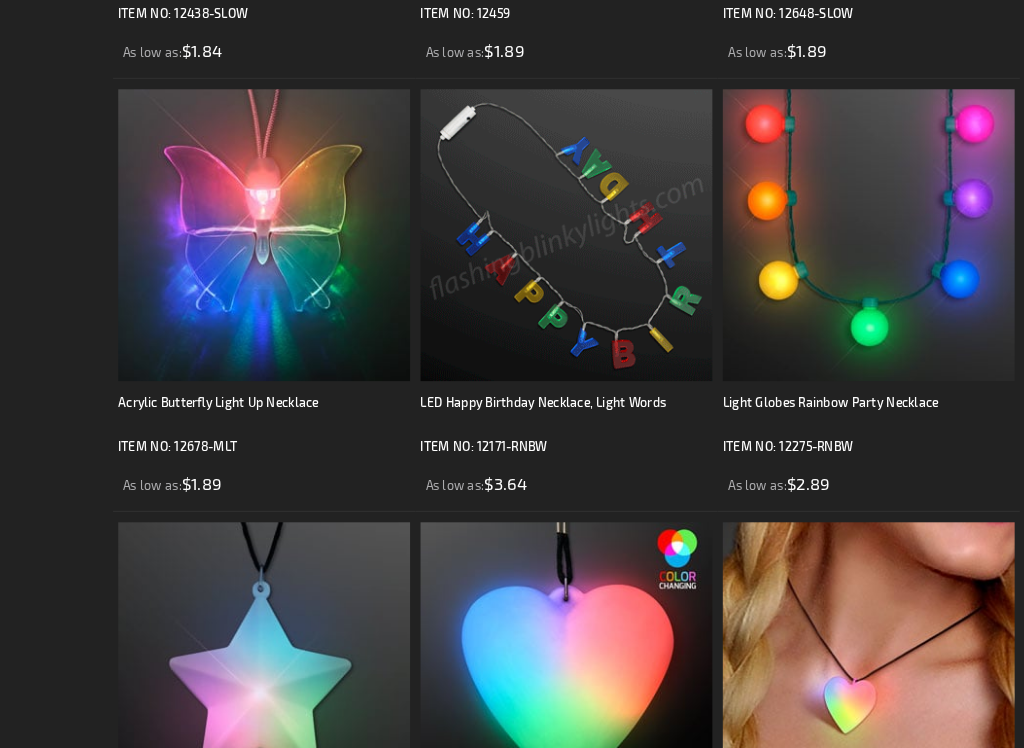 click at bounding box center (564, 257) 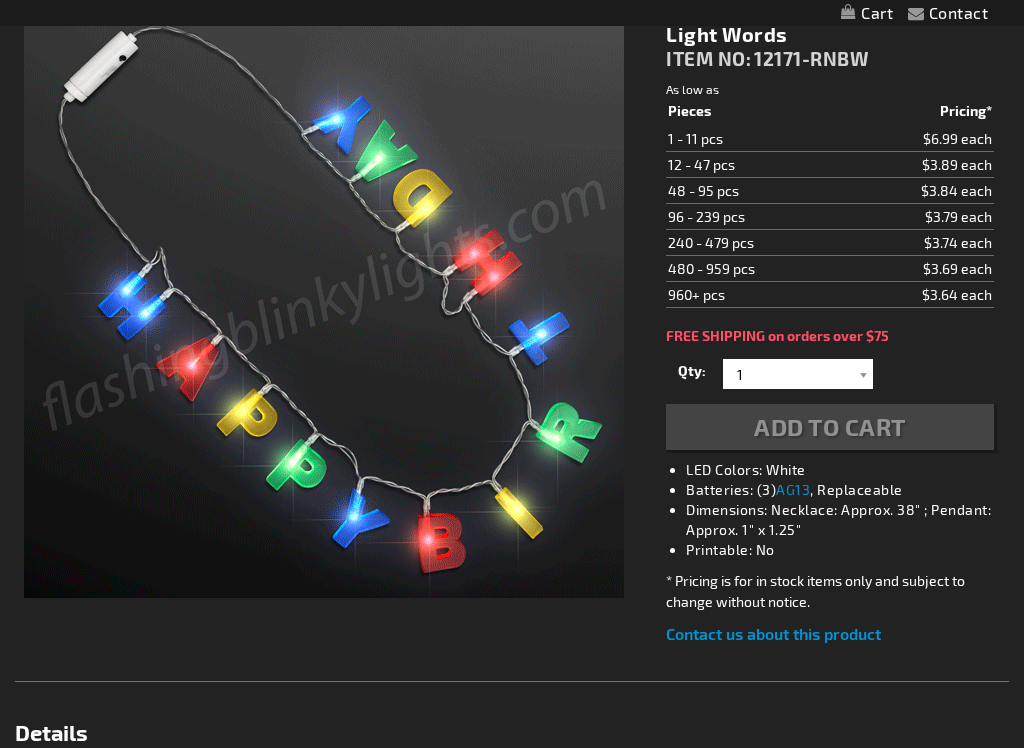 scroll, scrollTop: 470, scrollLeft: 0, axis: vertical 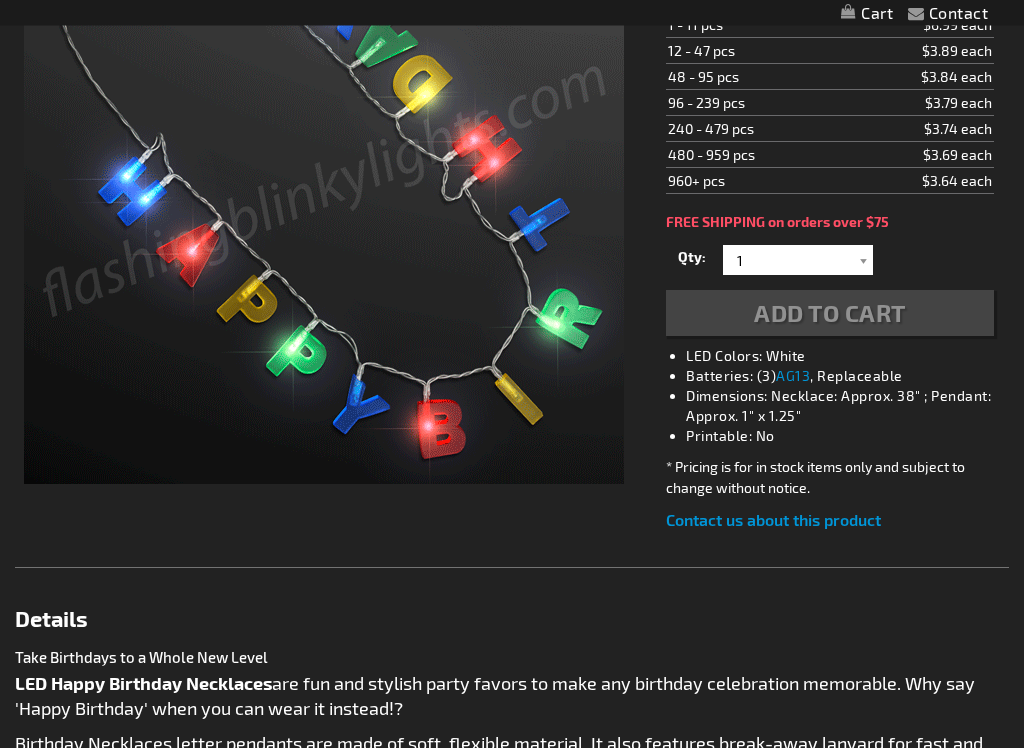 click at bounding box center (863, 261) 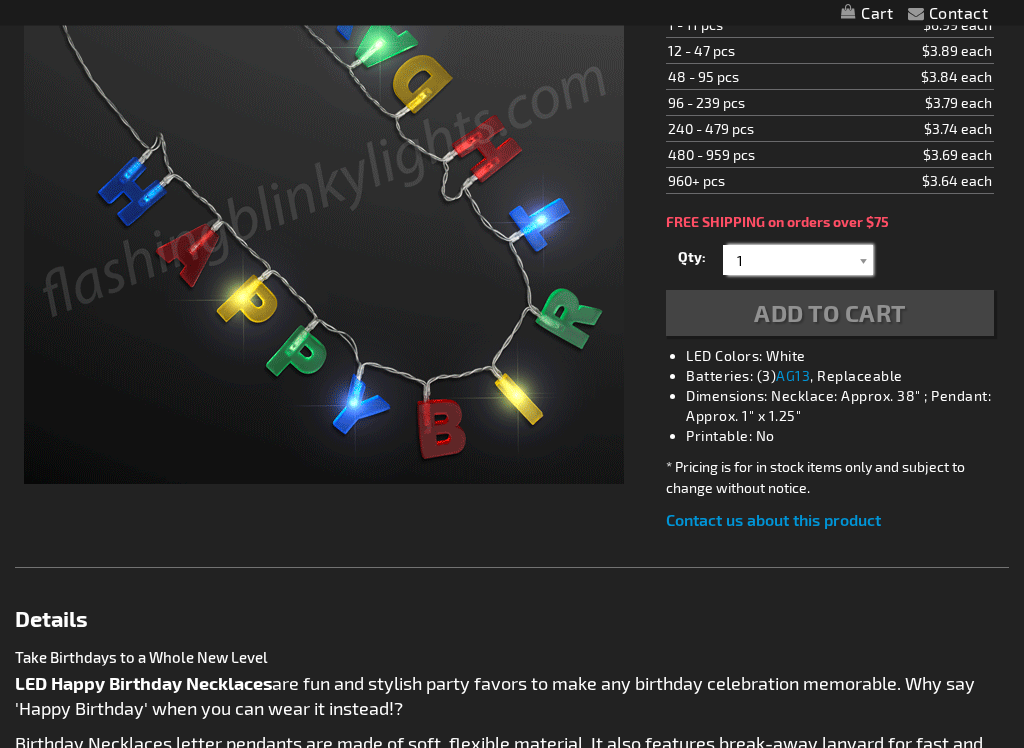 click on "1" at bounding box center [800, 261] 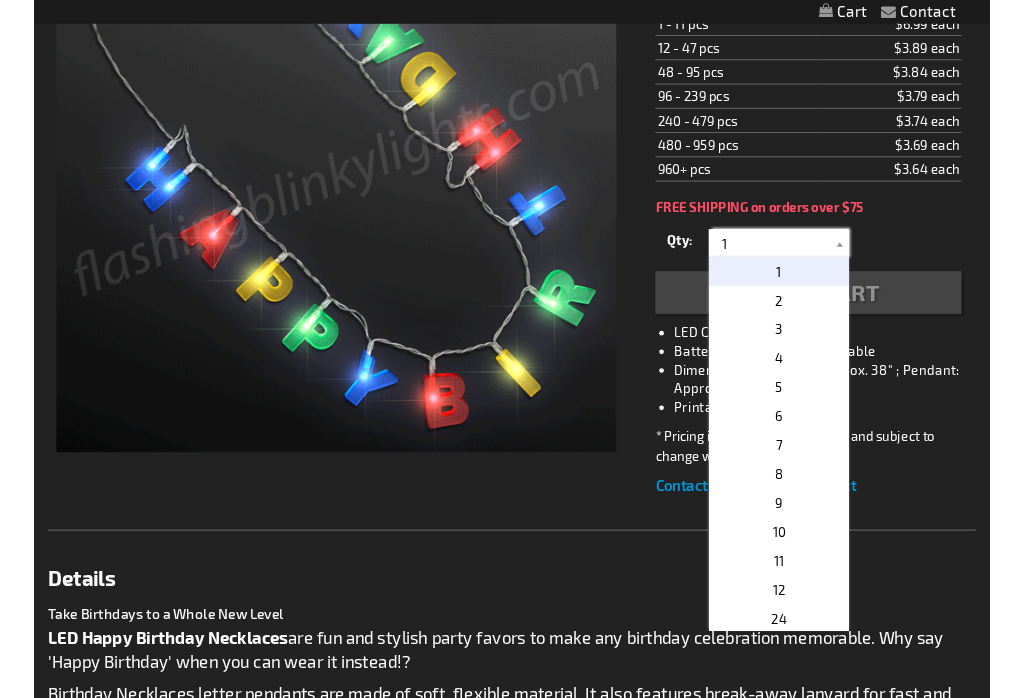 scroll, scrollTop: 471, scrollLeft: 0, axis: vertical 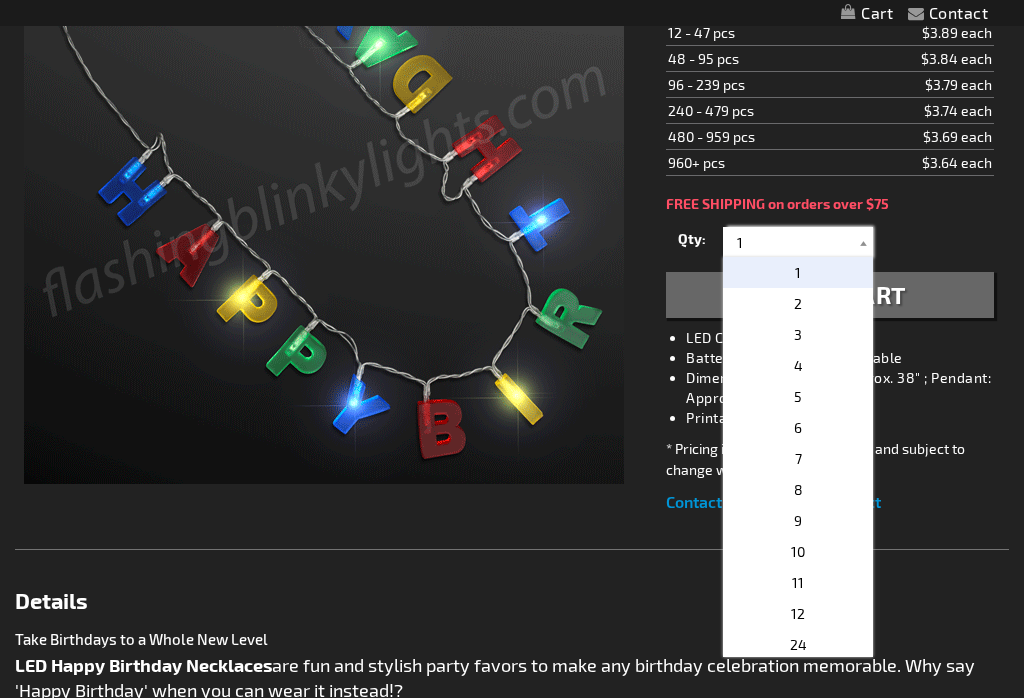 click on "1" at bounding box center (800, 242) 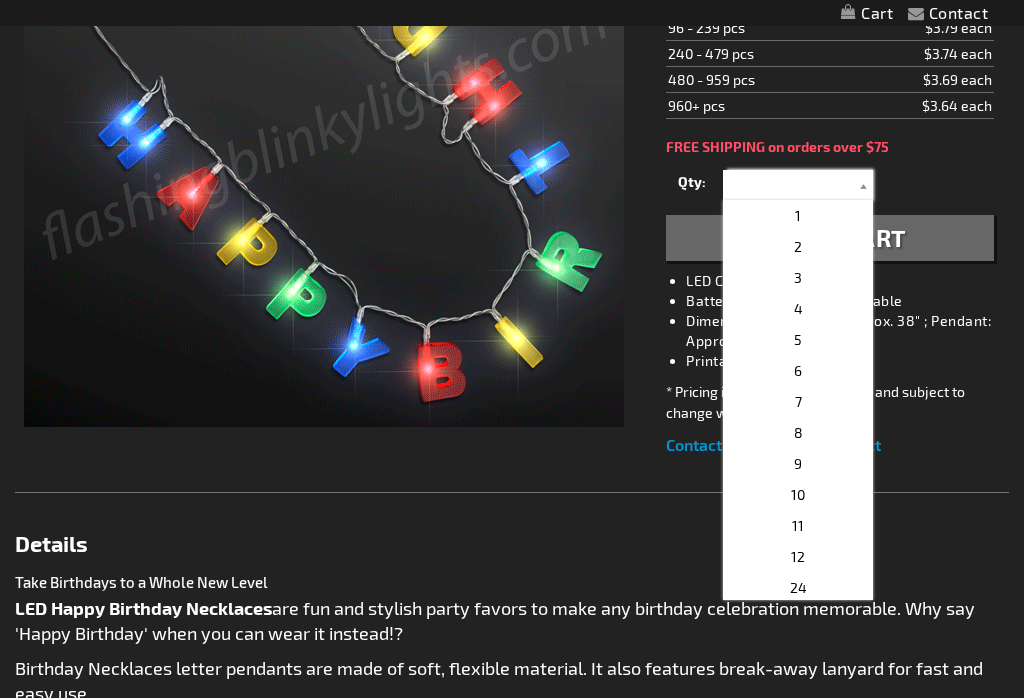 scroll, scrollTop: 470, scrollLeft: 0, axis: vertical 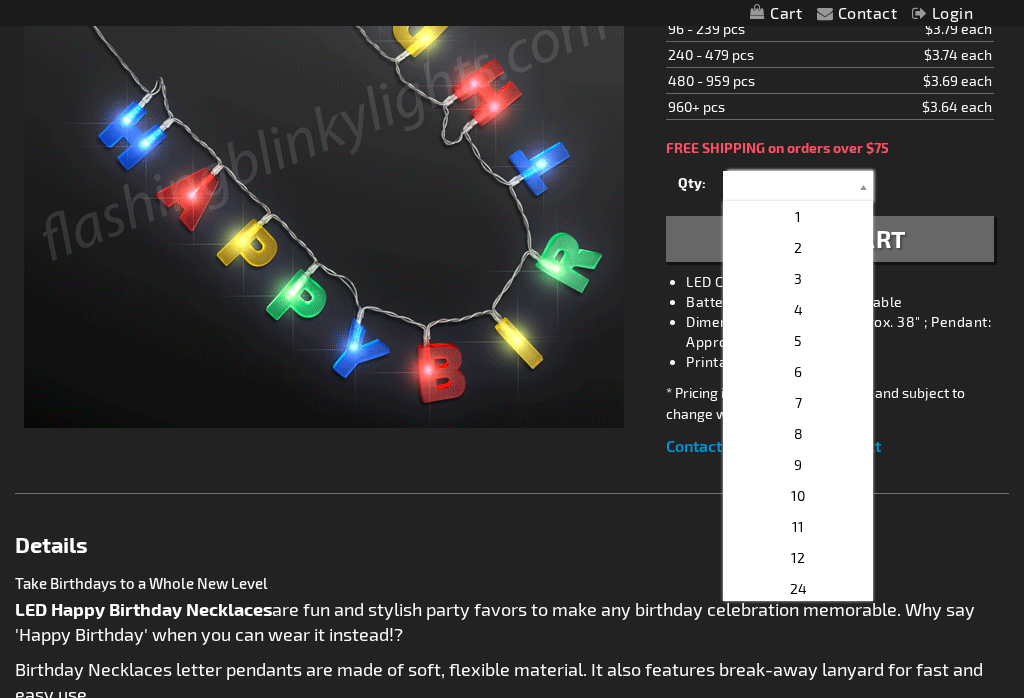 click at bounding box center [800, 186] 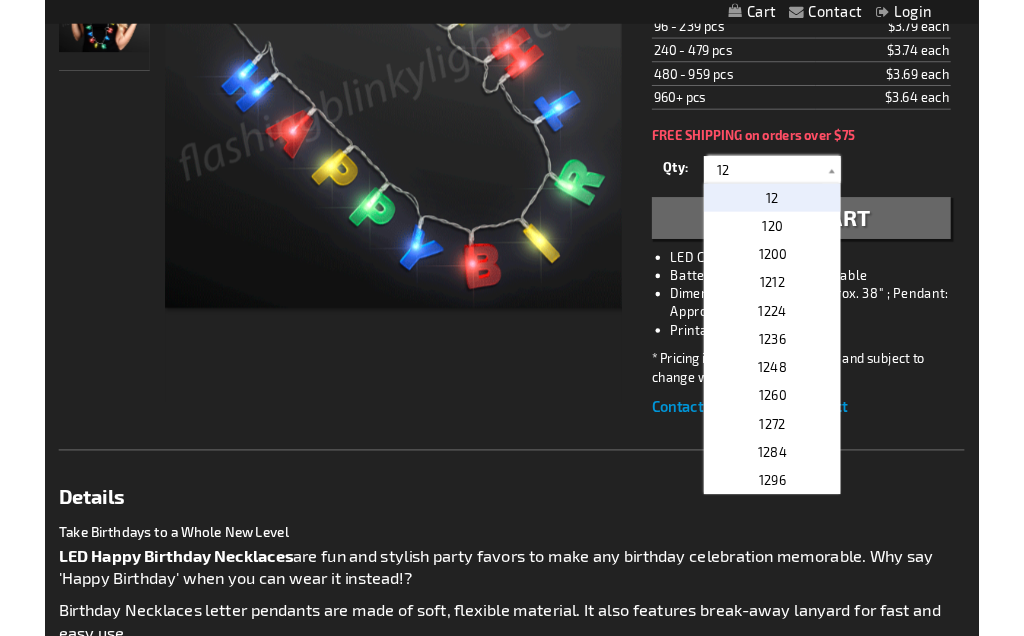 scroll, scrollTop: 0, scrollLeft: 0, axis: both 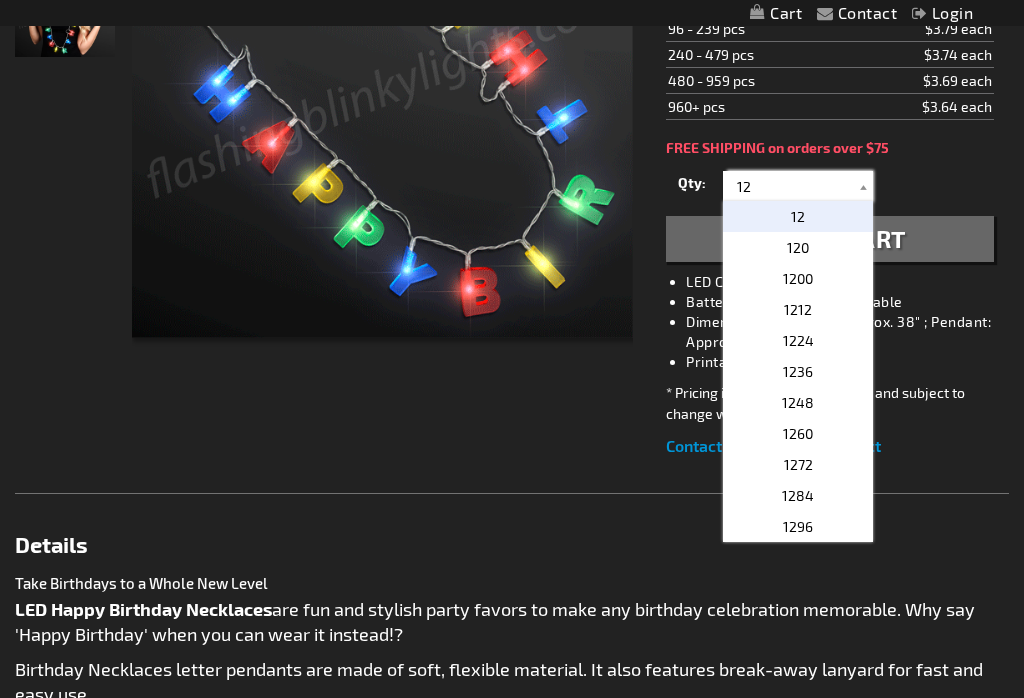 type on "12" 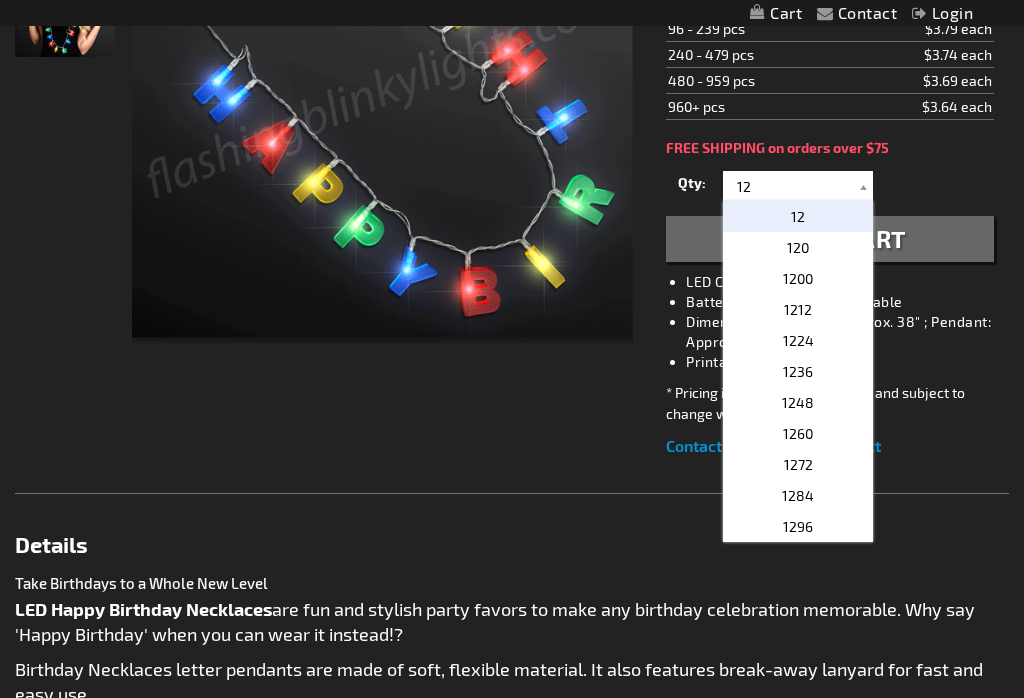 click on "Add to Cart" at bounding box center (830, 239) 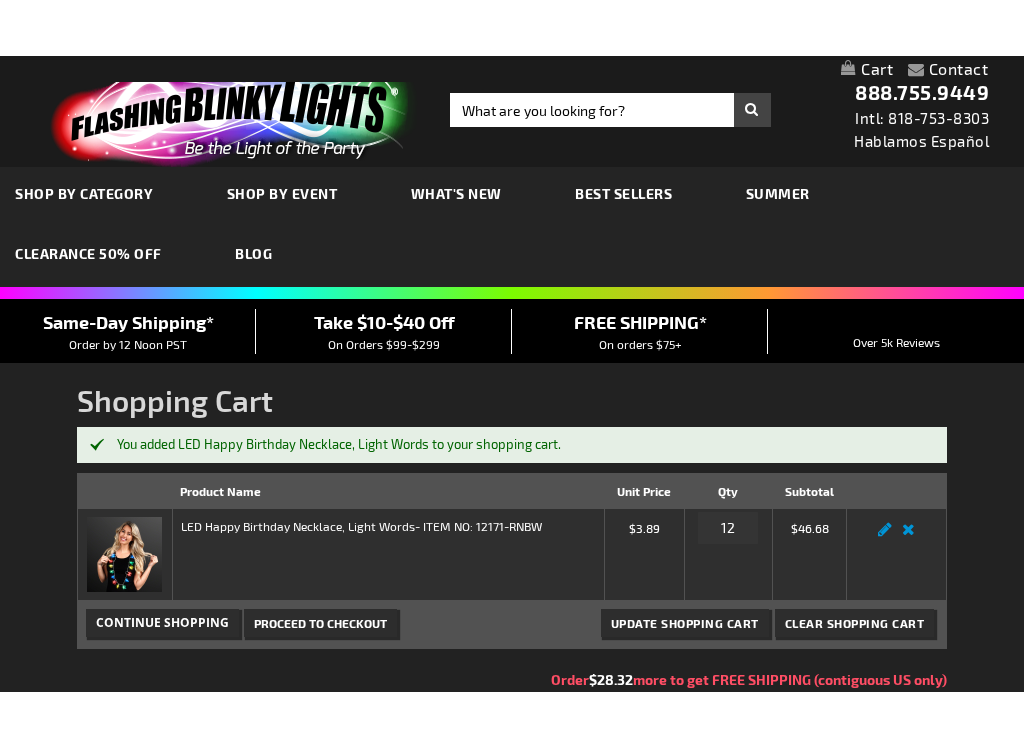 scroll, scrollTop: 316, scrollLeft: 0, axis: vertical 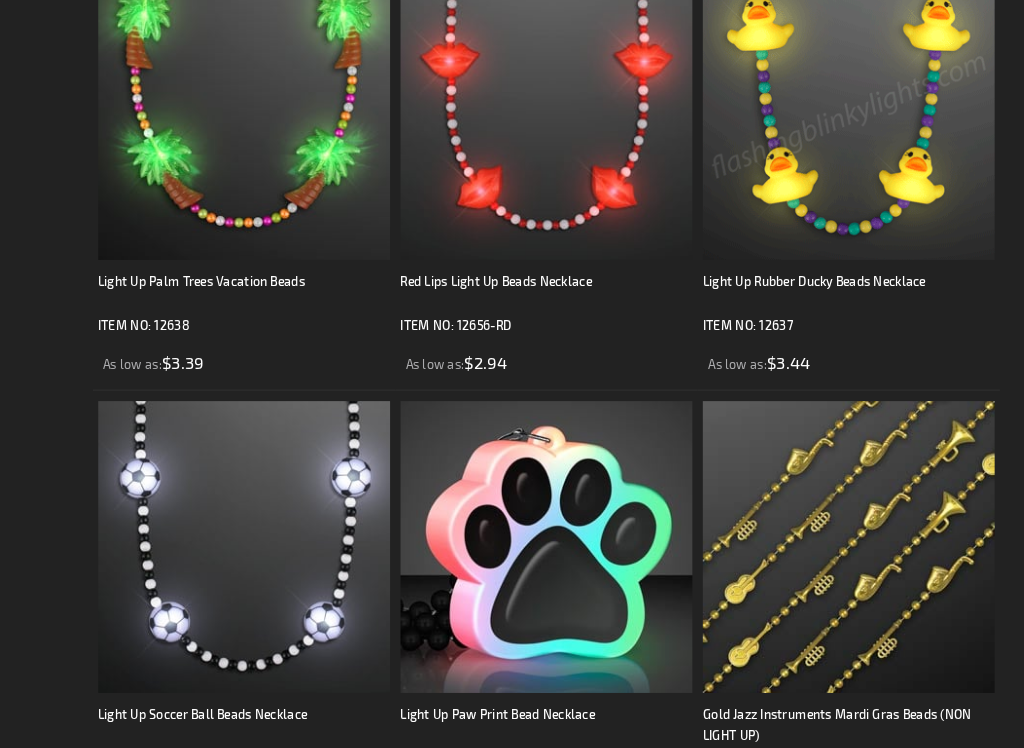 click at bounding box center (853, 140) 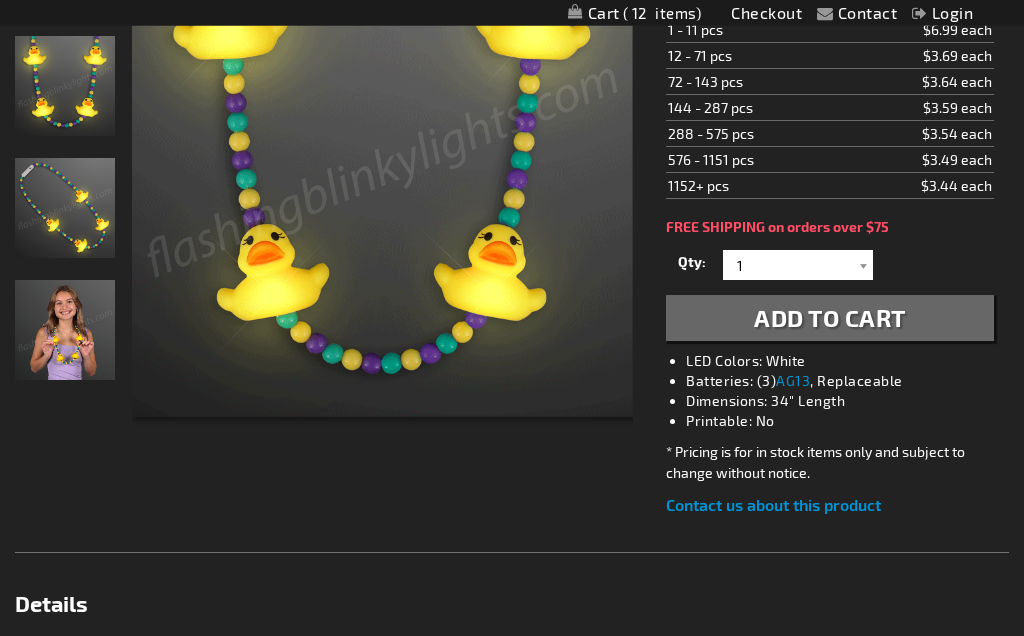scroll, scrollTop: 368, scrollLeft: 0, axis: vertical 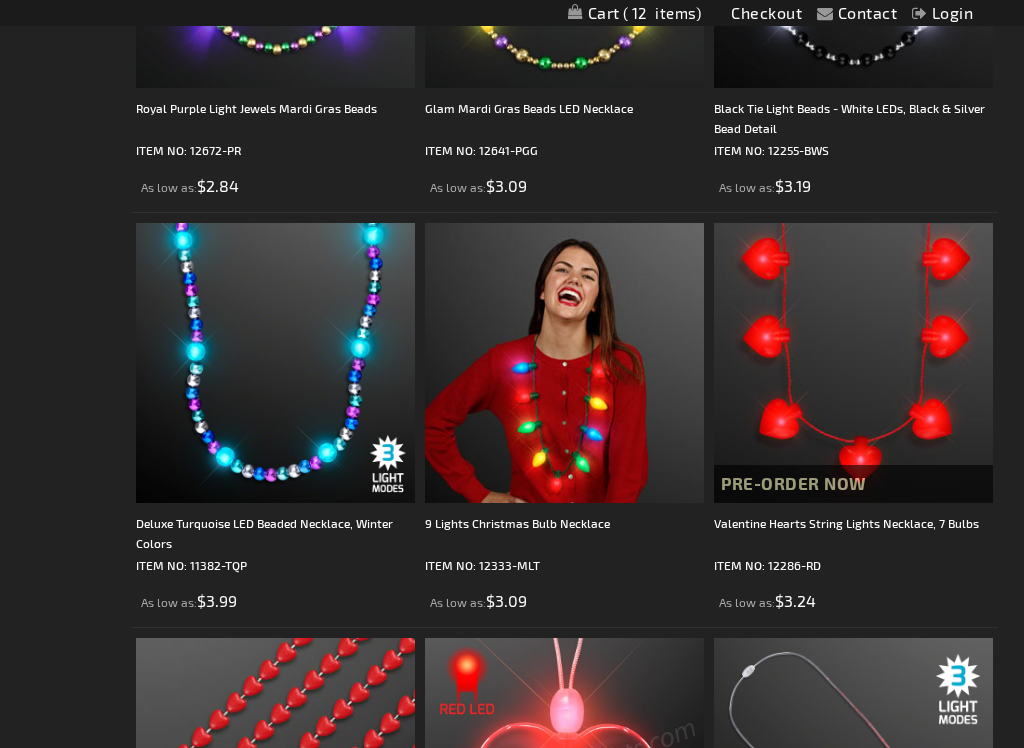 click on "Deluxe Turquoise LED Beaded Necklace, Winter Colors" at bounding box center (275, 533) 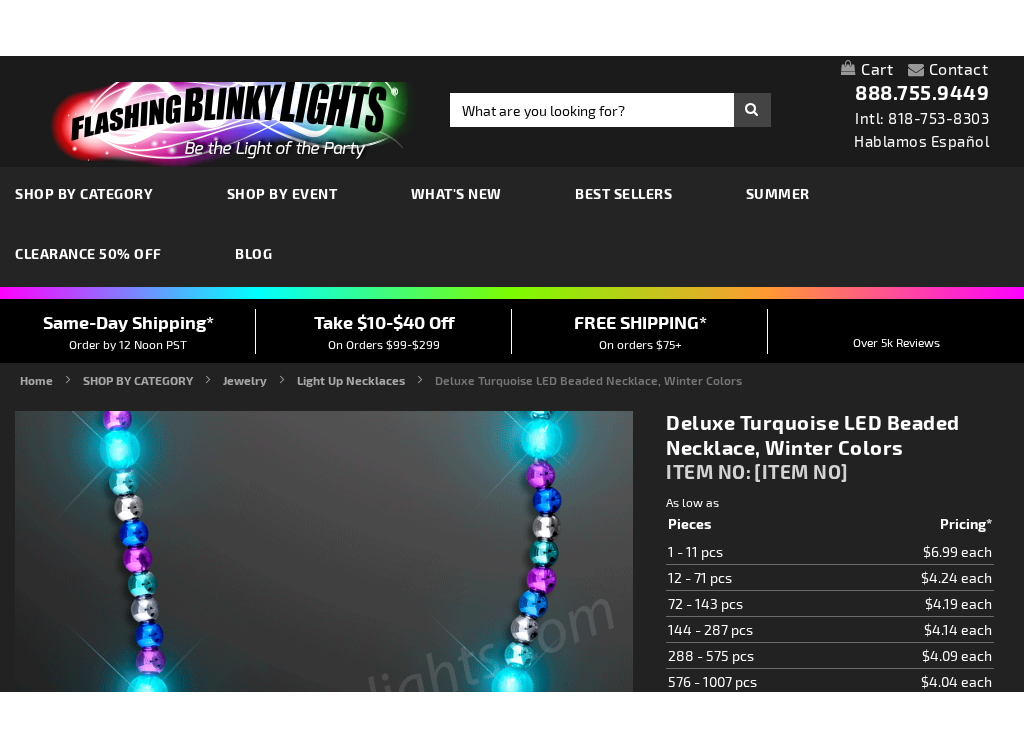scroll, scrollTop: 197, scrollLeft: 0, axis: vertical 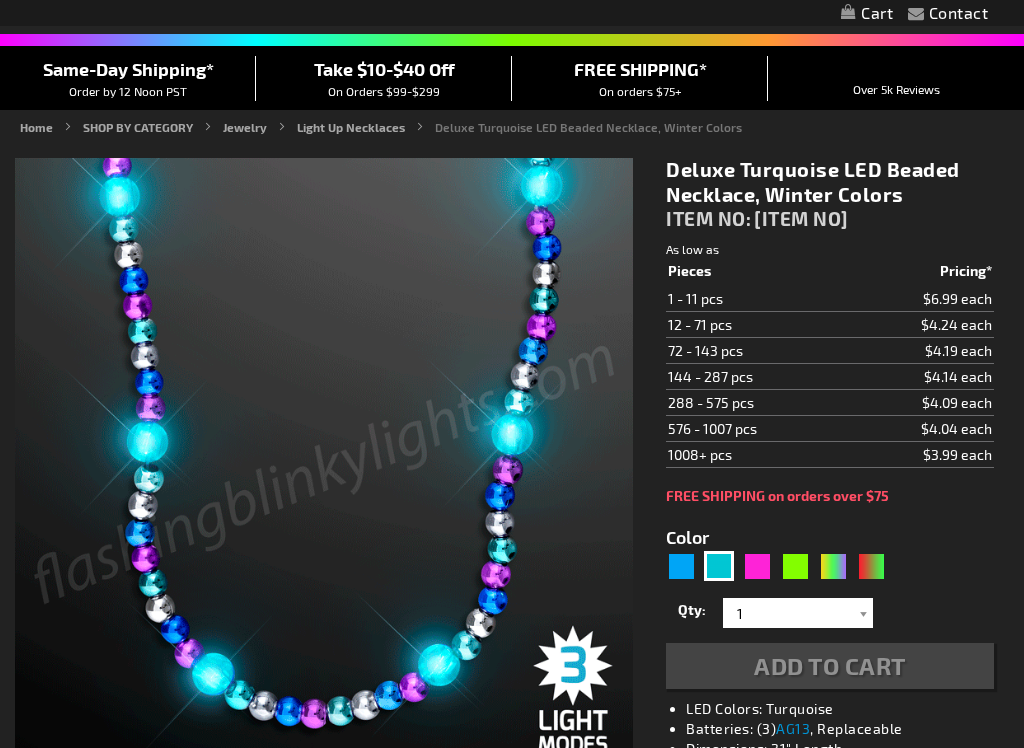 type on "5653" 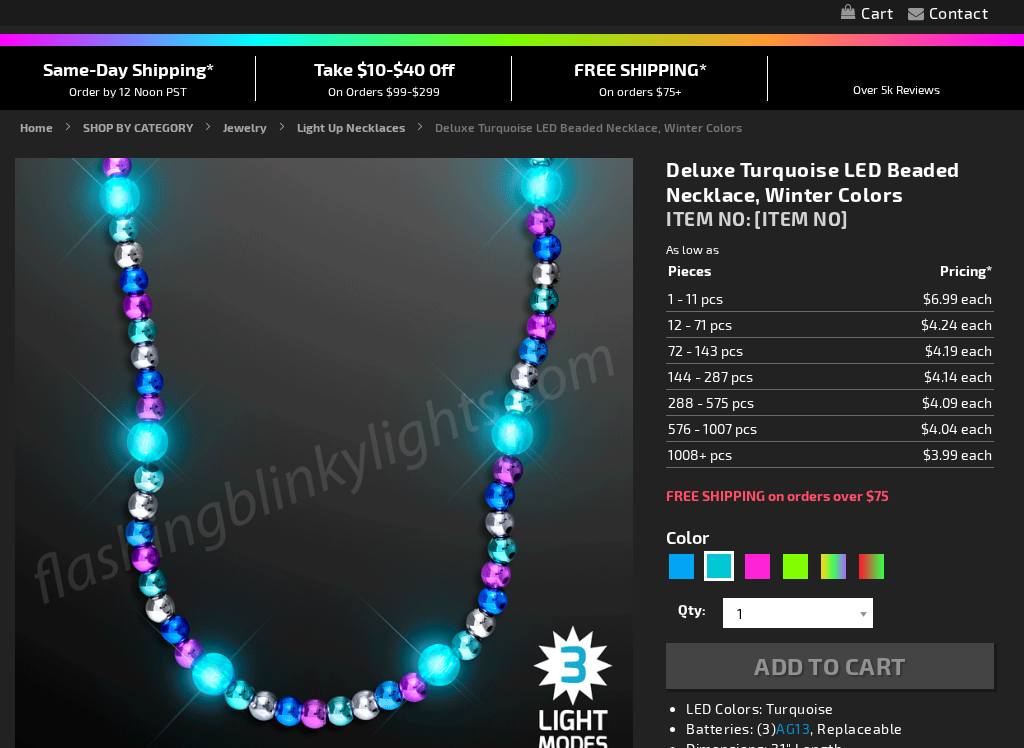 scroll, scrollTop: 260, scrollLeft: 0, axis: vertical 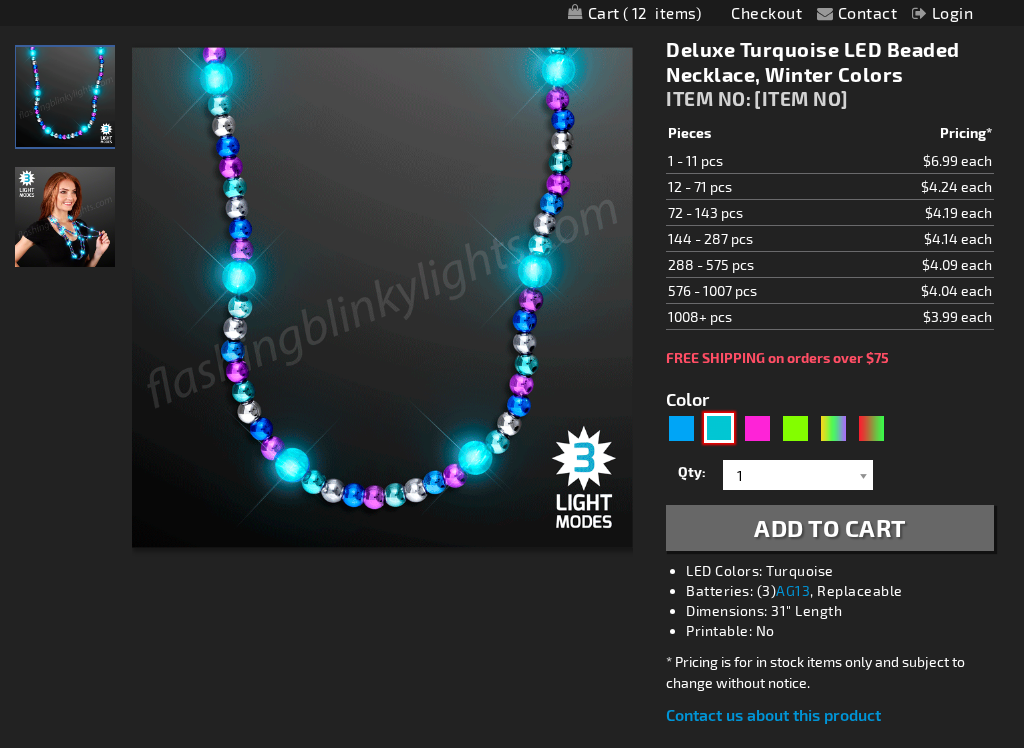 click at bounding box center (719, 428) 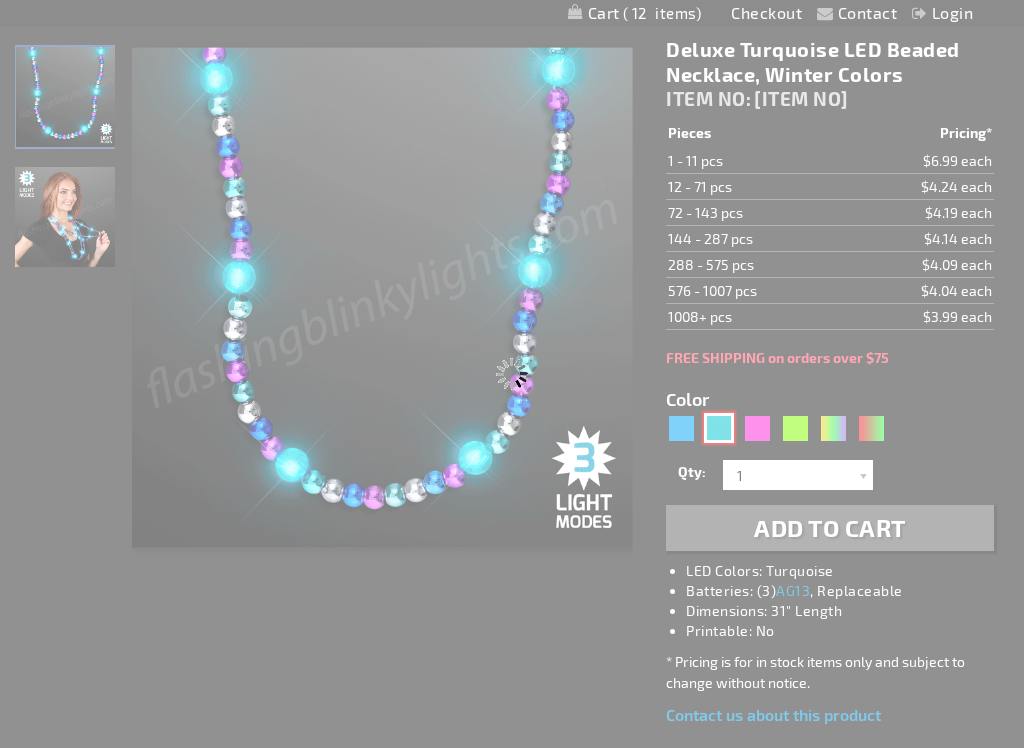select 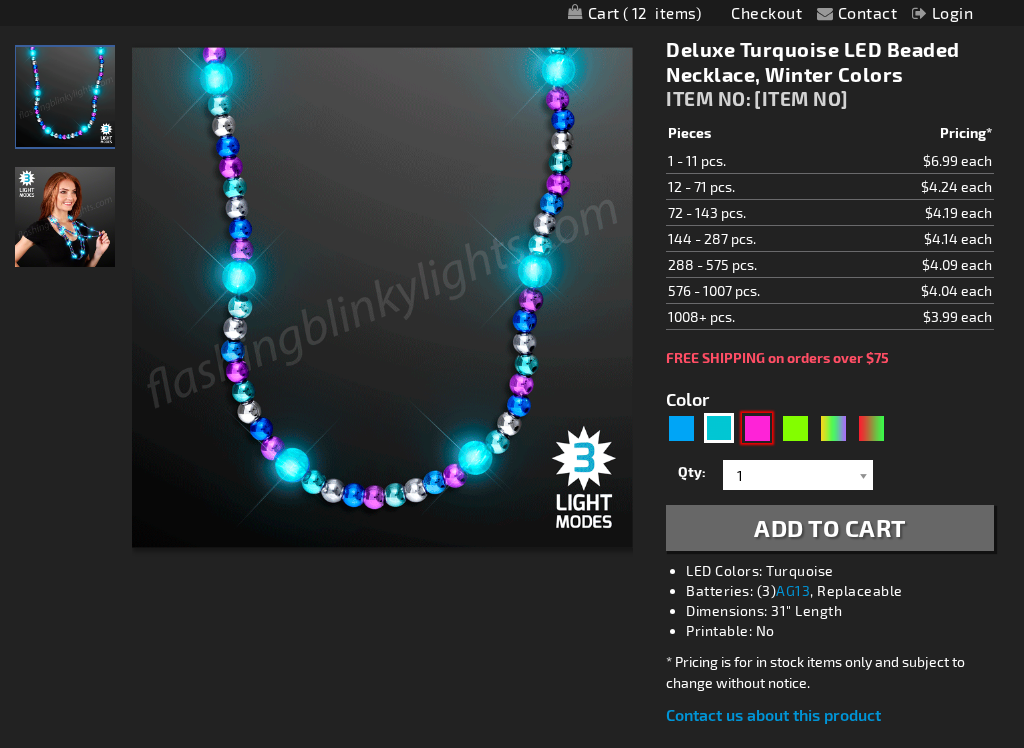 click at bounding box center [757, 428] 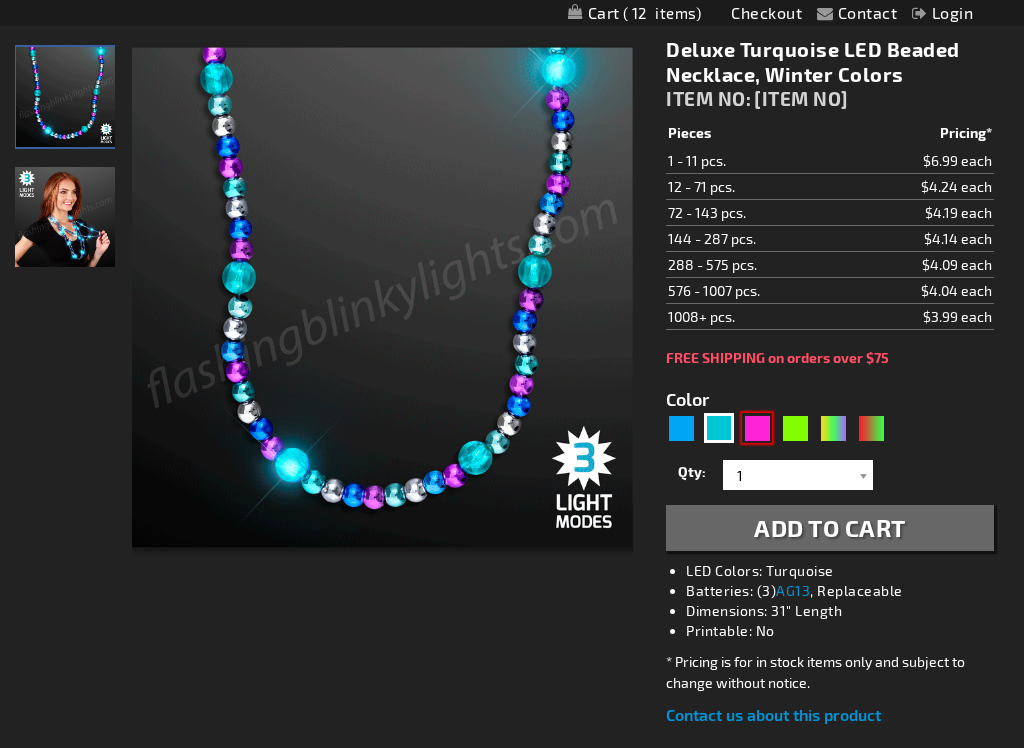 type on "5639" 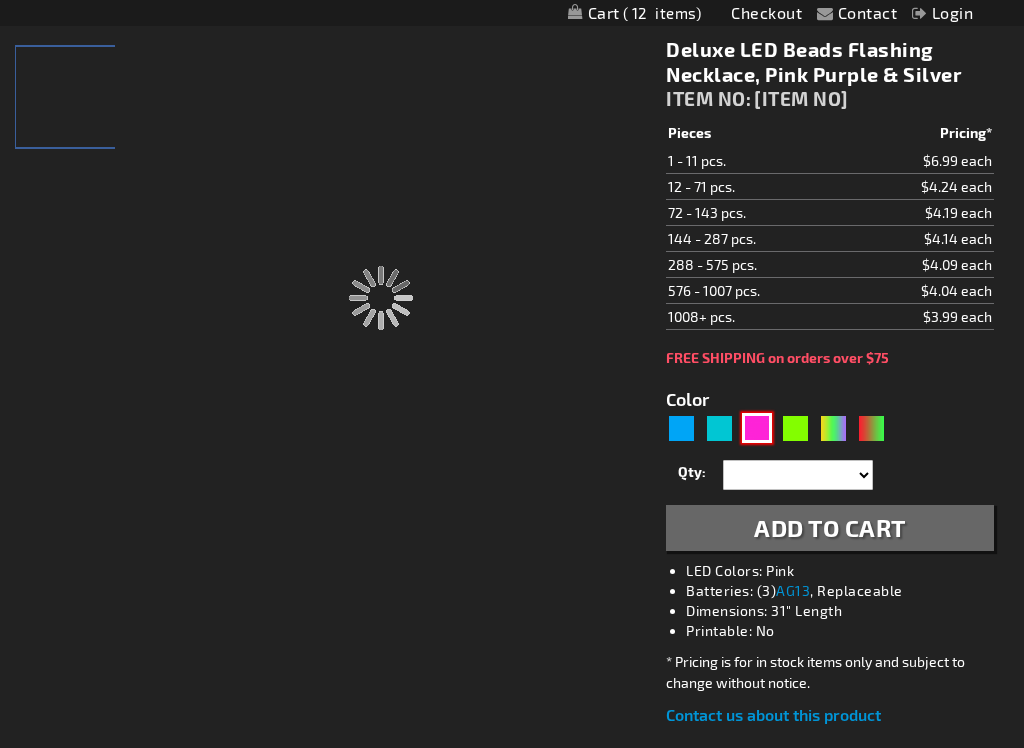 type on "11382-PPS" 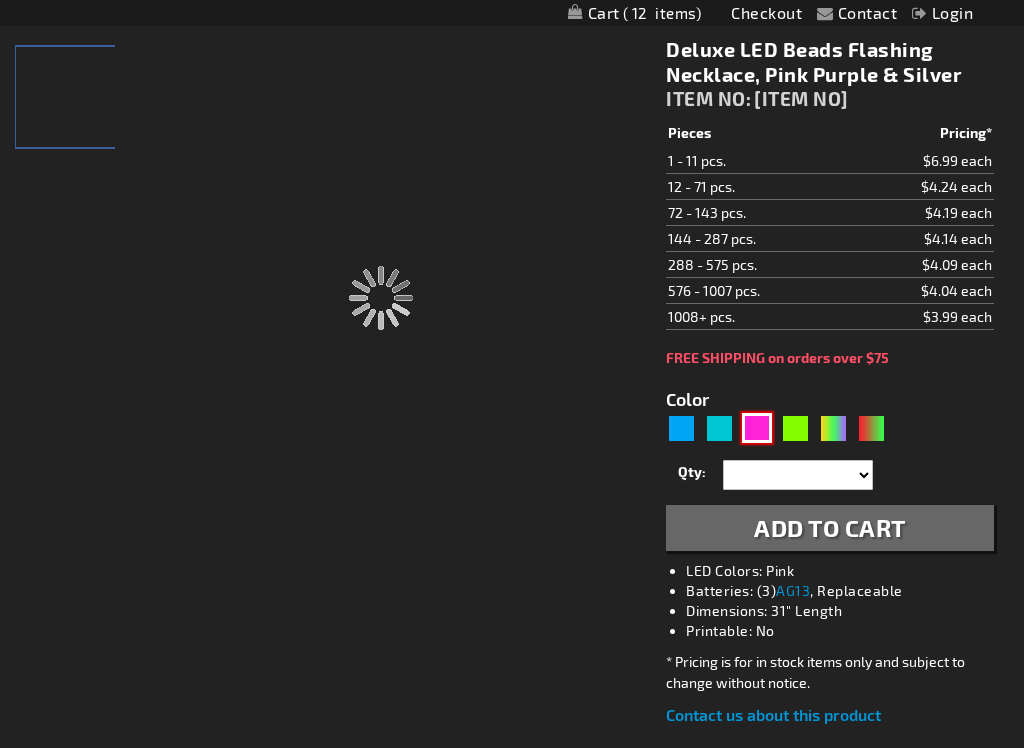 type on "Customize - Deluxe LED Beads Flashing Necklace, Pink Purple &amp; Silver - ITEM NO: 11382-PPS" 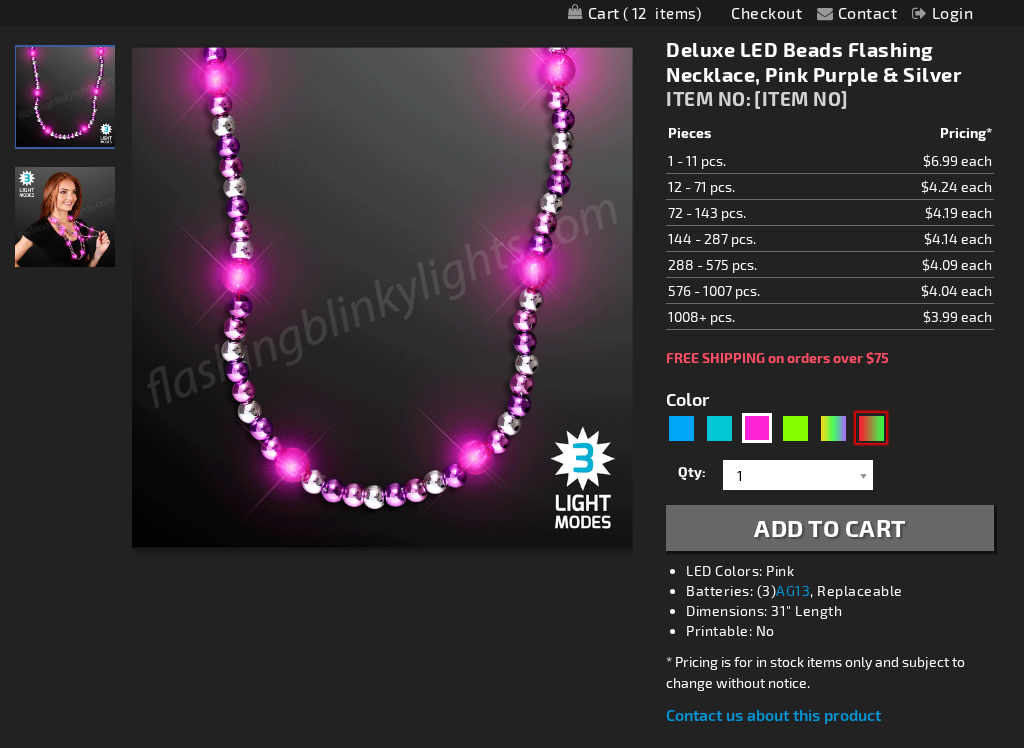 click at bounding box center [871, 428] 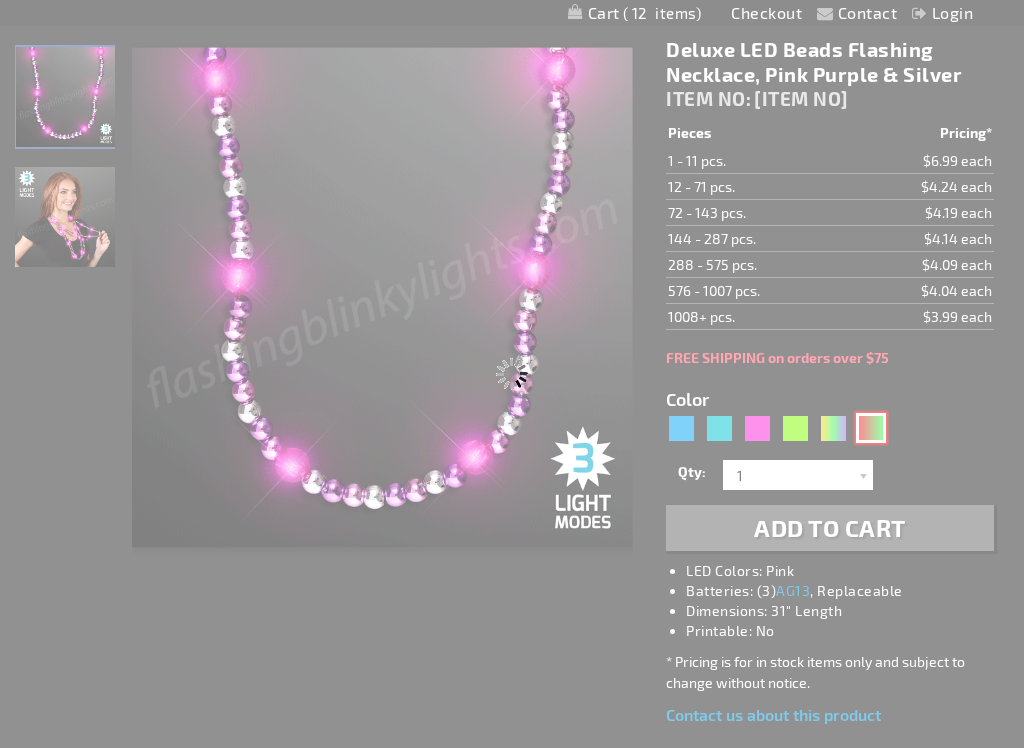type on "5642" 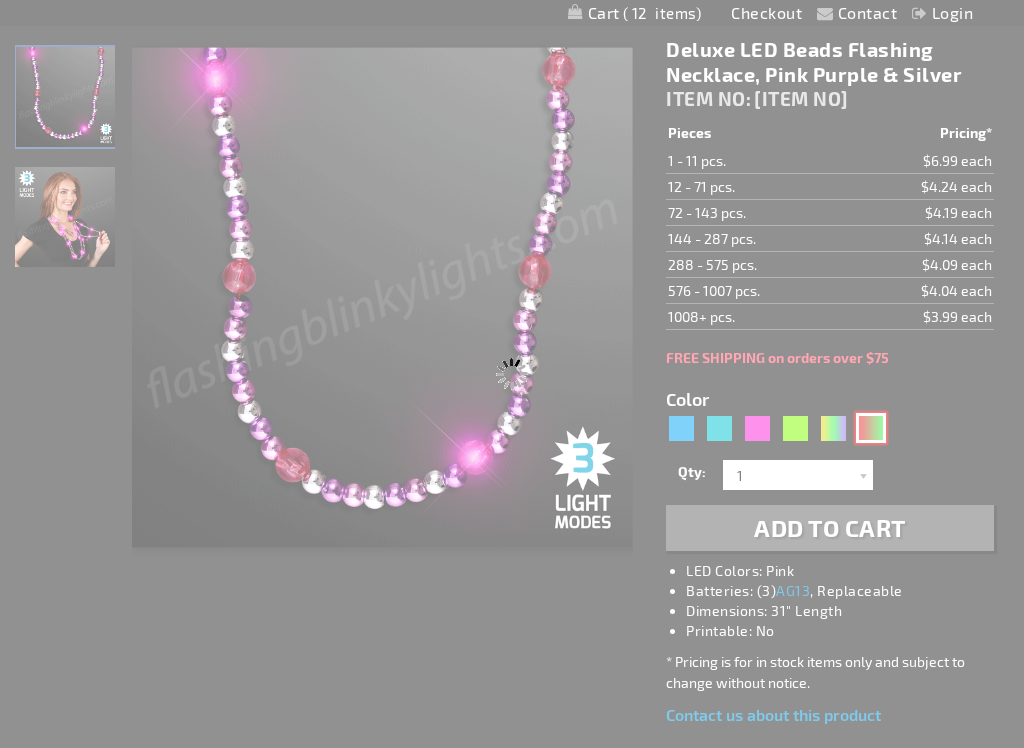 select 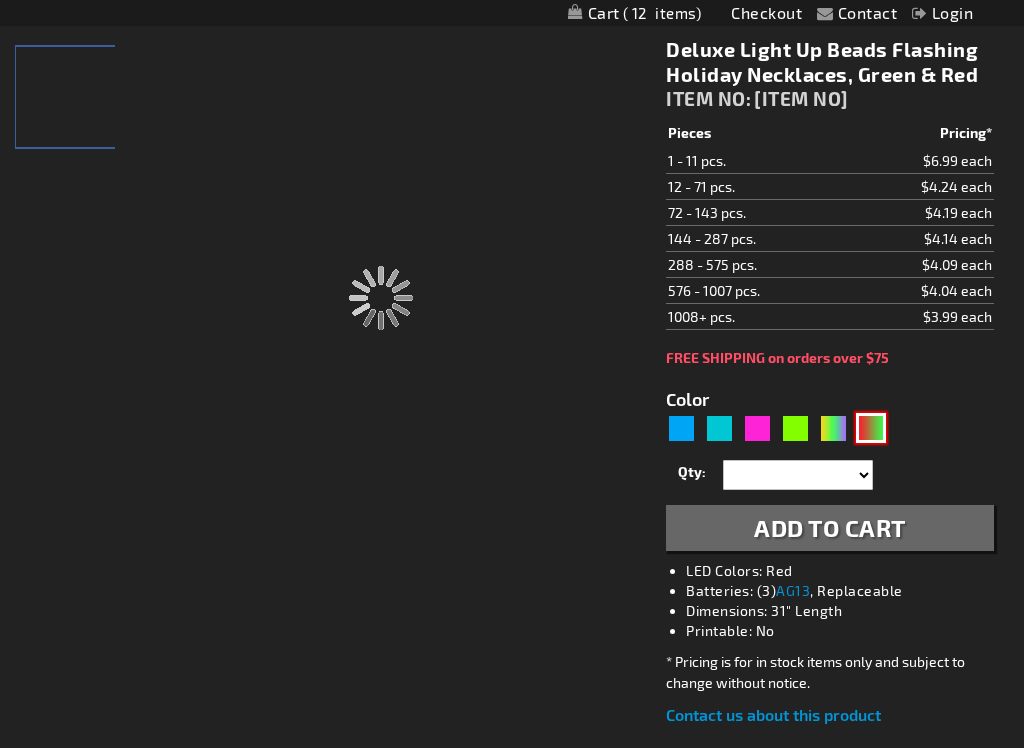 type on "11382-GNR" 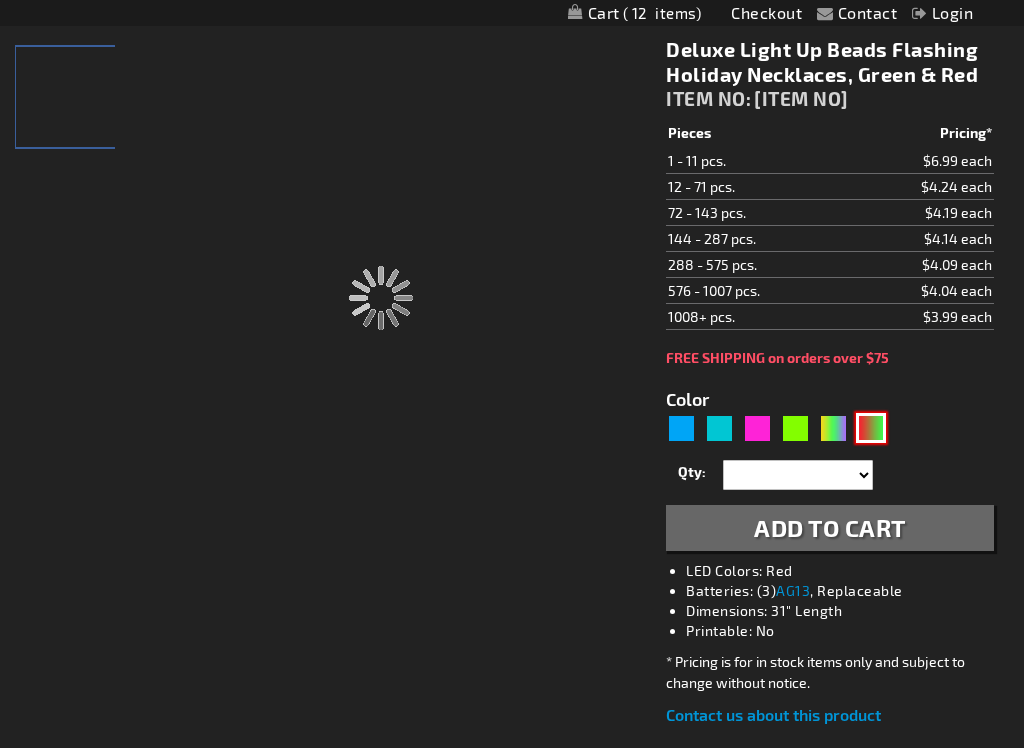 type on "Customize - Deluxe Light Up Beads Flashing Holiday Necklaces, Green &amp; Red - ITEM NO: 11382-GNR" 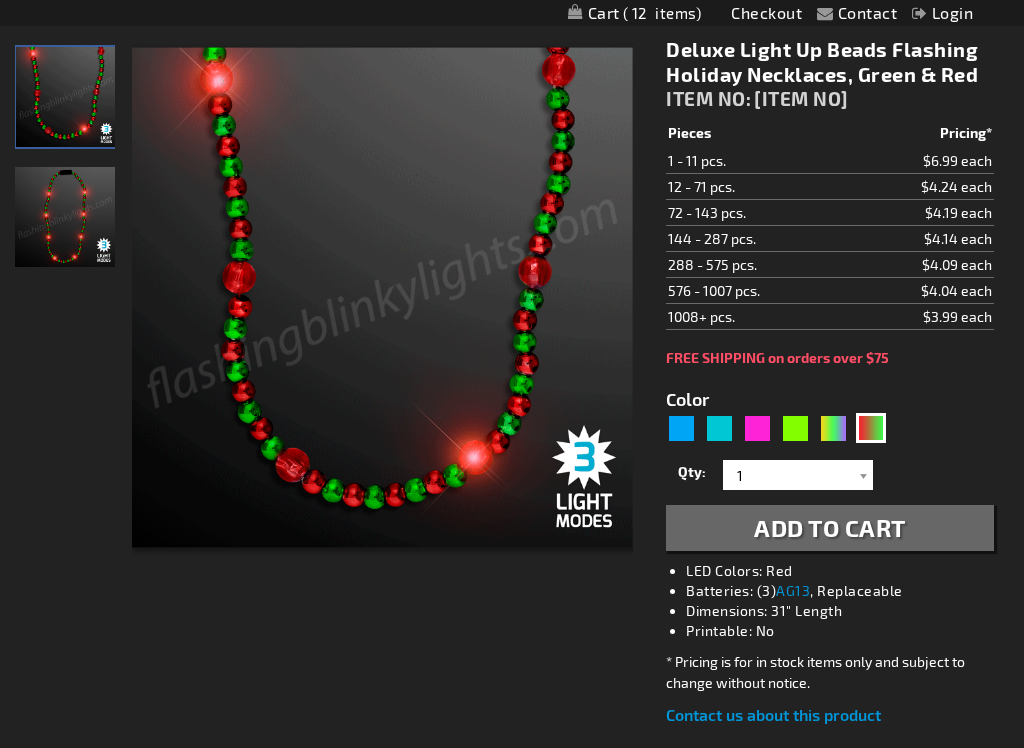 click on "Color" at bounding box center [687, 399] 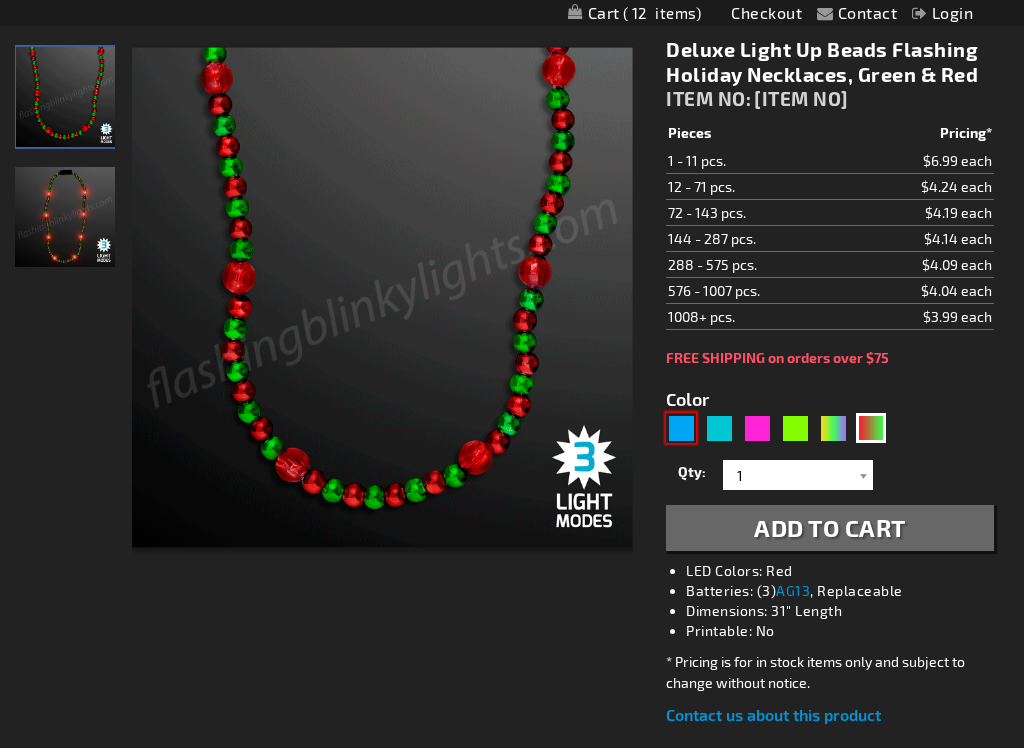 click at bounding box center (681, 428) 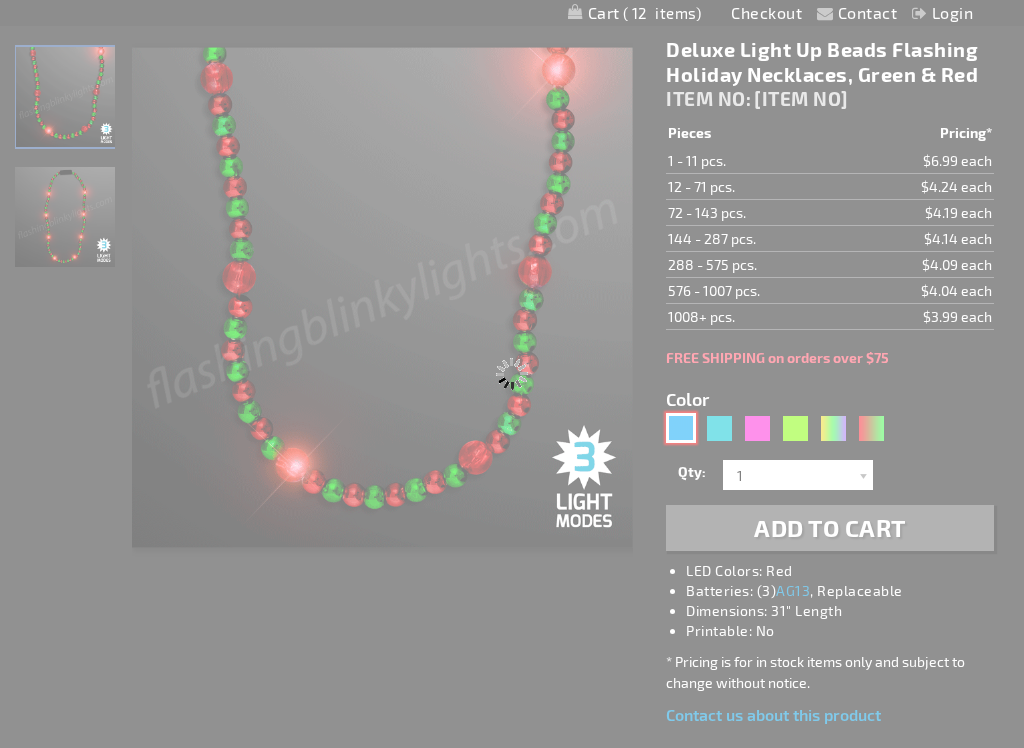 type on "5629" 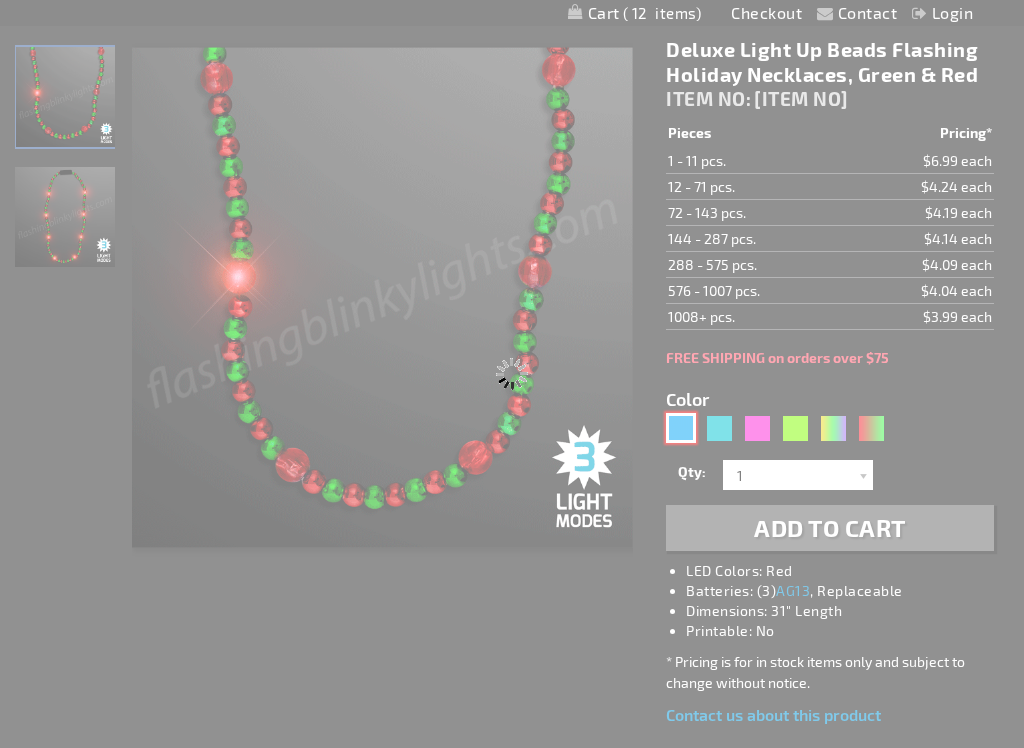 select 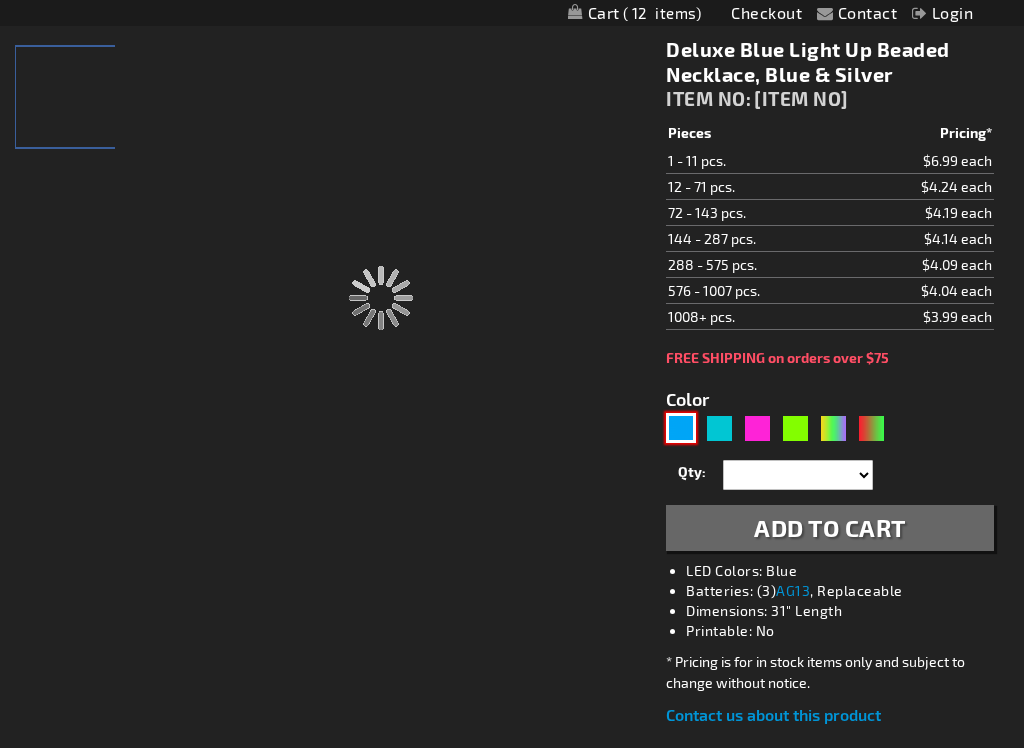 type on "11382-BBS" 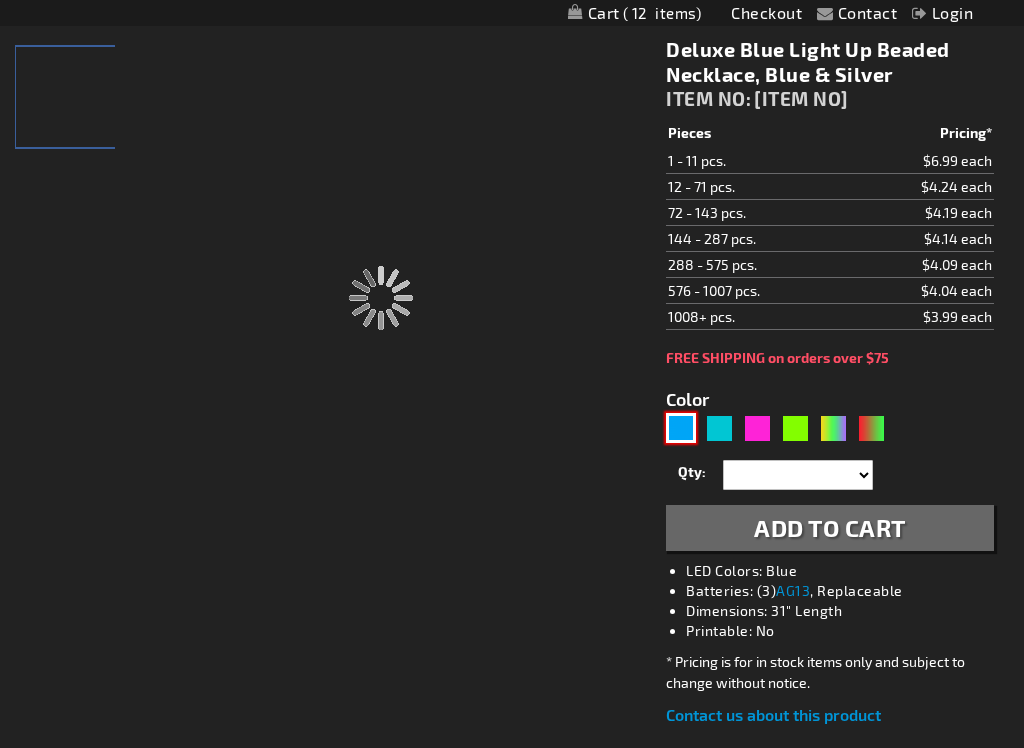 type on "Customize - Deluxe Blue Light Up Beaded Necklace, Blue &amp; Silver - ITEM NO: 11382-BBS" 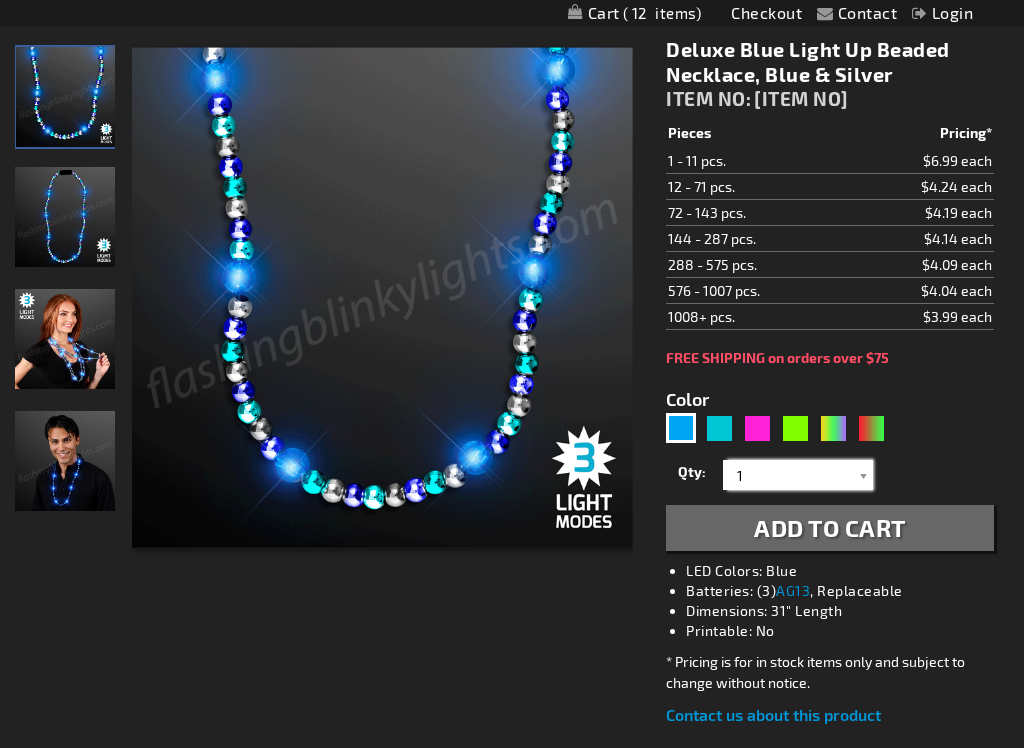 click on "1" at bounding box center (800, 475) 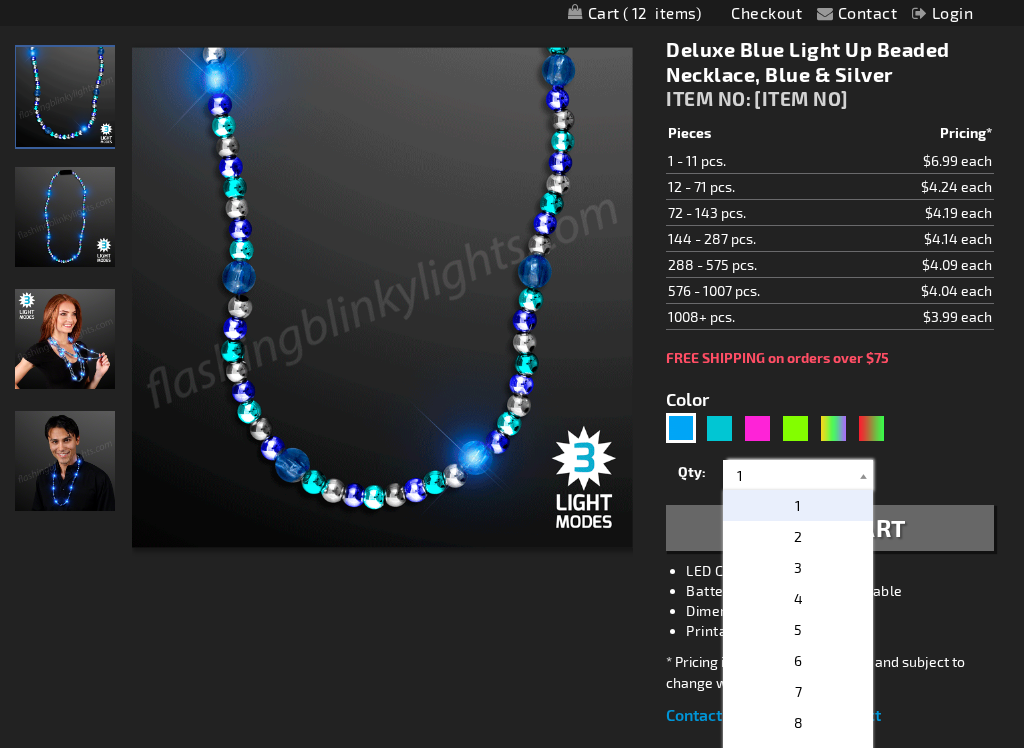 click on "1" at bounding box center (800, 475) 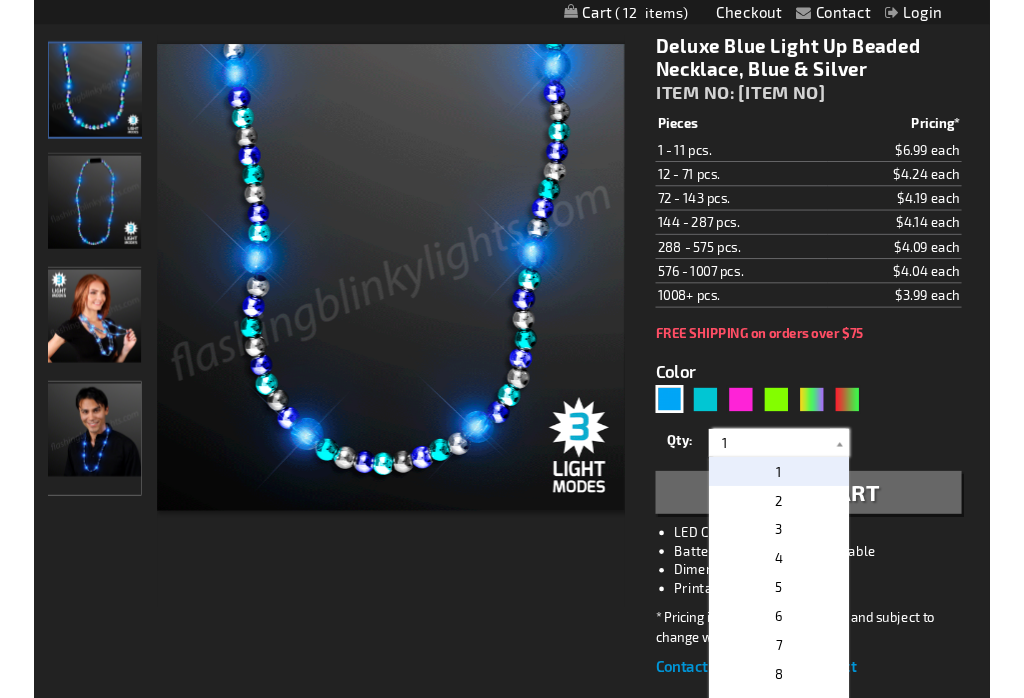 scroll, scrollTop: 259, scrollLeft: 0, axis: vertical 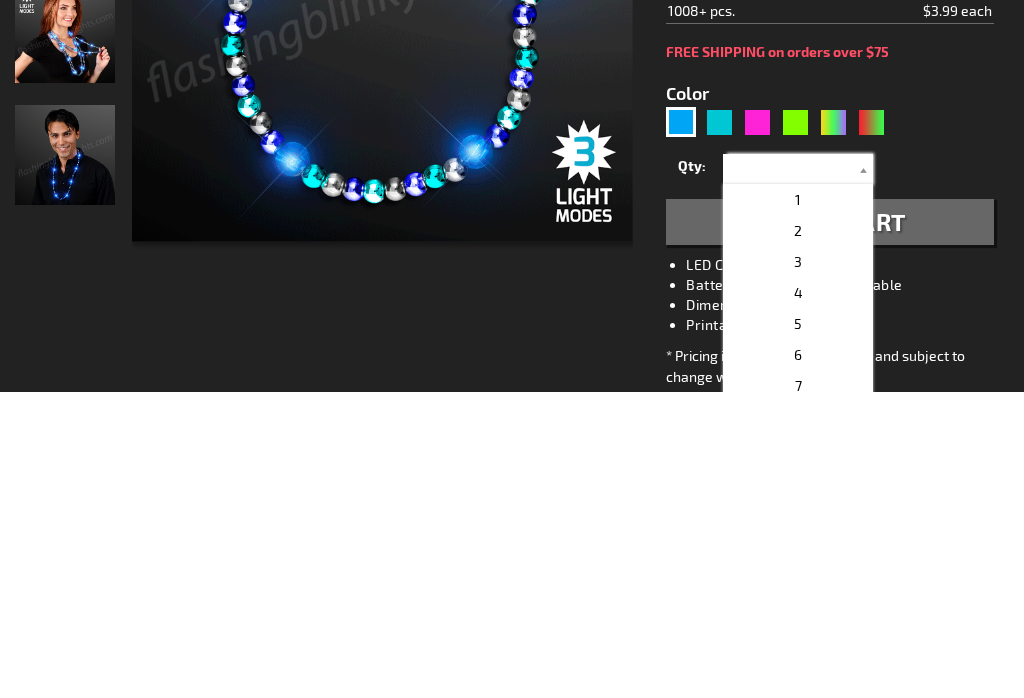 type on "6" 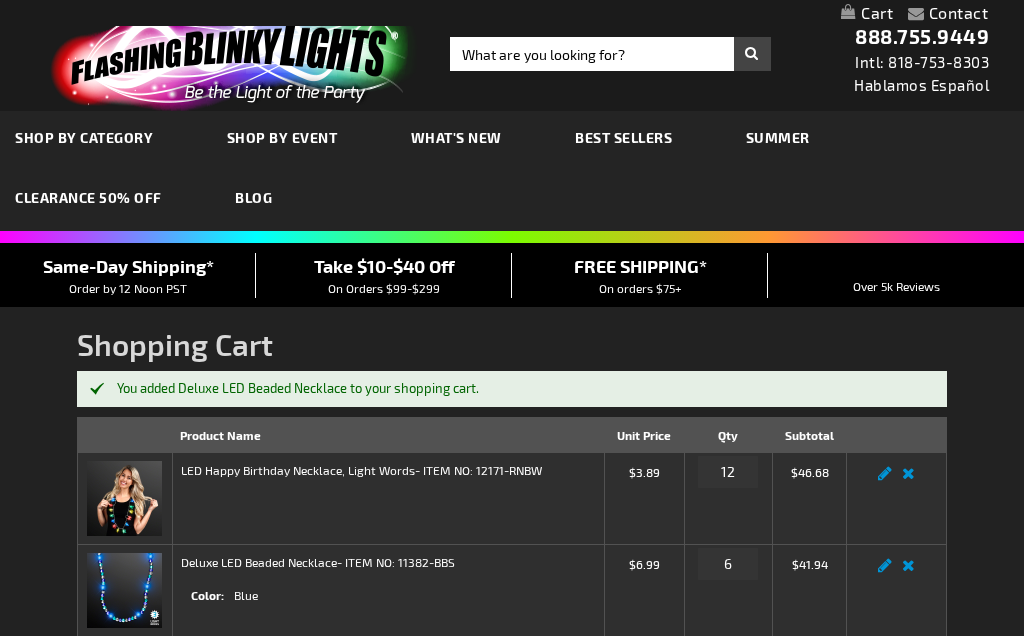 scroll, scrollTop: 0, scrollLeft: 0, axis: both 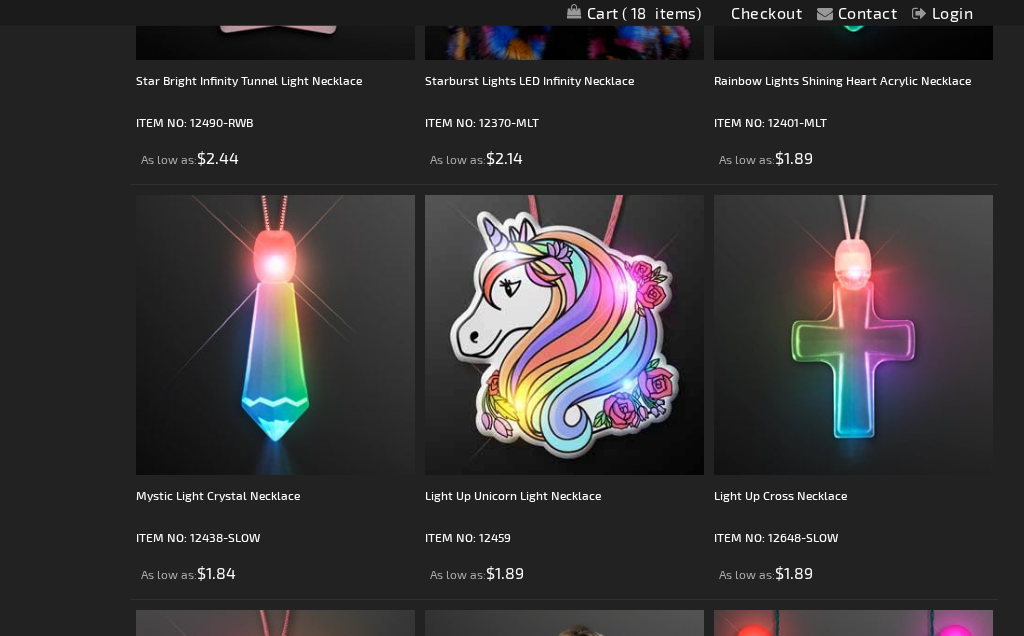 click at bounding box center [564, 335] 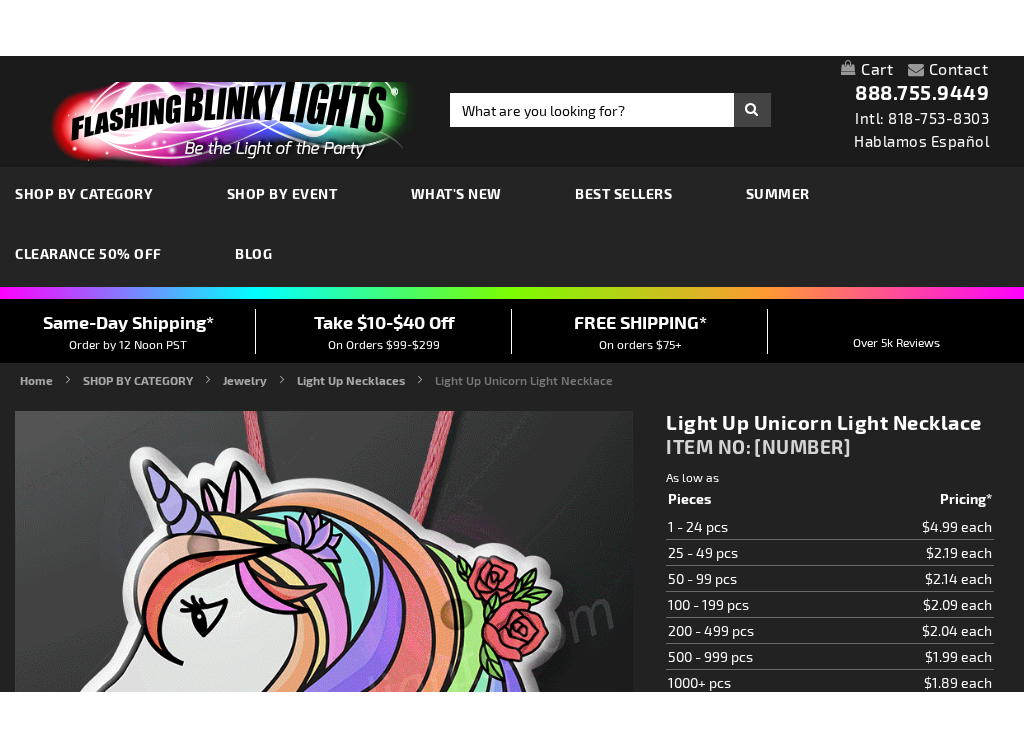 scroll, scrollTop: 267, scrollLeft: 0, axis: vertical 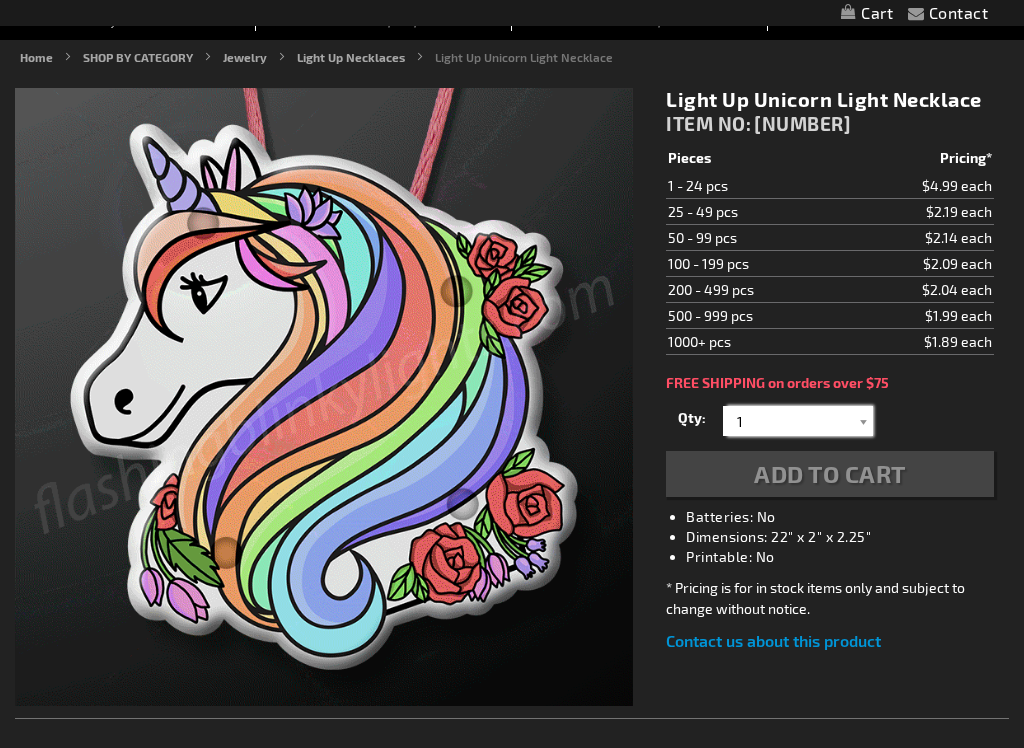 click on "1" at bounding box center [800, 421] 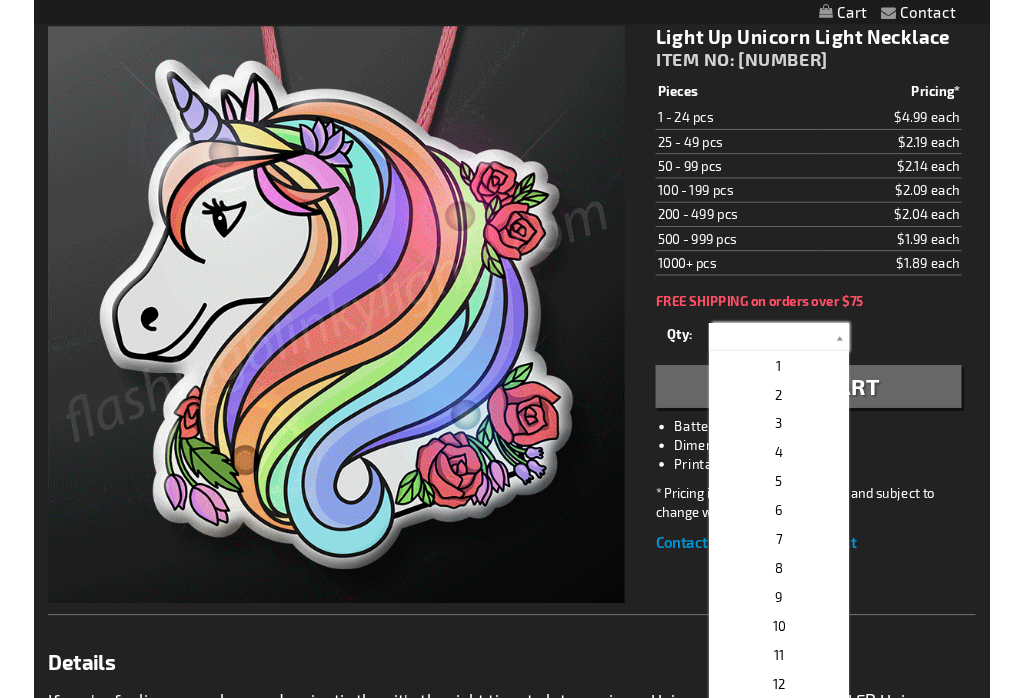 scroll, scrollTop: 266, scrollLeft: 0, axis: vertical 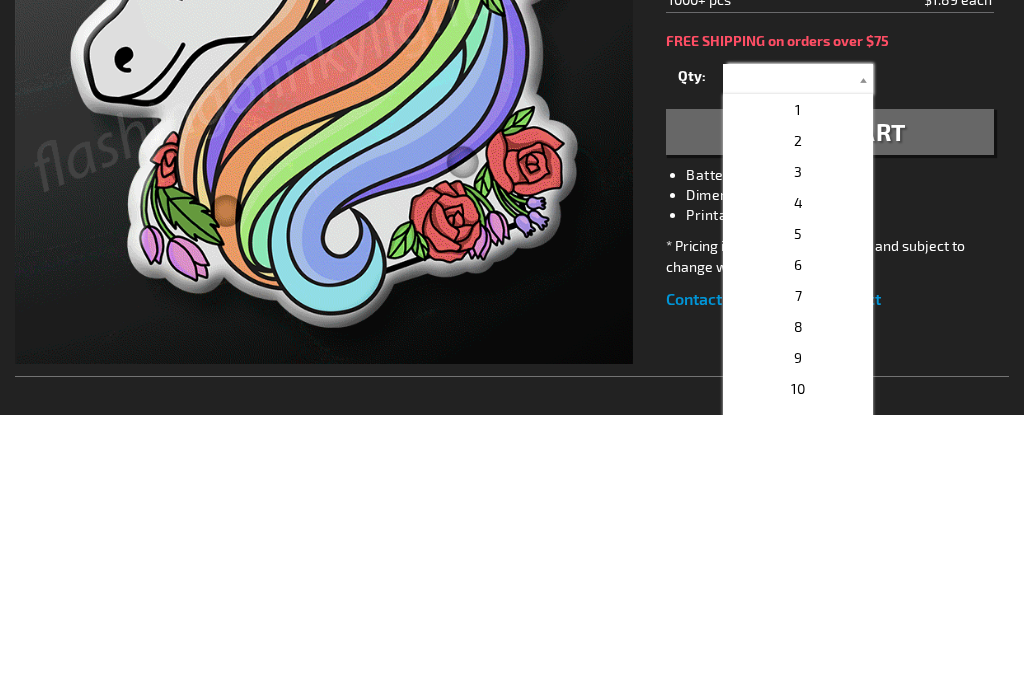 type on "2" 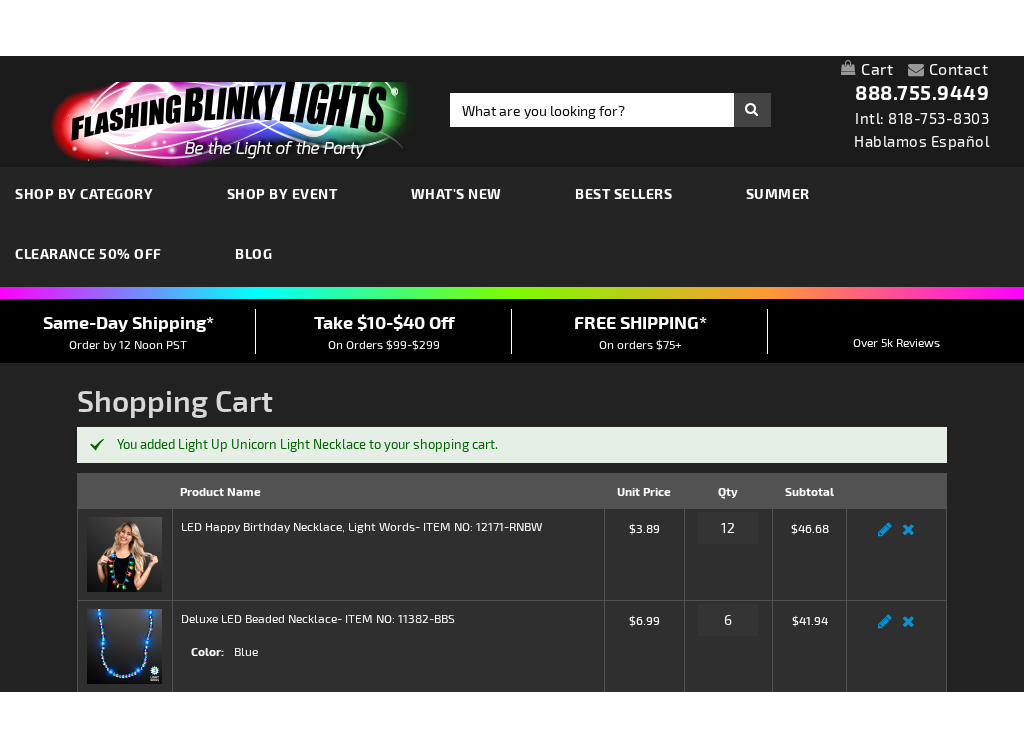 scroll, scrollTop: 278, scrollLeft: 0, axis: vertical 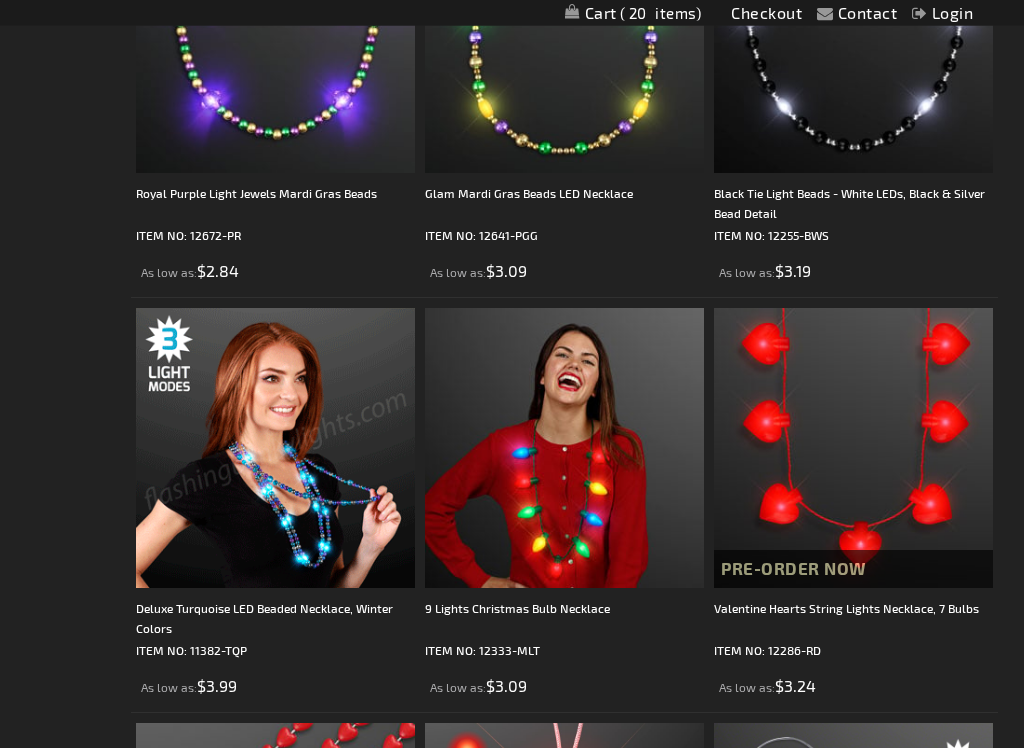 click at bounding box center (275, 448) 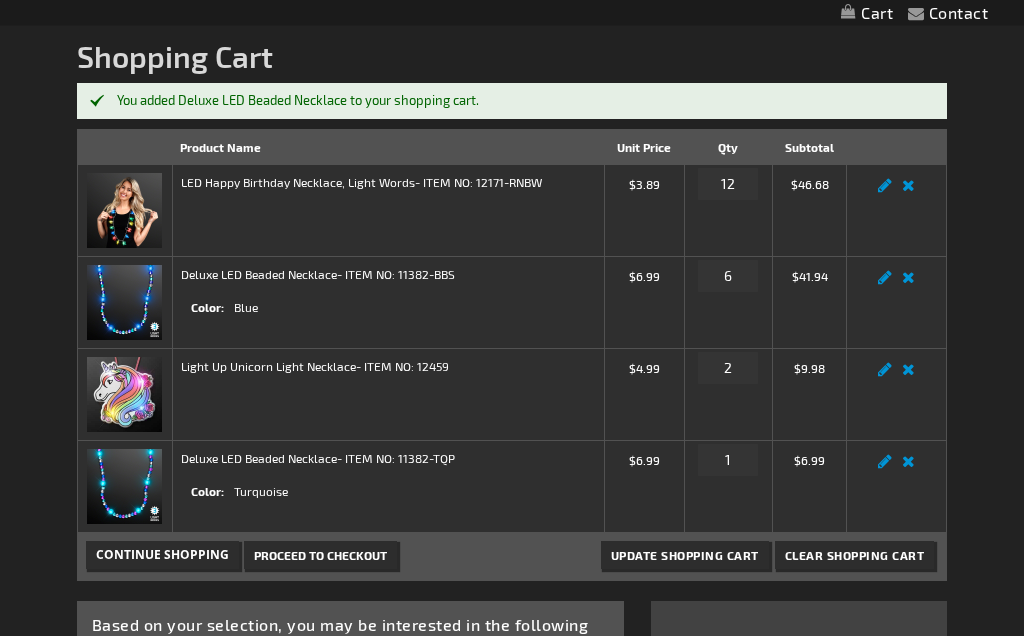 scroll, scrollTop: 287, scrollLeft: 0, axis: vertical 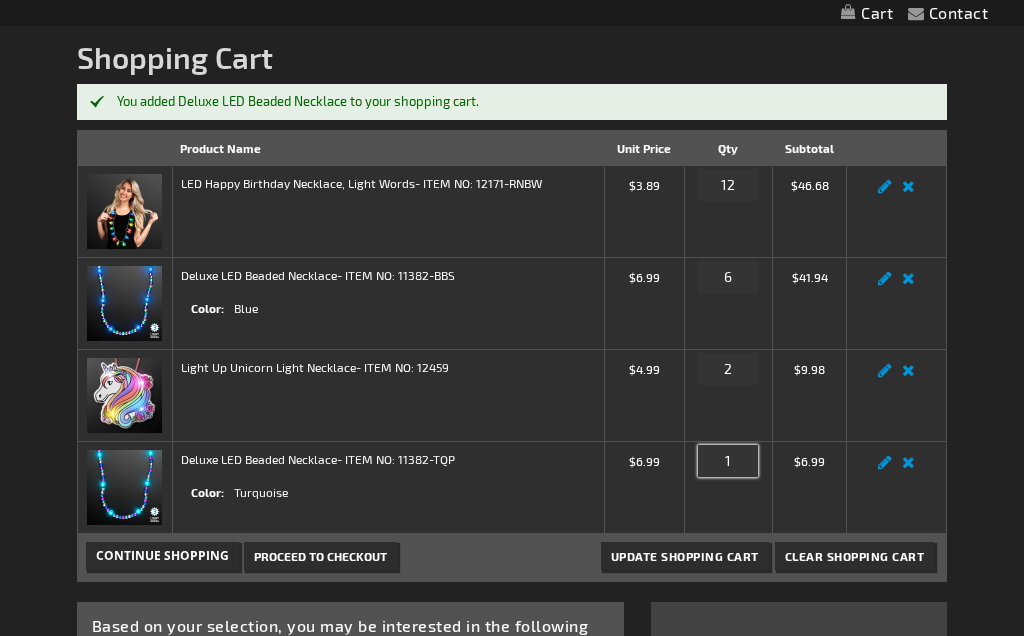 click on "1" at bounding box center (728, 461) 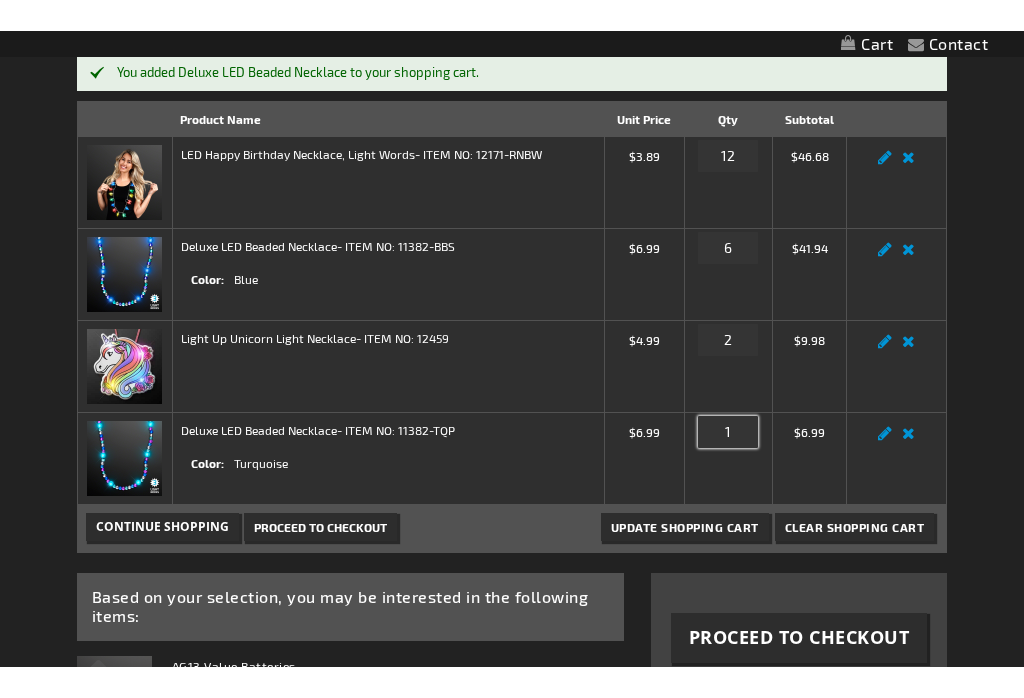 scroll, scrollTop: 378, scrollLeft: 0, axis: vertical 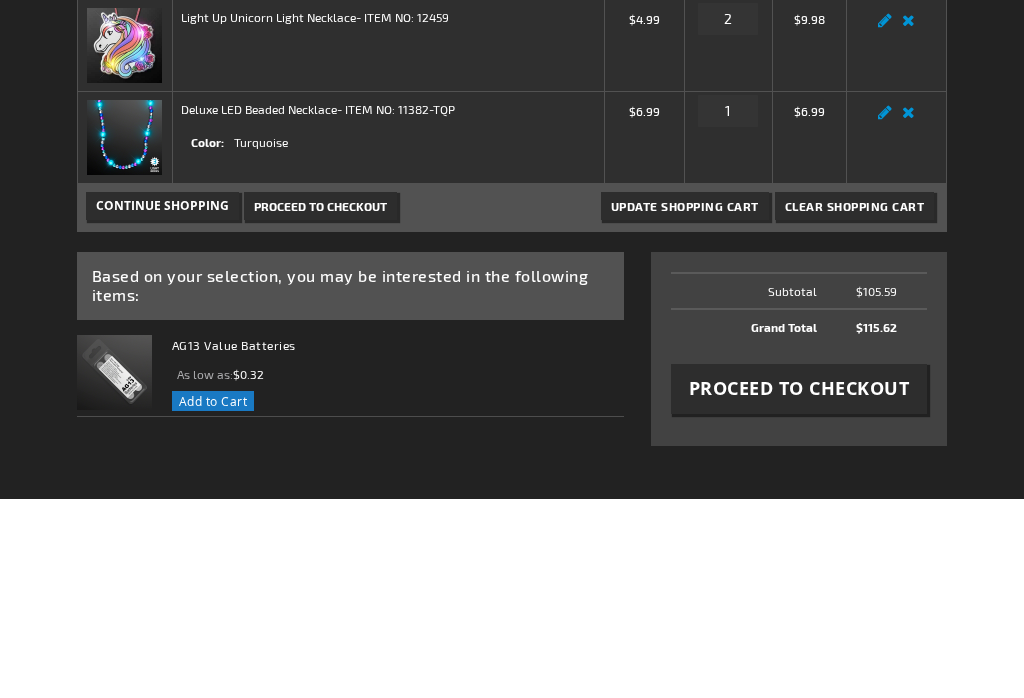 click on "Edit" at bounding box center (885, 317) 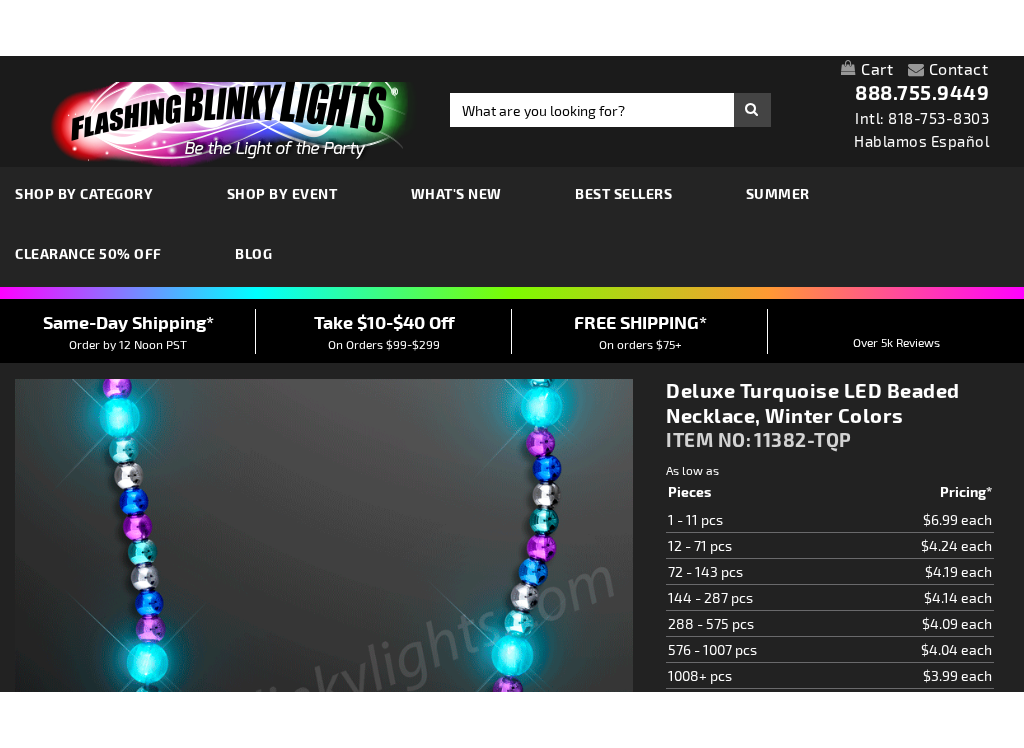 scroll, scrollTop: 111, scrollLeft: 0, axis: vertical 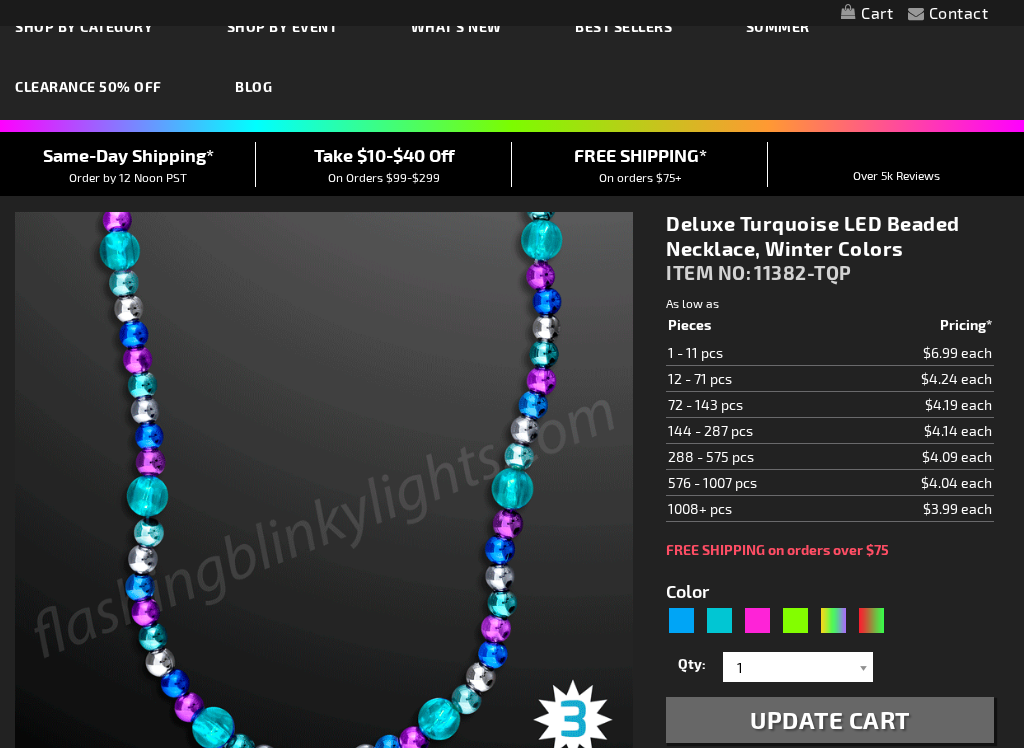 type on "5653" 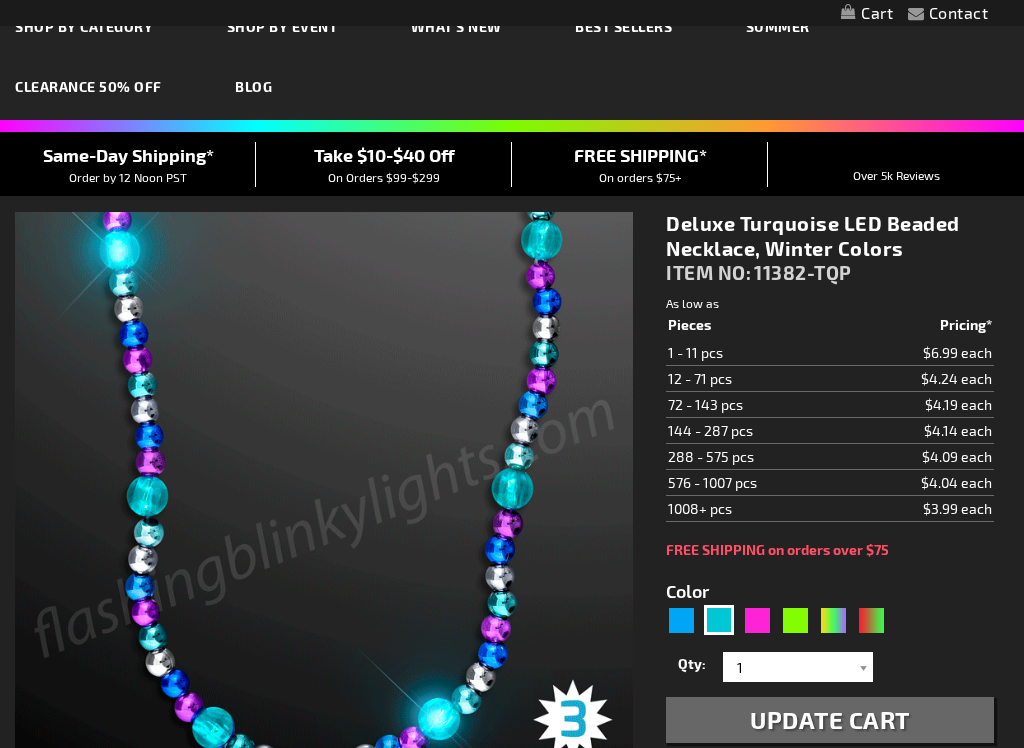 scroll, scrollTop: 407, scrollLeft: 0, axis: vertical 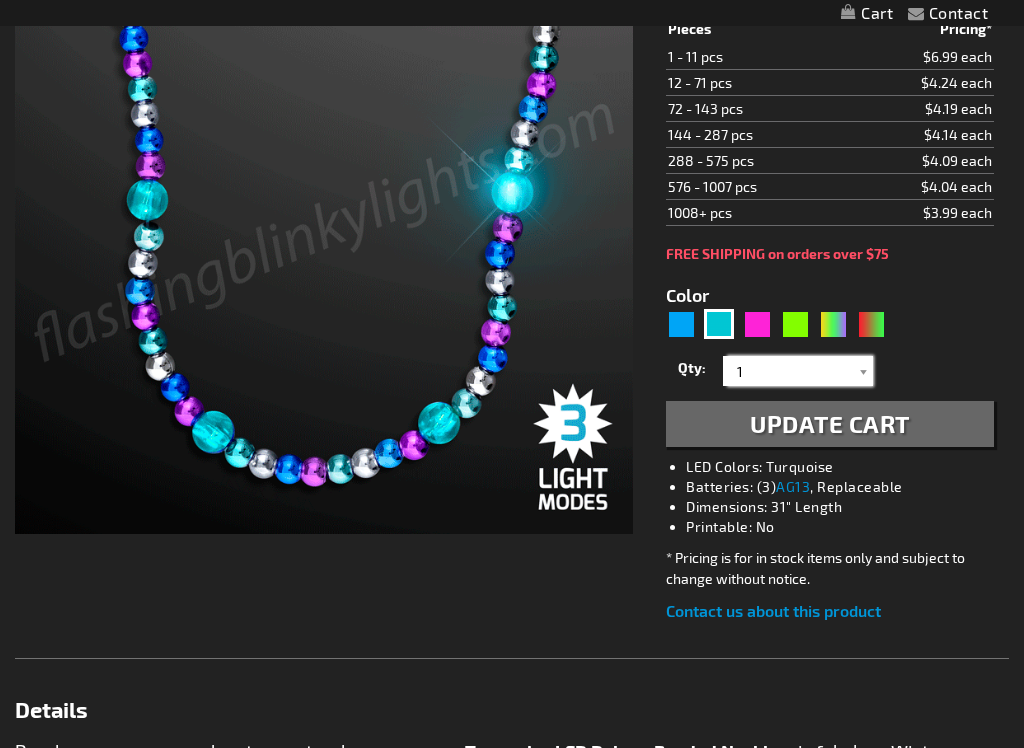 click on "1" at bounding box center [800, 371] 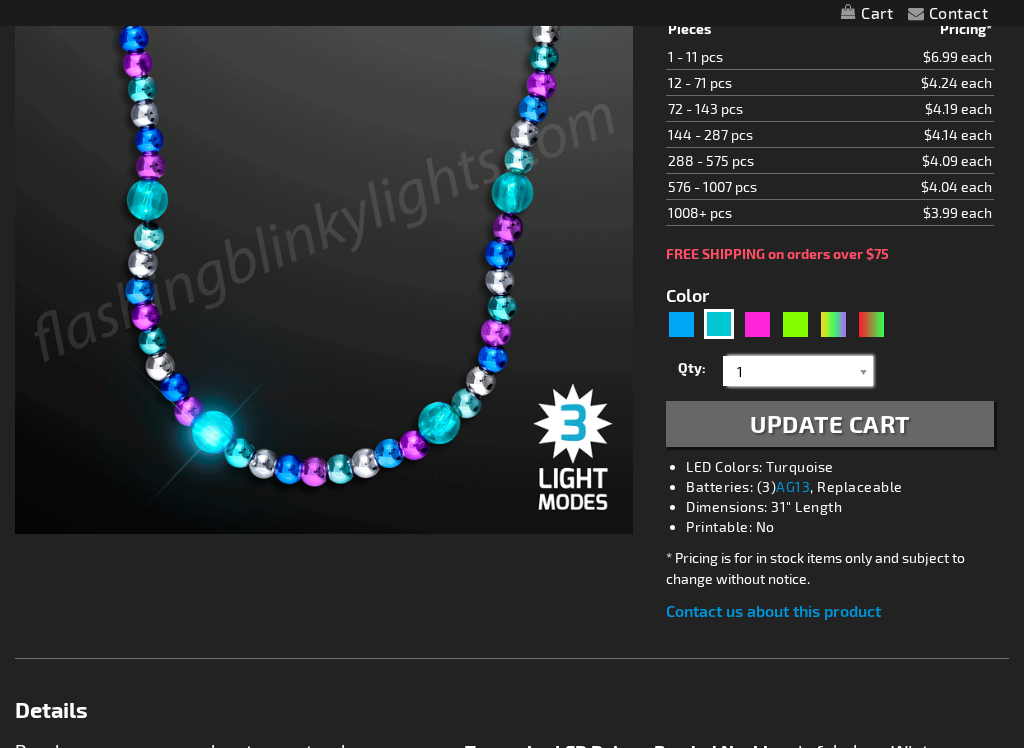 click on "1" at bounding box center [800, 371] 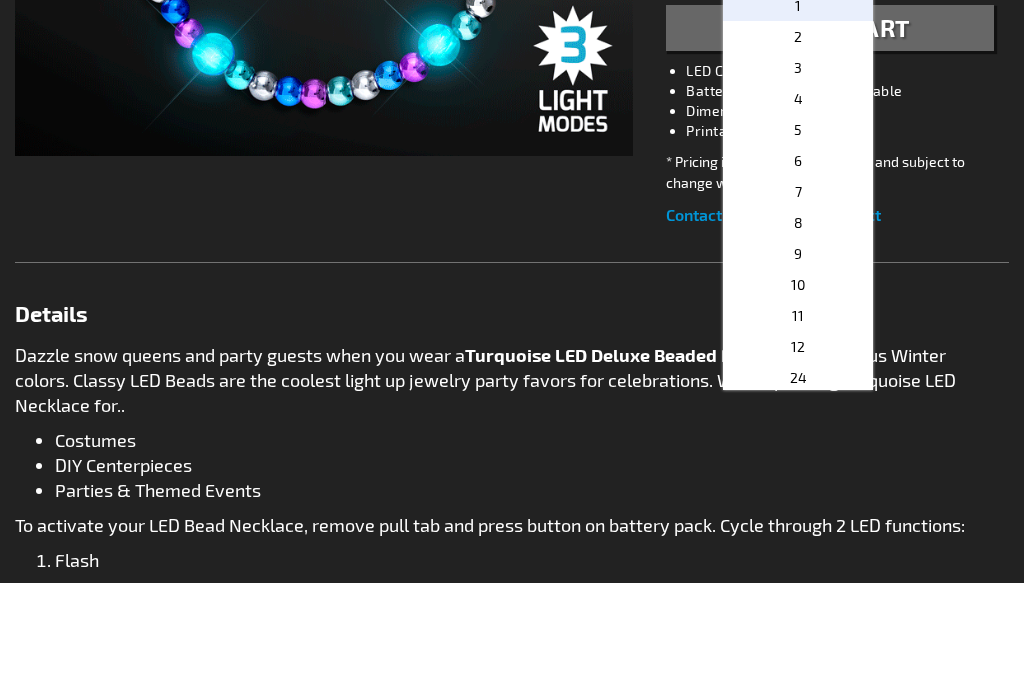 scroll, scrollTop: 493, scrollLeft: 0, axis: vertical 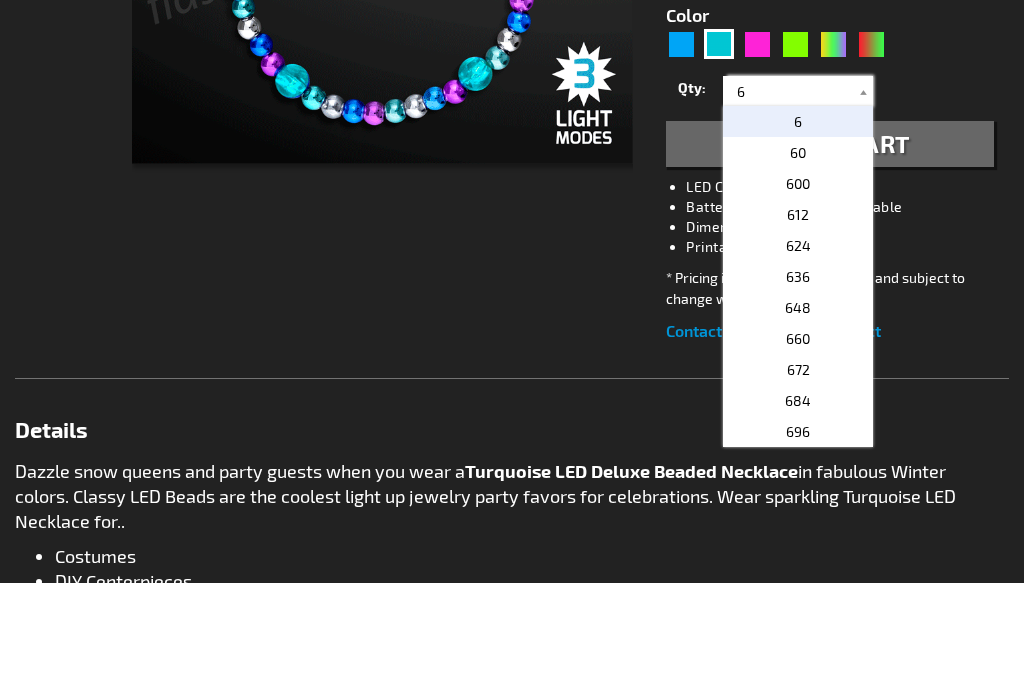 type on "6" 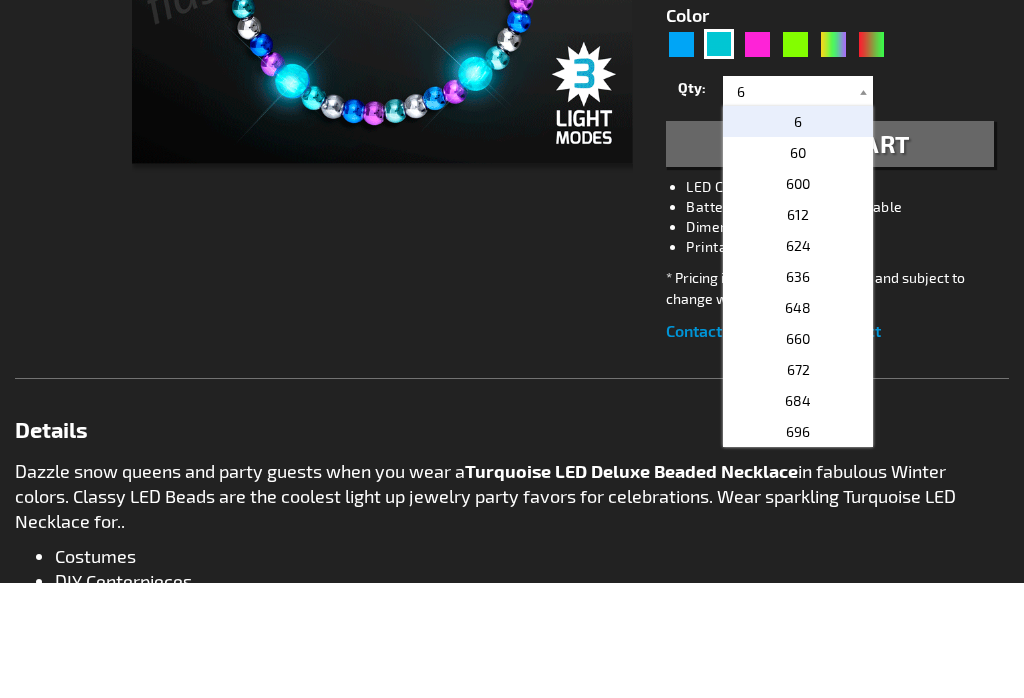 click on "Update Cart" at bounding box center (830, 260) 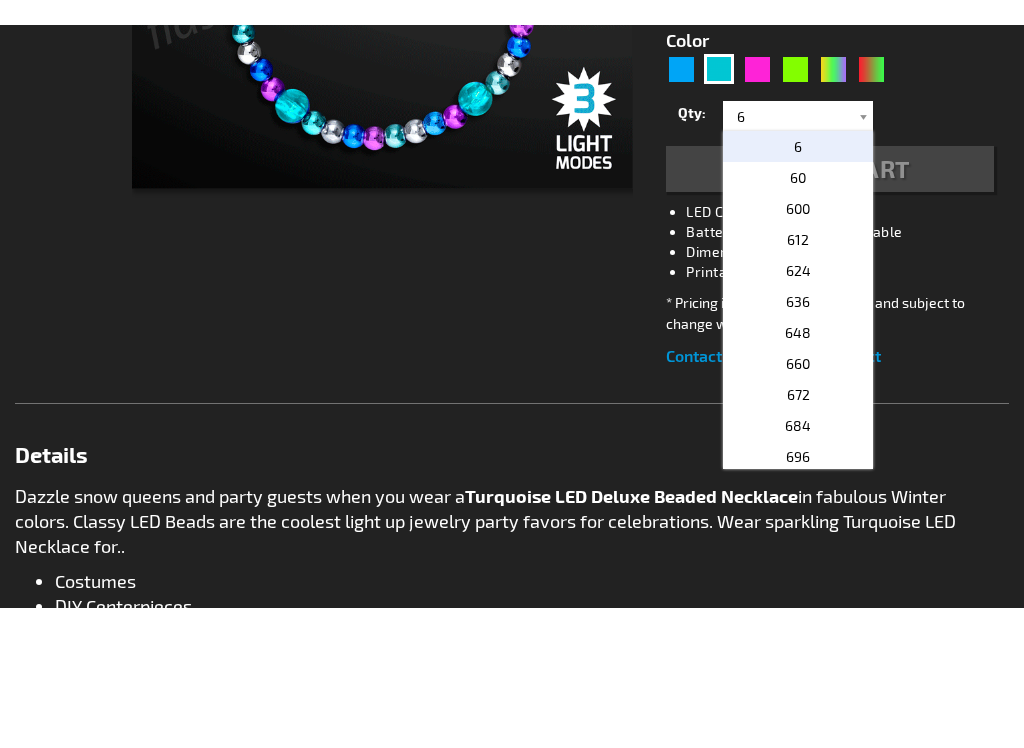 scroll, scrollTop: 609, scrollLeft: 0, axis: vertical 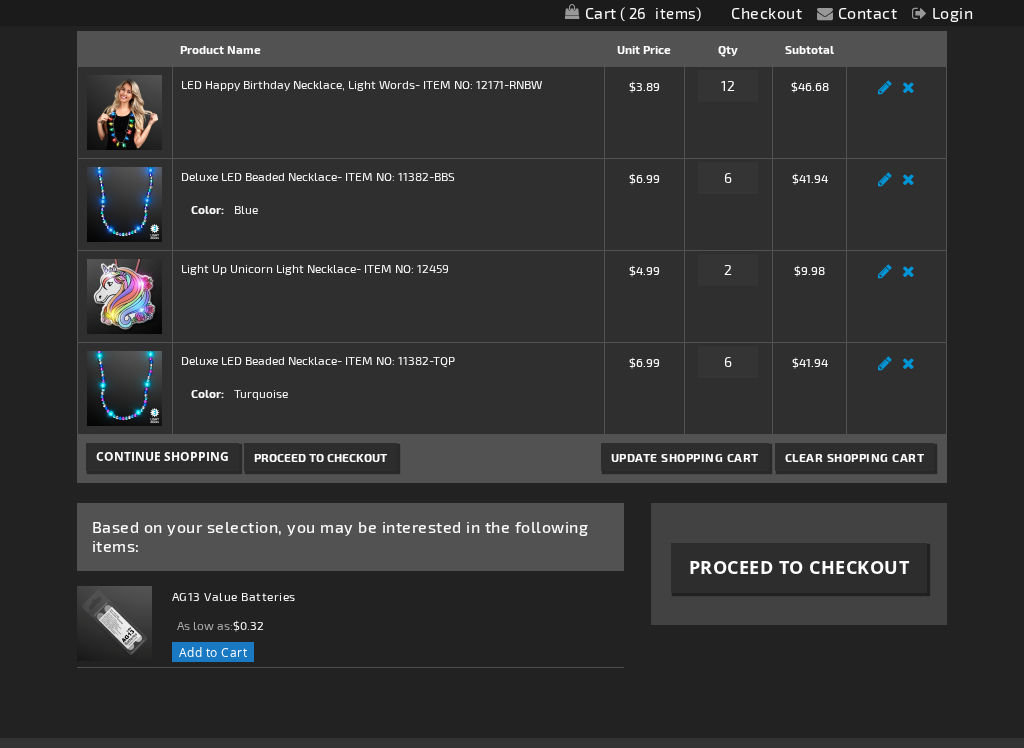 click on "Remove item" at bounding box center [908, 185] 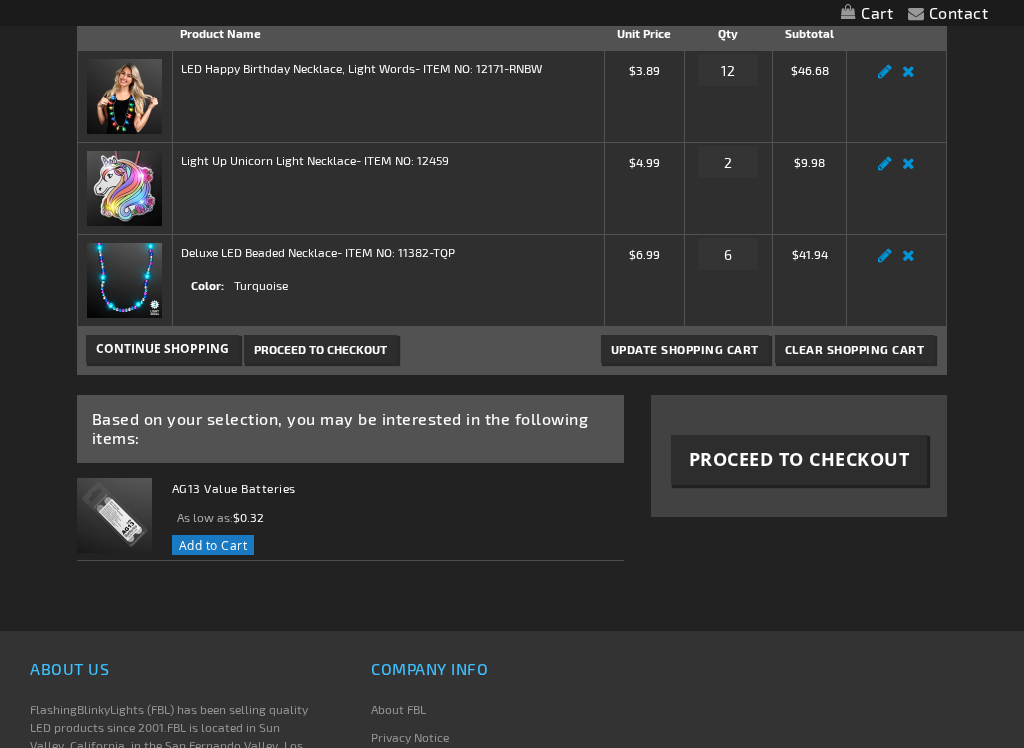 scroll, scrollTop: 296, scrollLeft: 0, axis: vertical 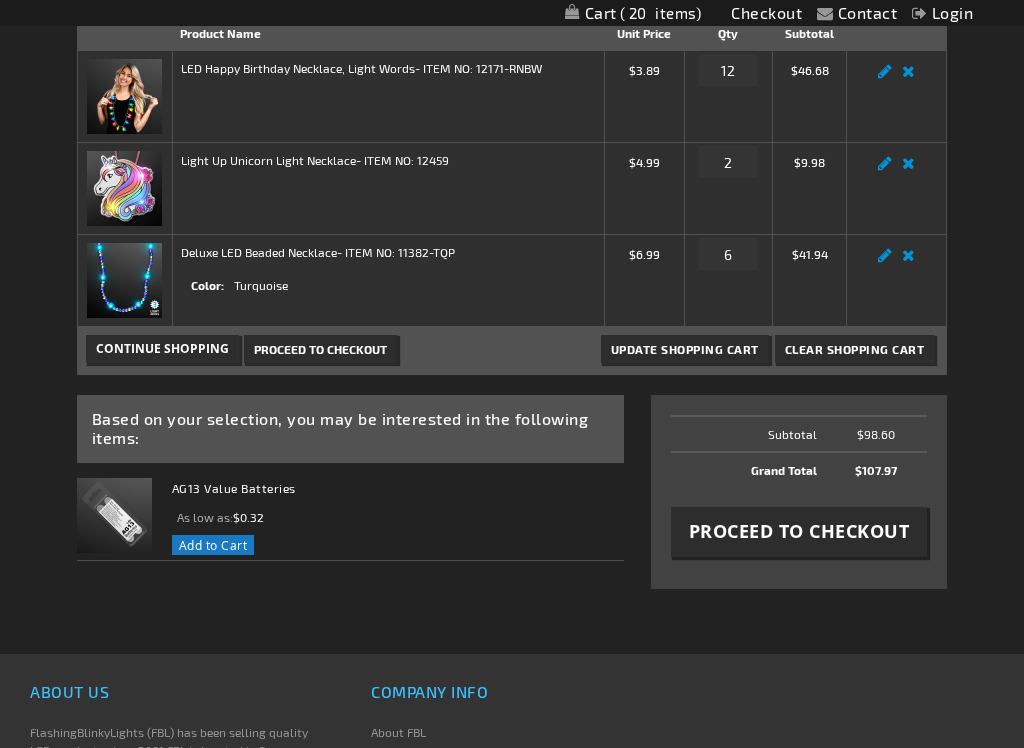 click on "Edit" at bounding box center (885, 261) 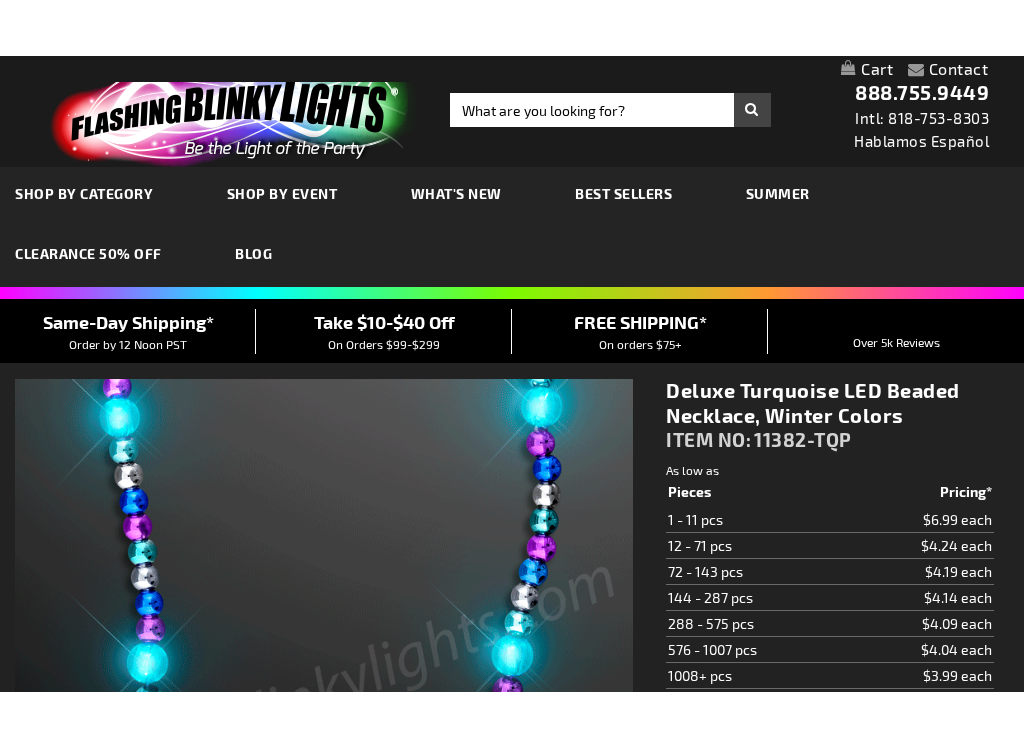 scroll, scrollTop: 436, scrollLeft: 0, axis: vertical 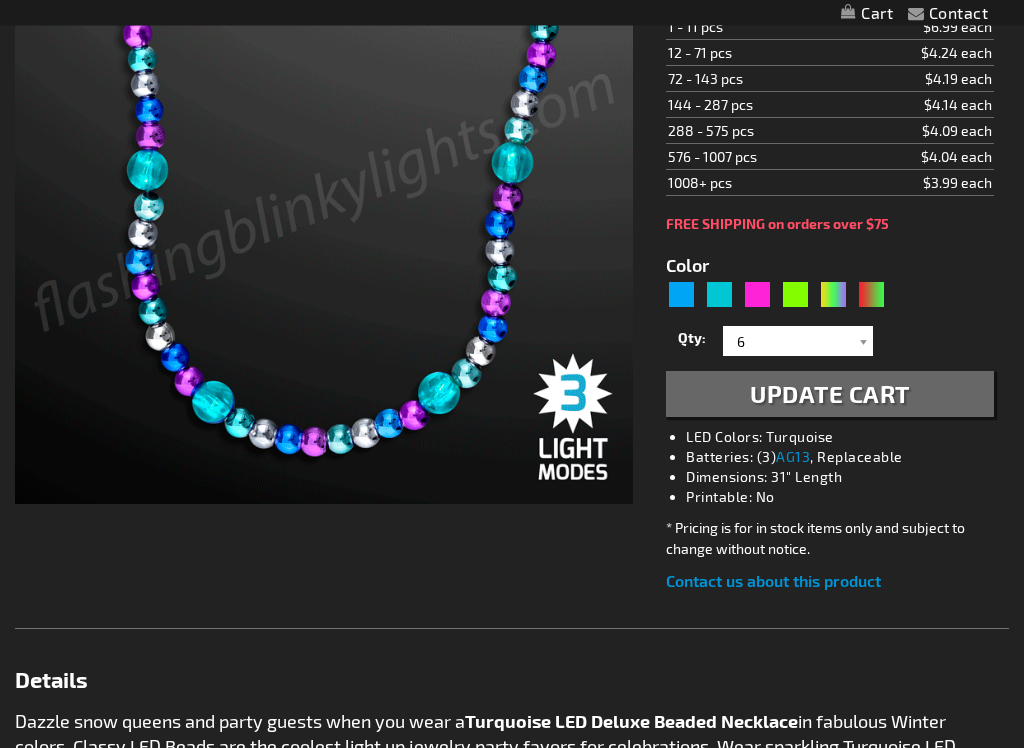 type on "5653" 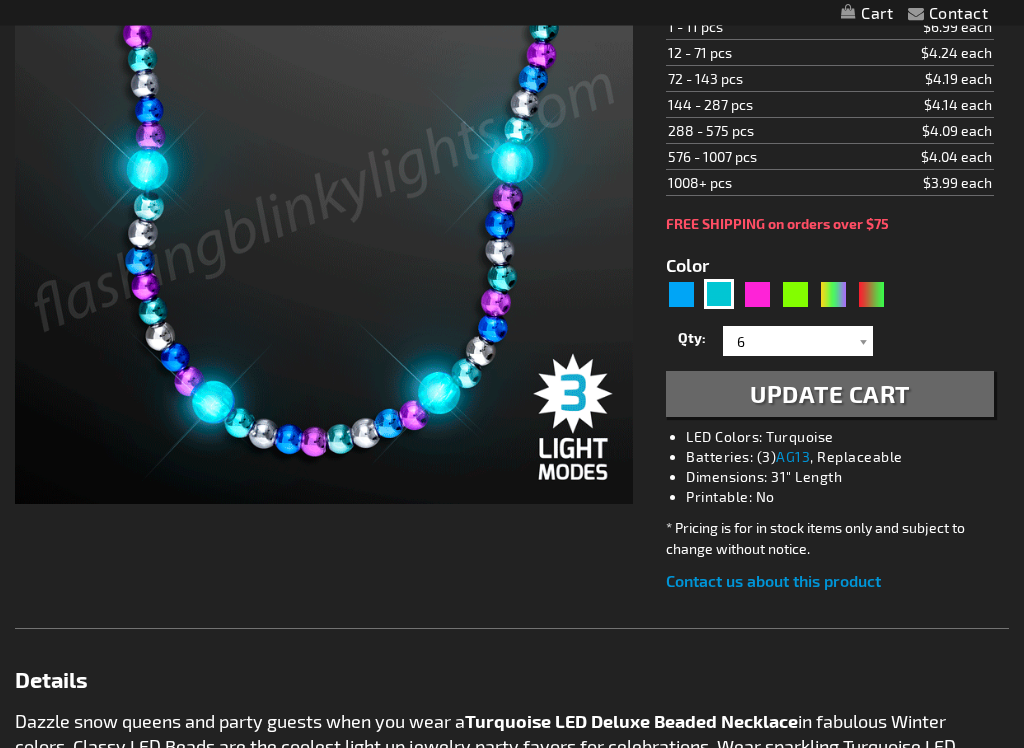 scroll, scrollTop: 461, scrollLeft: 0, axis: vertical 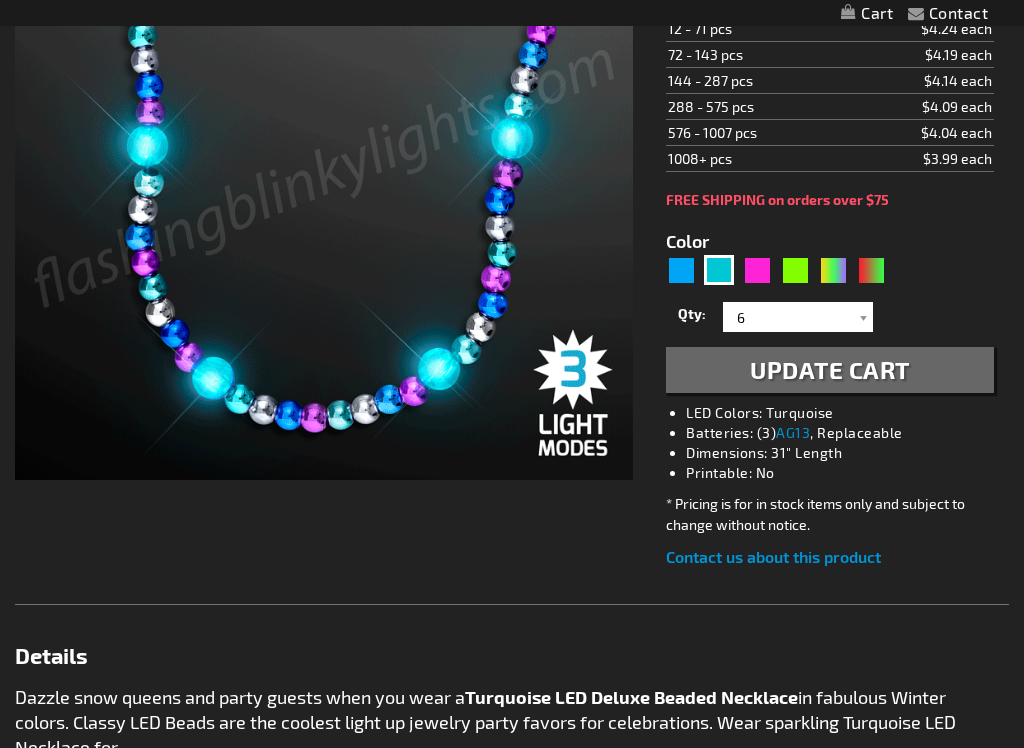 click at bounding box center (863, 317) 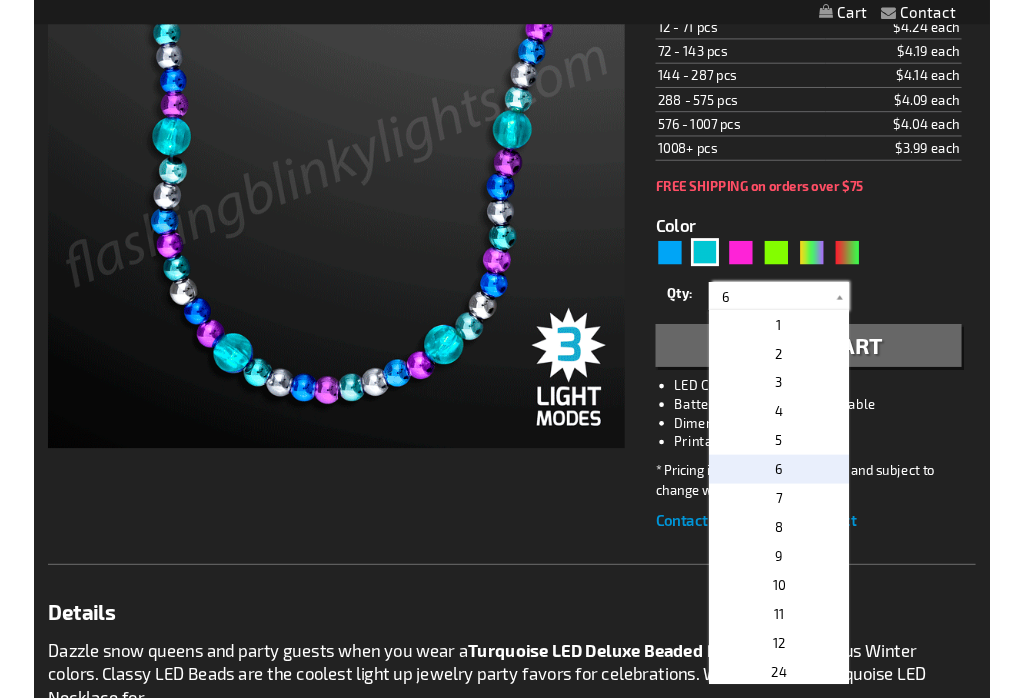 scroll, scrollTop: 461, scrollLeft: 1, axis: both 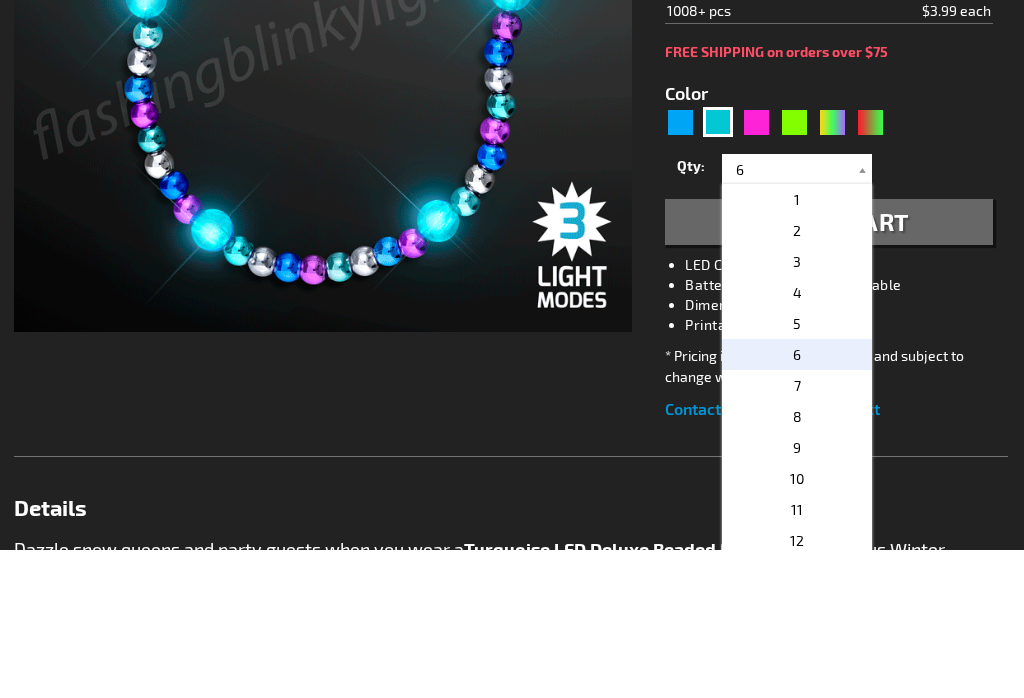 click at bounding box center (862, 317) 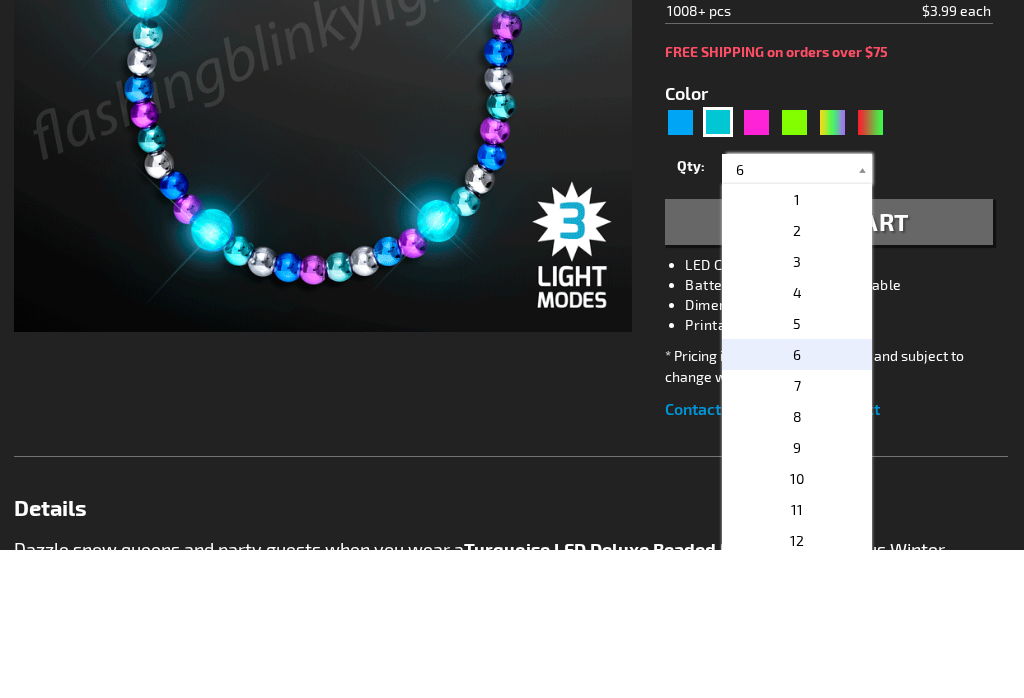 type 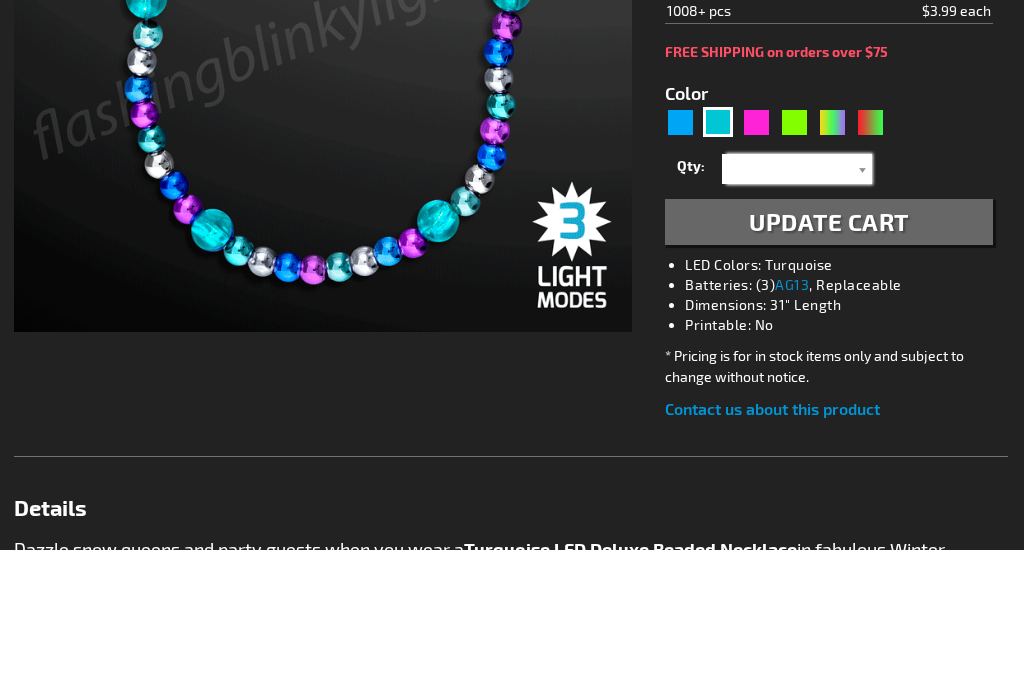 select on "6" 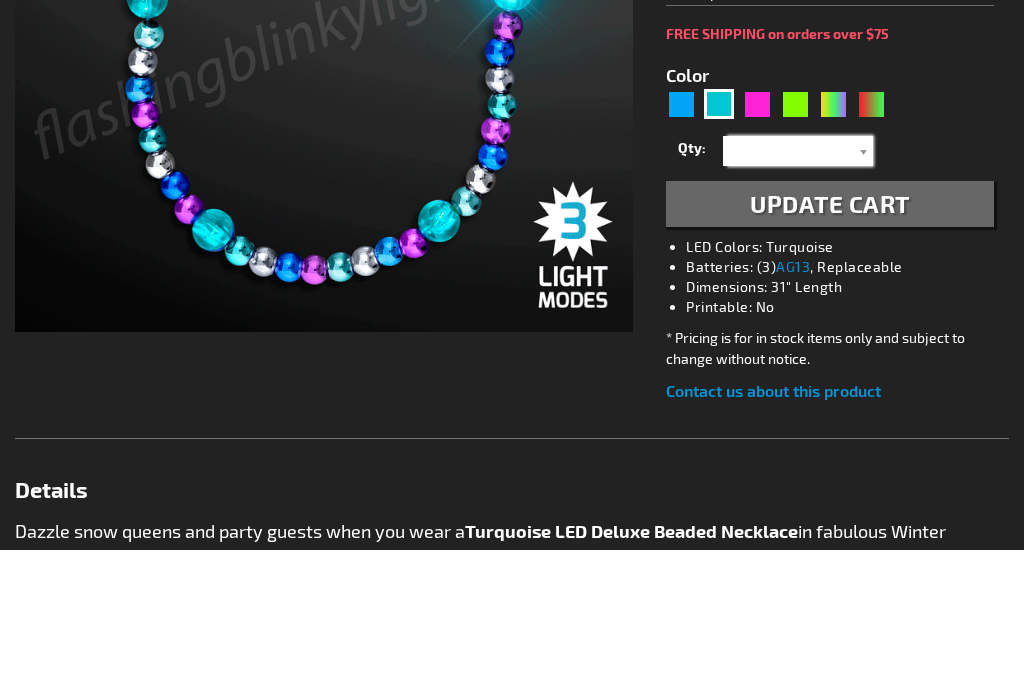 scroll, scrollTop: 461, scrollLeft: 0, axis: vertical 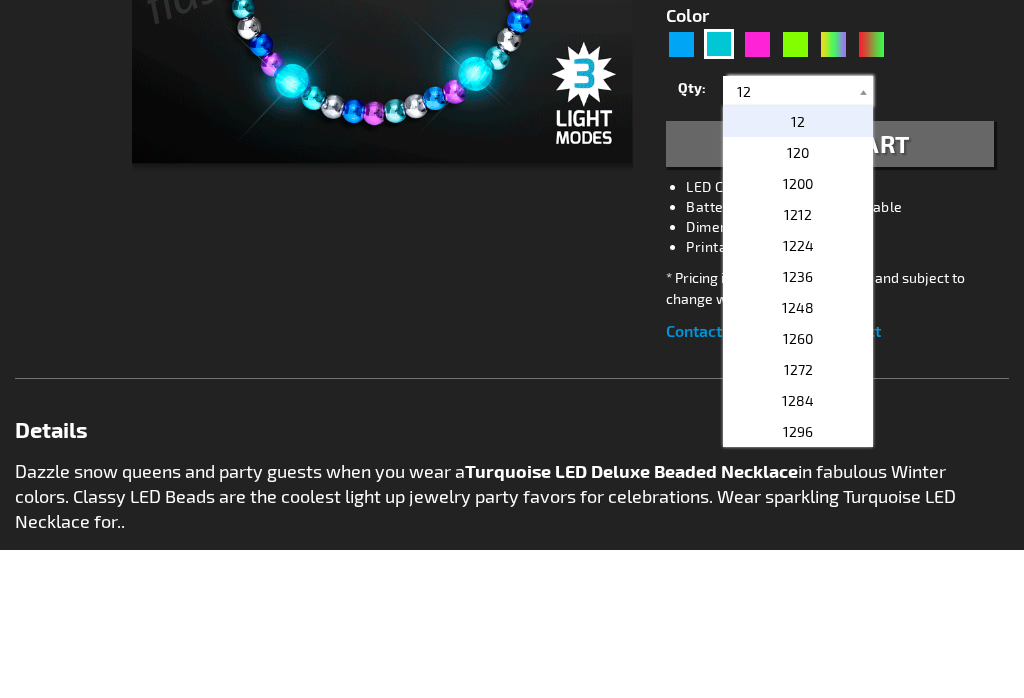 type on "12" 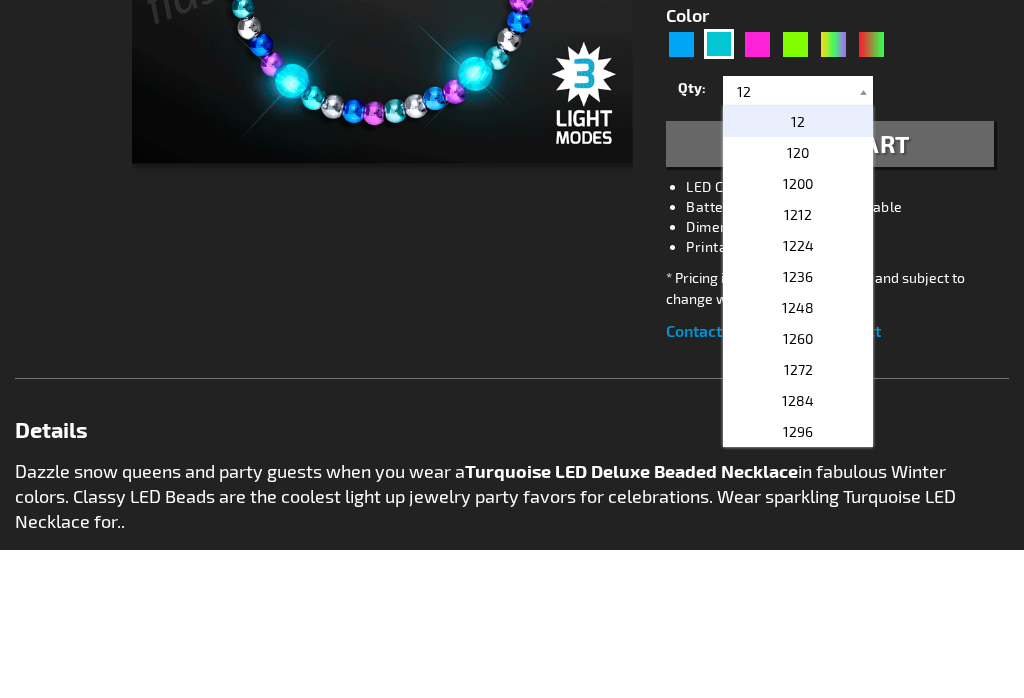 click on "Update Cart" at bounding box center (830, 292) 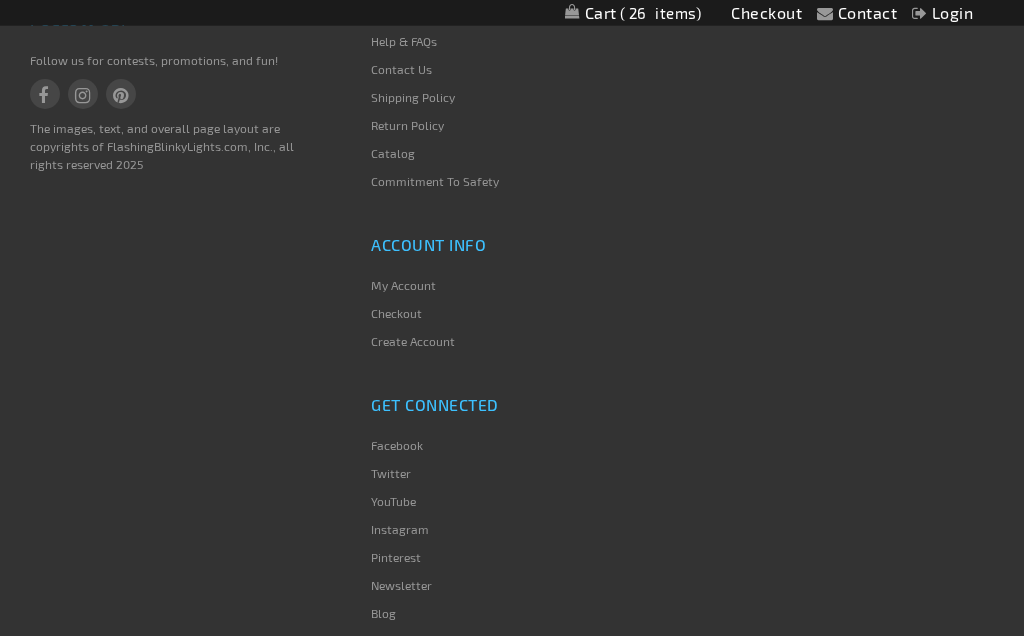 scroll, scrollTop: 1340, scrollLeft: 0, axis: vertical 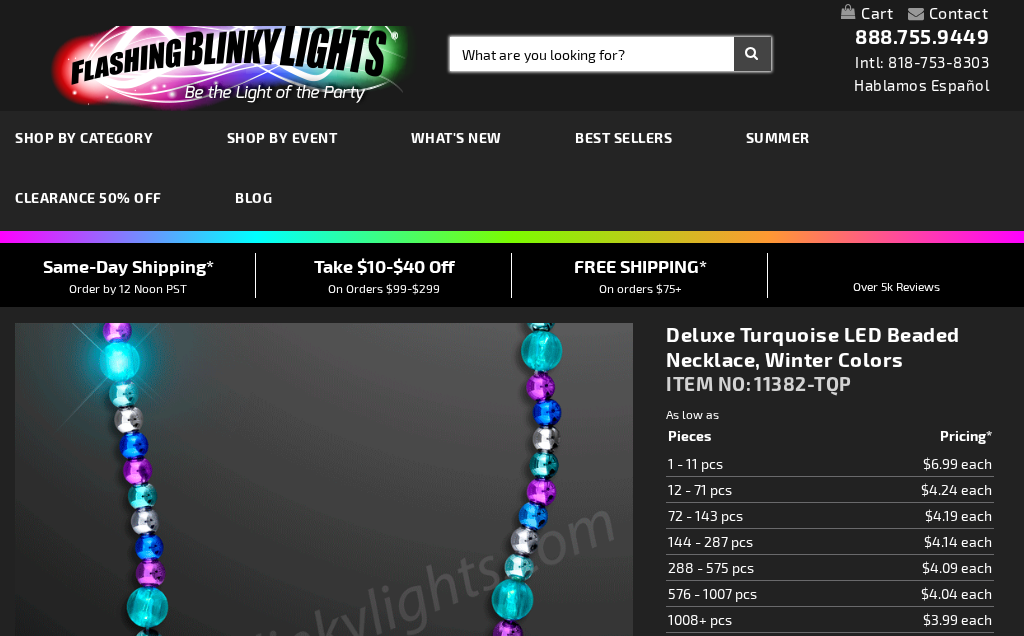 click on "Search" at bounding box center [610, 54] 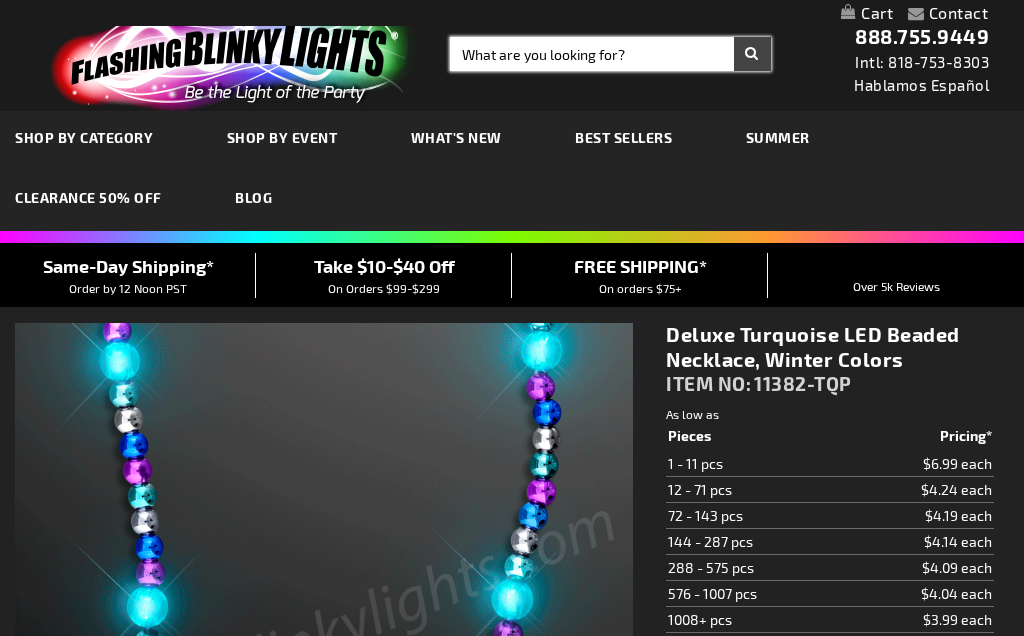 select on "12" 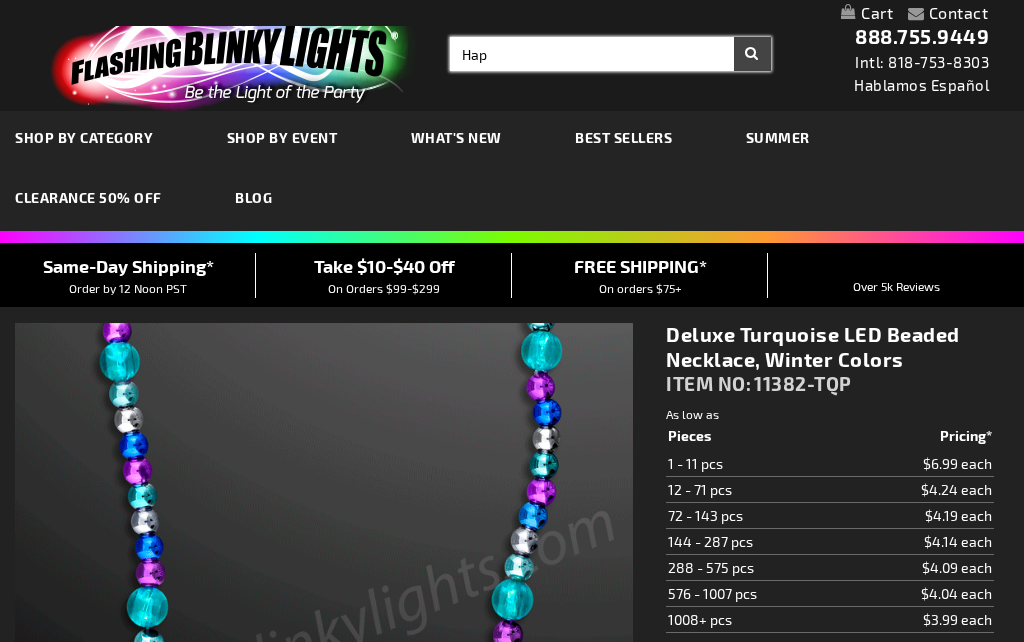 type on "Happ" 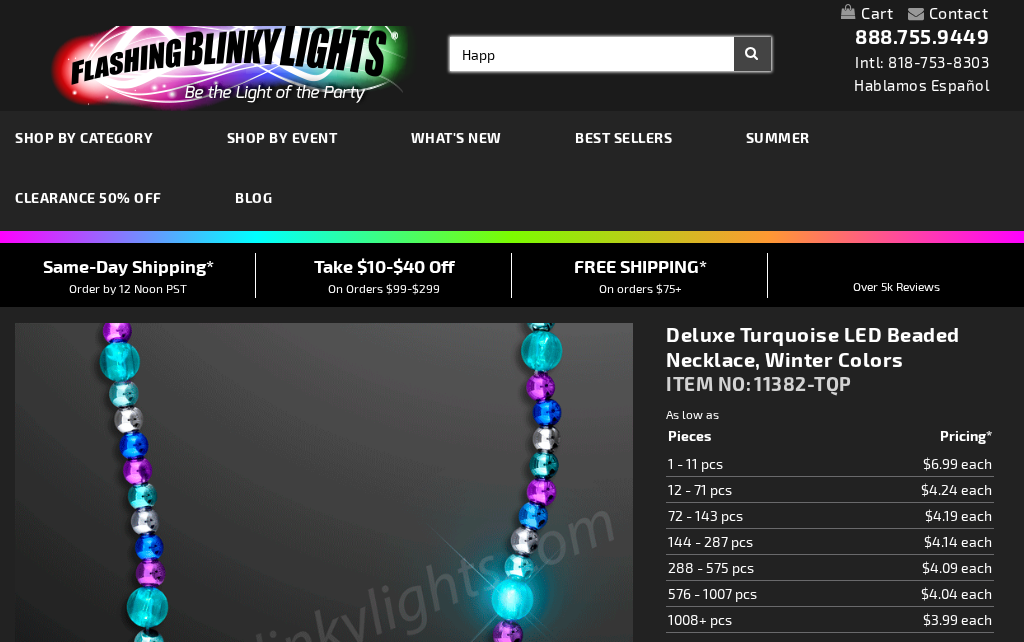 select on "12" 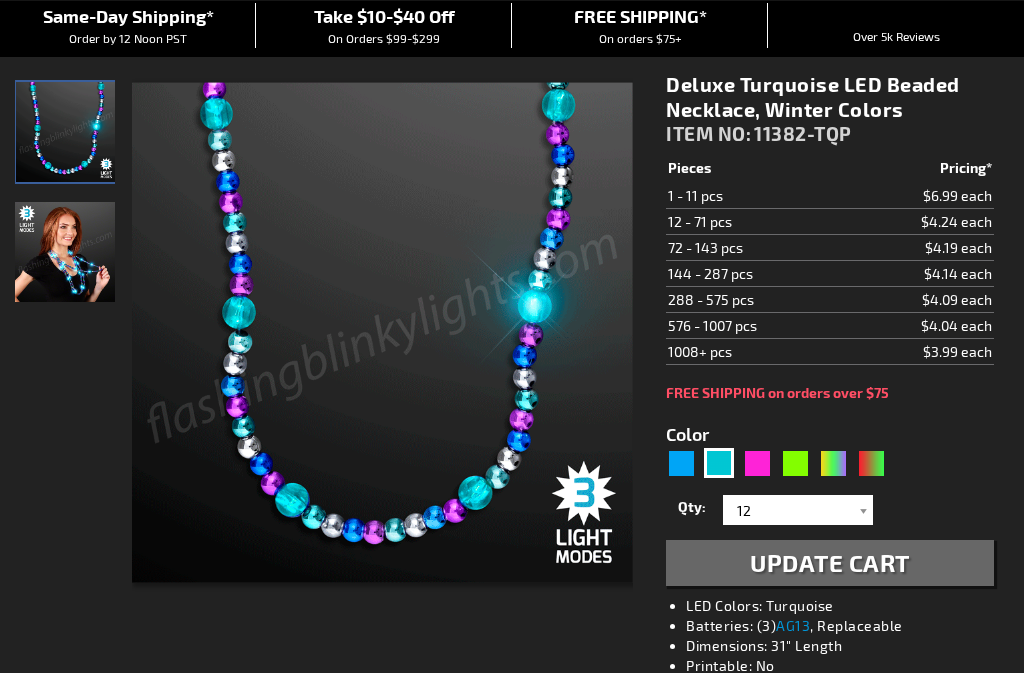 scroll, scrollTop: 166, scrollLeft: 0, axis: vertical 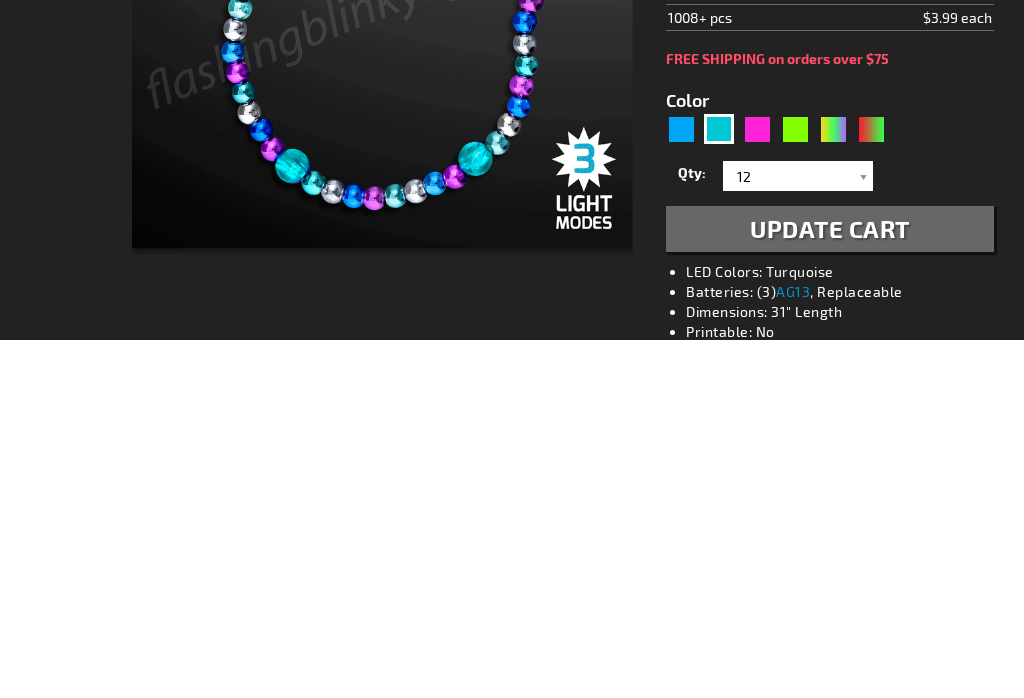 type on "Happ" 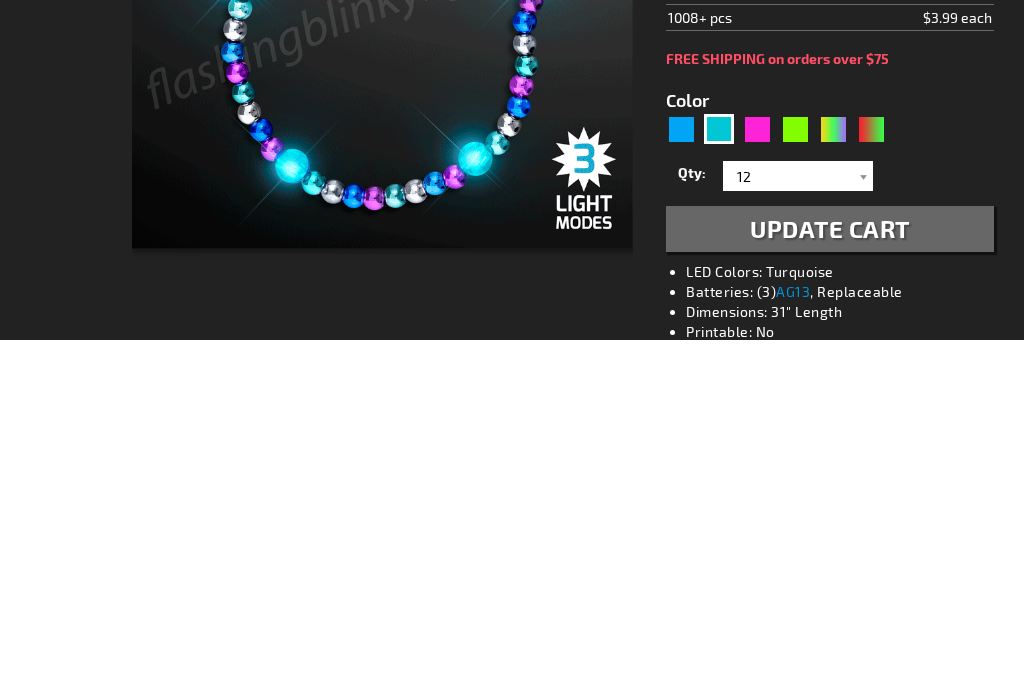 click on "Update Cart" at bounding box center [830, 586] 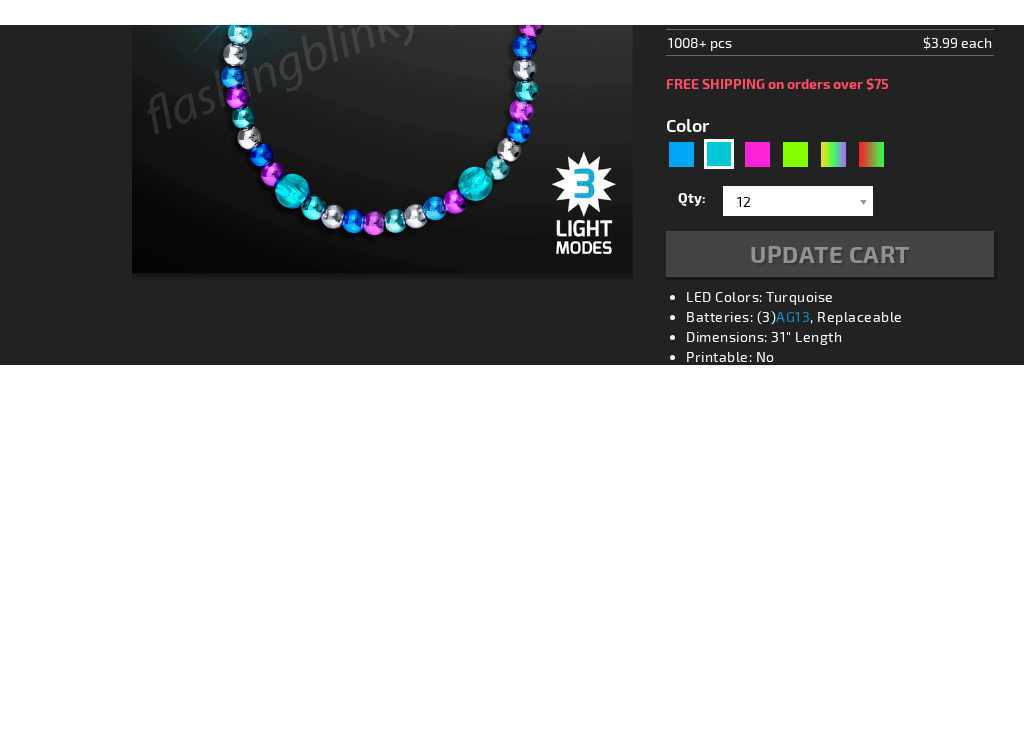 scroll, scrollTop: 524, scrollLeft: 0, axis: vertical 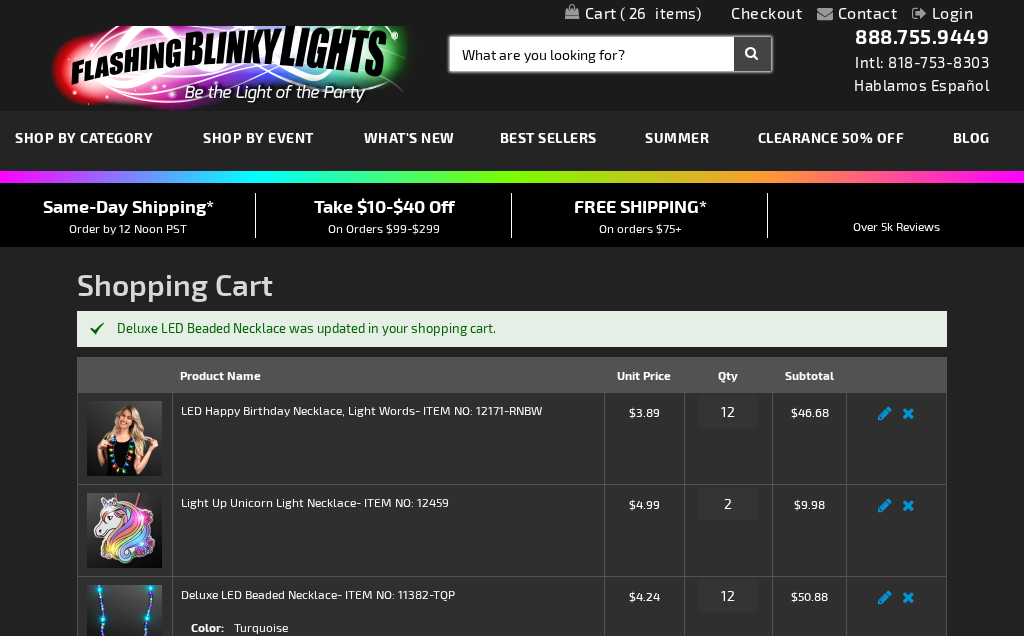 click on "Search" at bounding box center (610, 54) 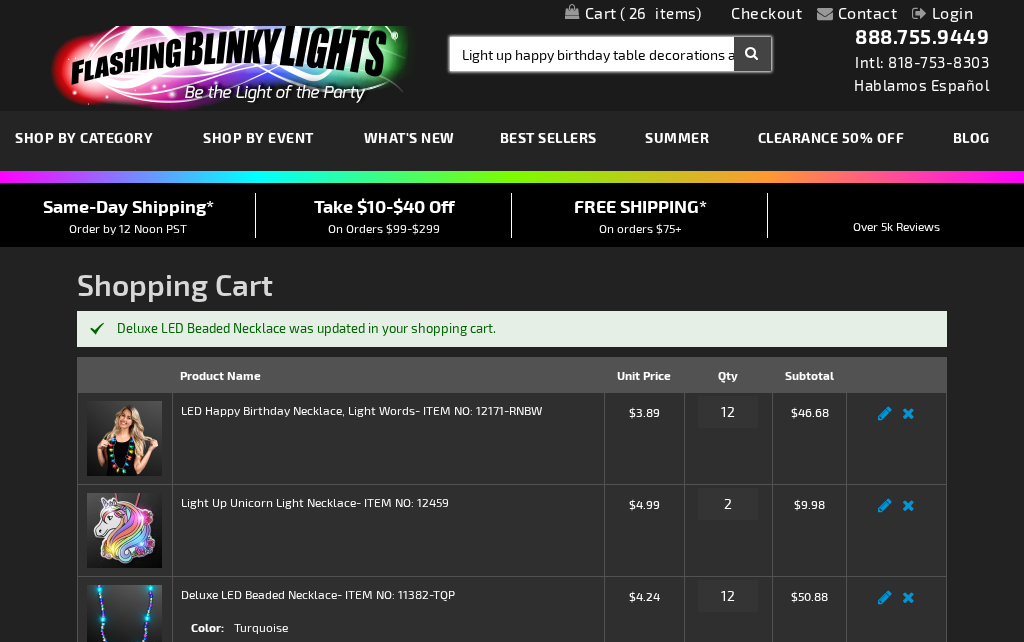 type on "Light up happy birthday table decorations and cake toppers" 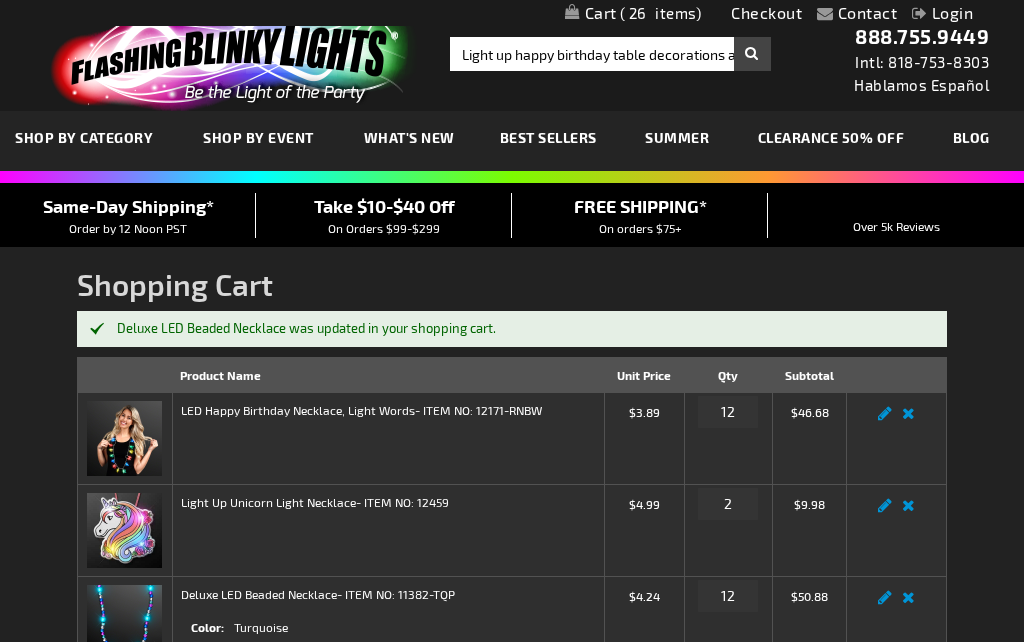 click on "Search" at bounding box center [752, 54] 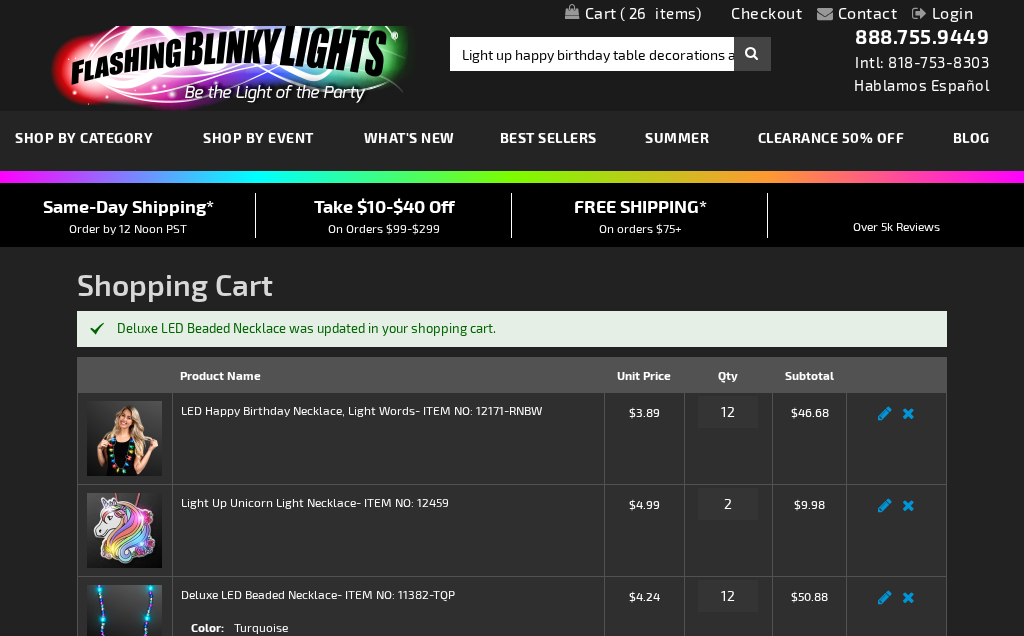 click on "Proceed to Checkout" at bounding box center [799, 873] 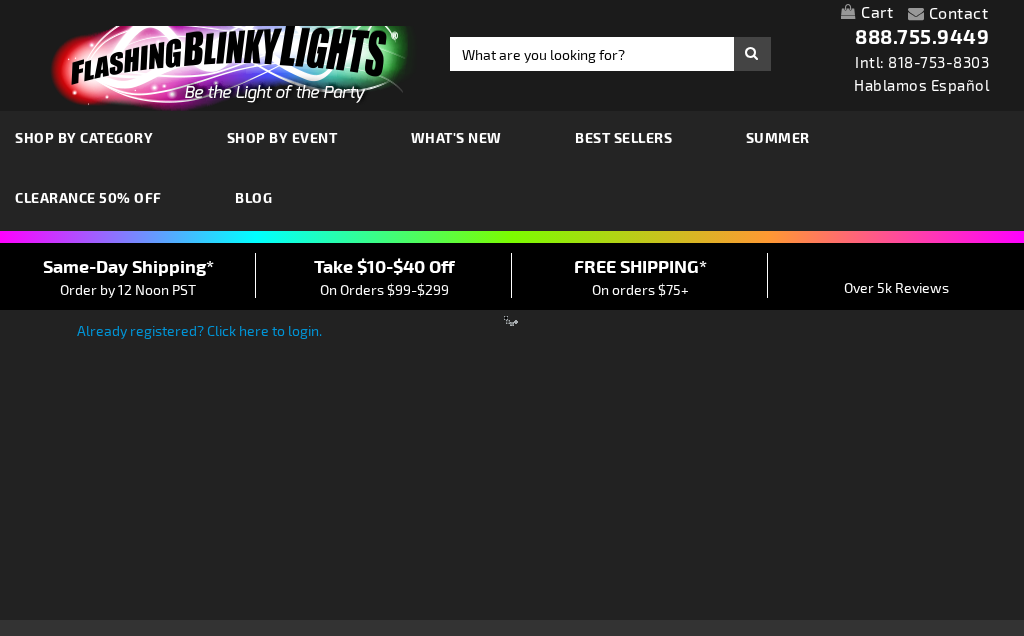 scroll, scrollTop: 0, scrollLeft: 0, axis: both 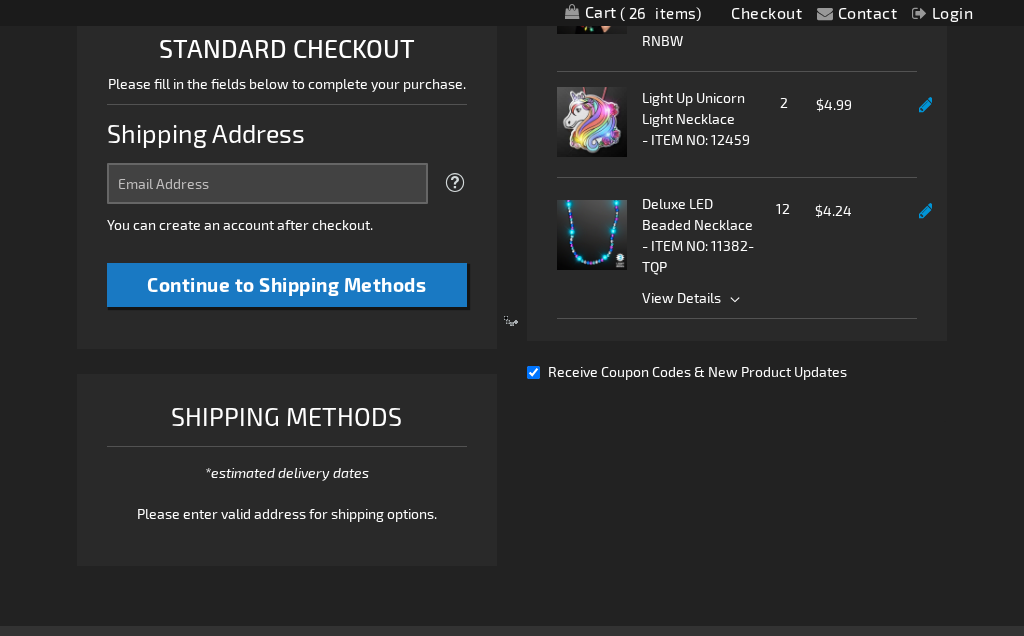 select on "US" 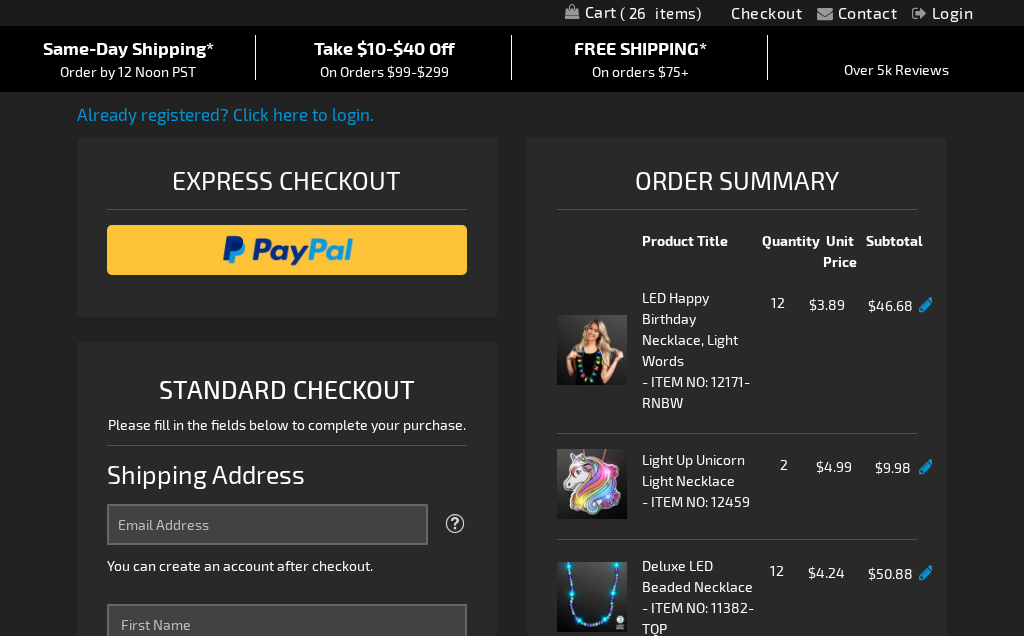 scroll, scrollTop: 157, scrollLeft: 0, axis: vertical 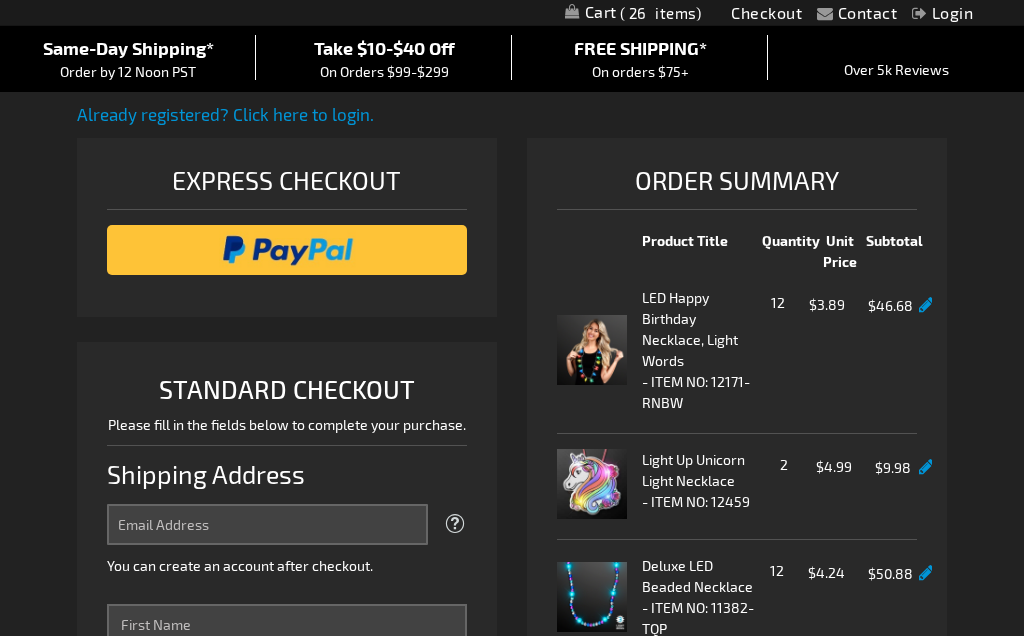 click at bounding box center [287, 251] 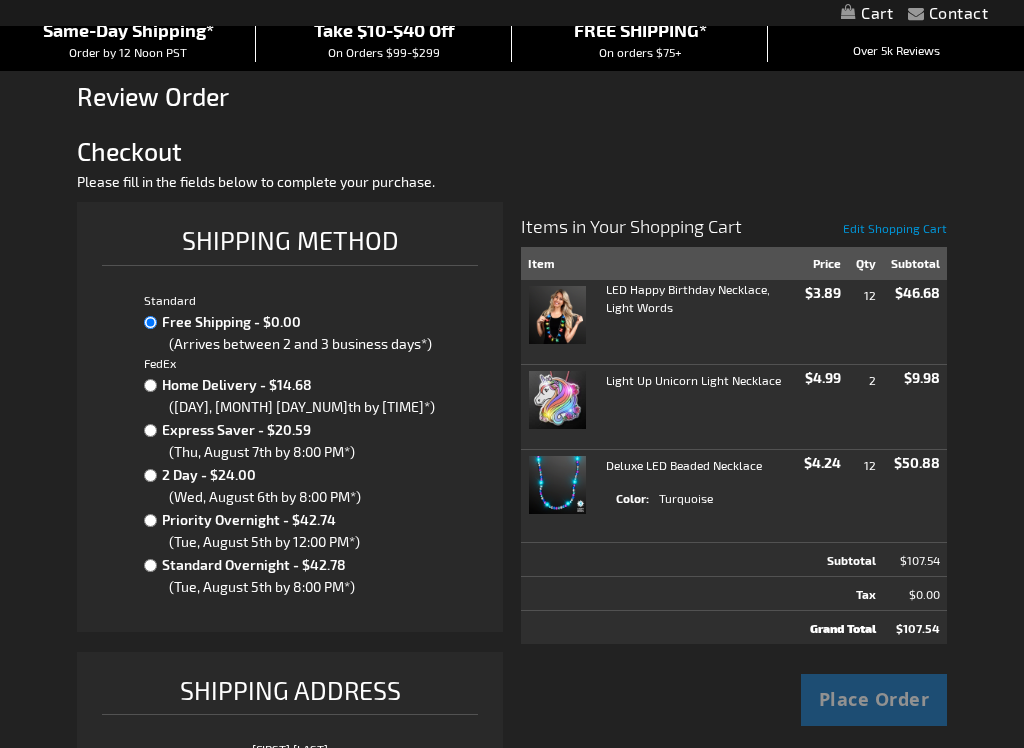 scroll, scrollTop: 249, scrollLeft: 0, axis: vertical 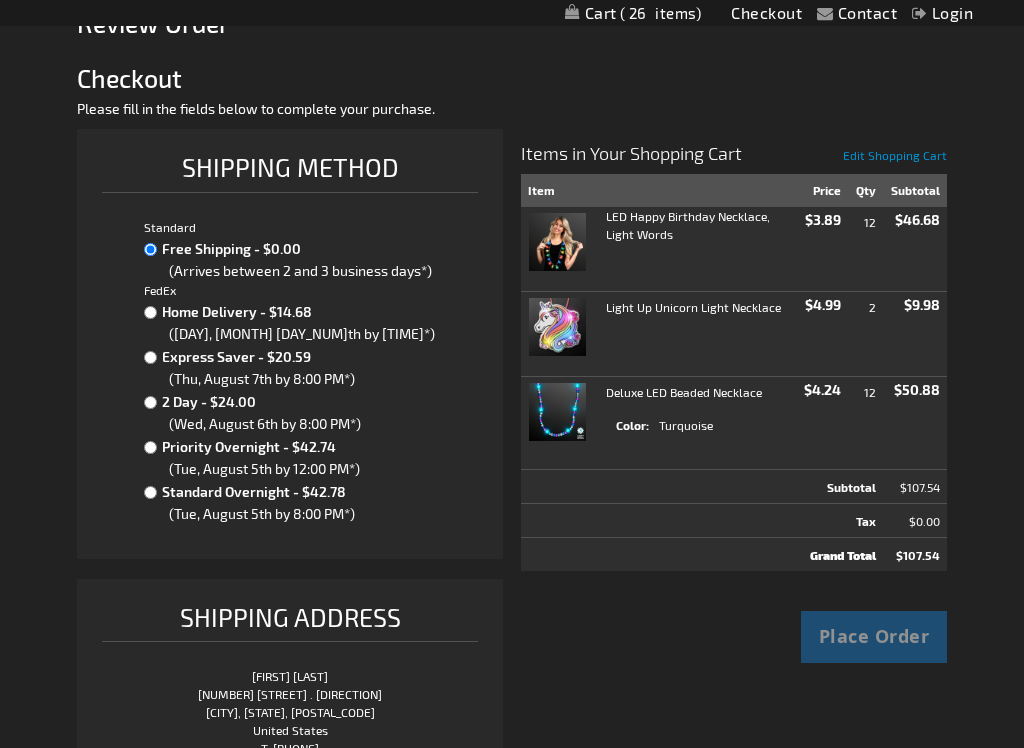 click on "Place Order" at bounding box center (874, 637) 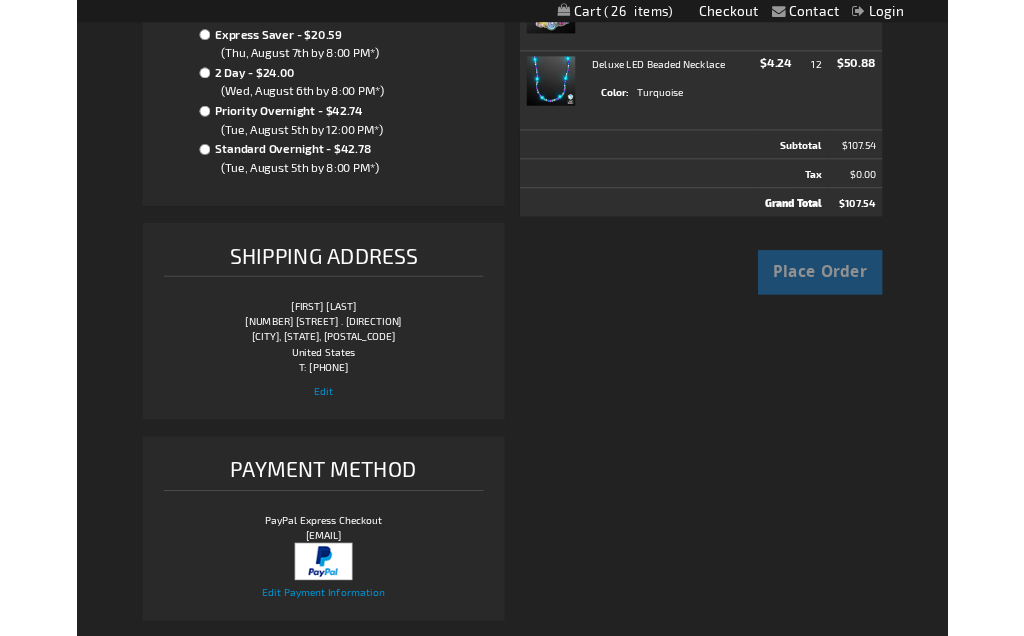 scroll, scrollTop: 565, scrollLeft: 0, axis: vertical 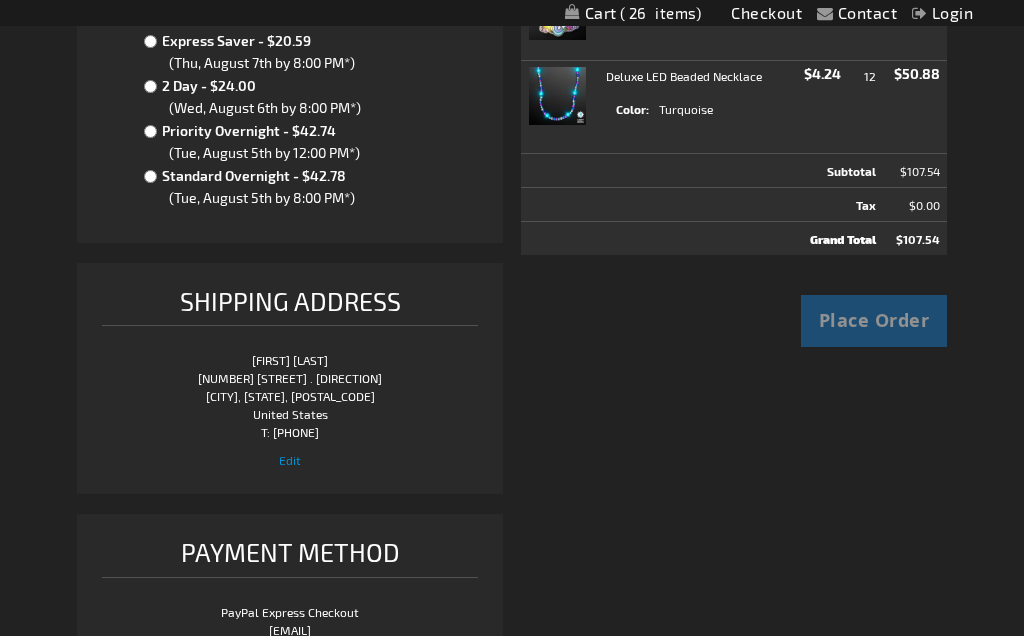 click on "Place Order" at bounding box center [874, 321] 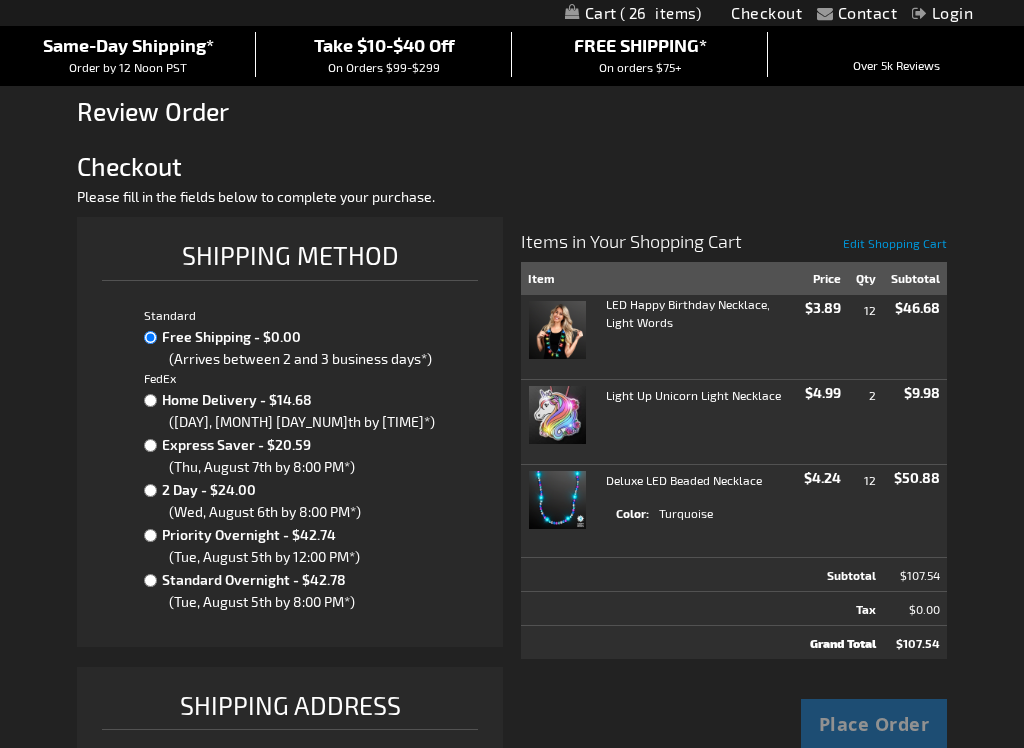 scroll, scrollTop: 150, scrollLeft: 0, axis: vertical 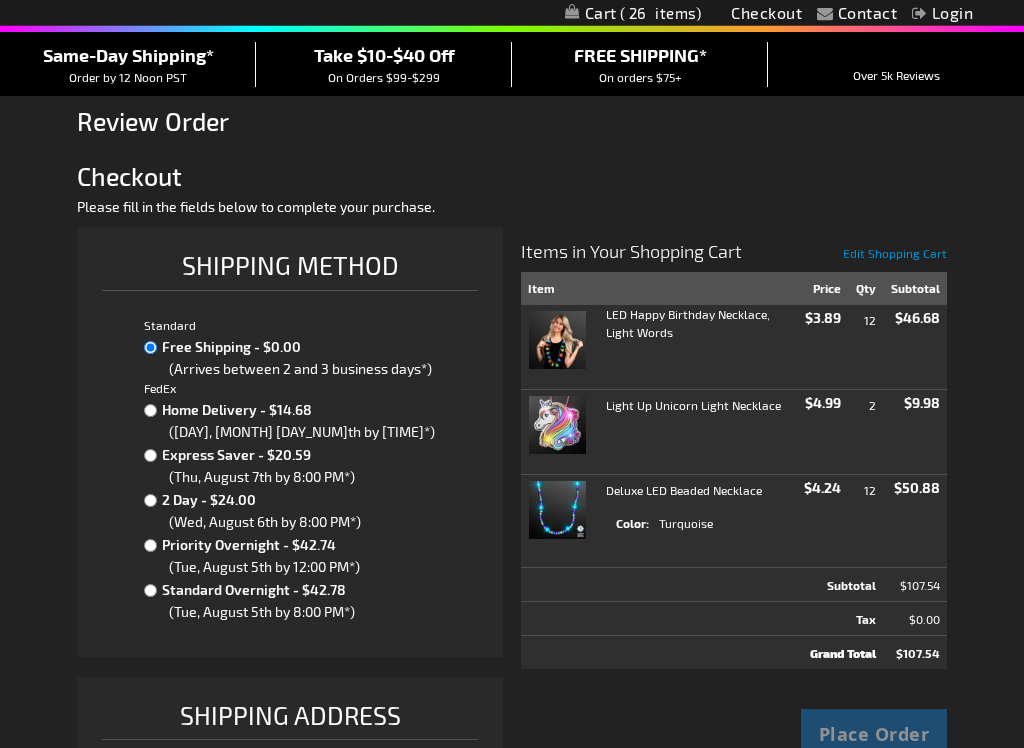click on "Checkout" at bounding box center (512, 177) 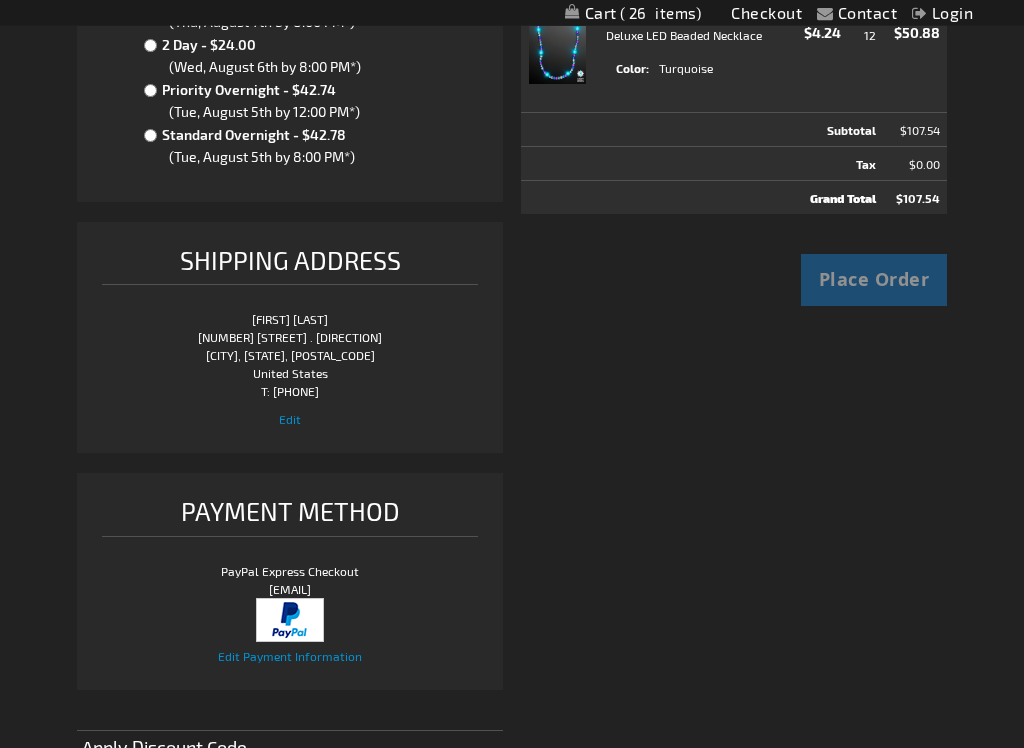 scroll, scrollTop: 607, scrollLeft: 0, axis: vertical 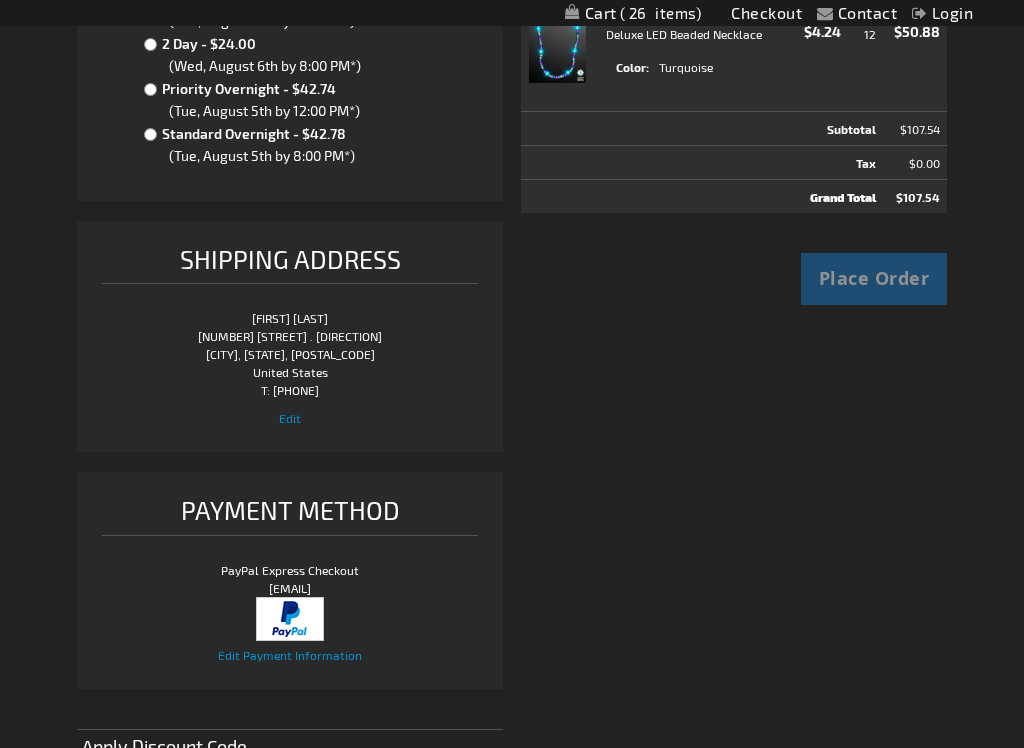 click on "PayPal Express Checkout
kabraham@unm.edu" at bounding box center (290, 601) 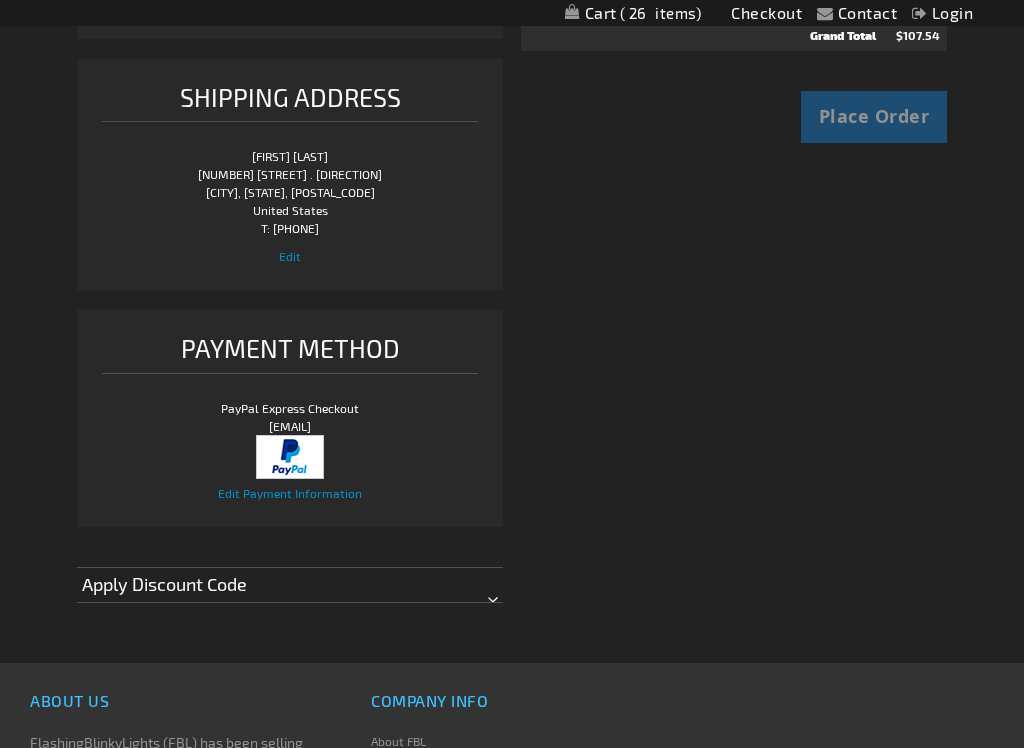 scroll, scrollTop: 773, scrollLeft: 0, axis: vertical 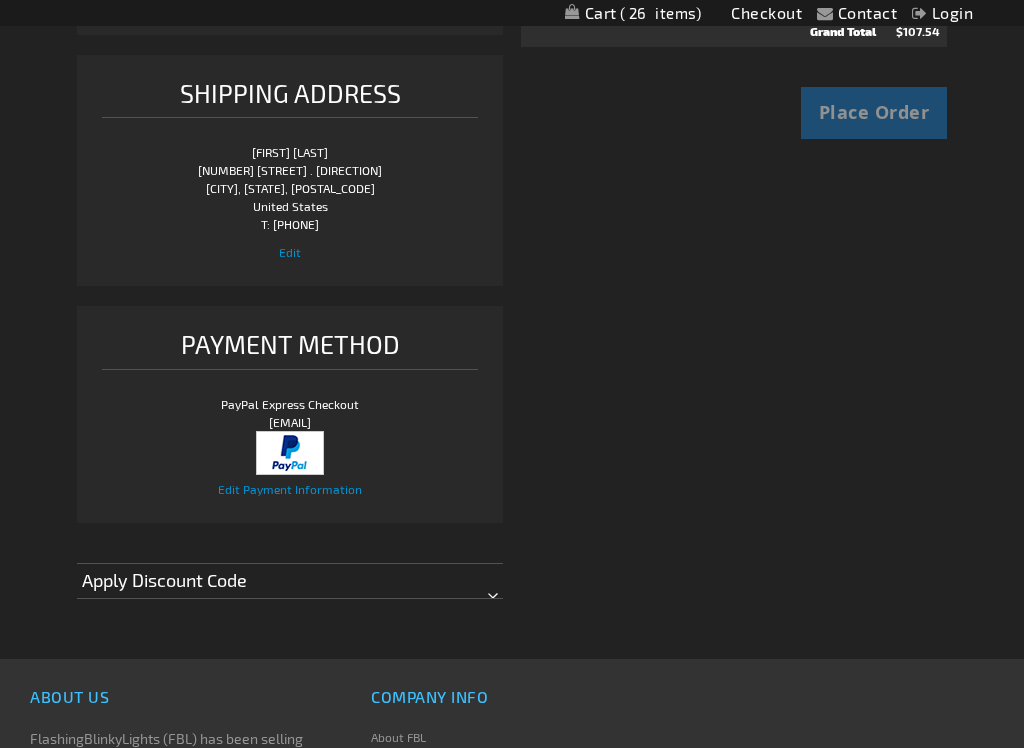 click on "Apply Discount Code" at bounding box center [290, 580] 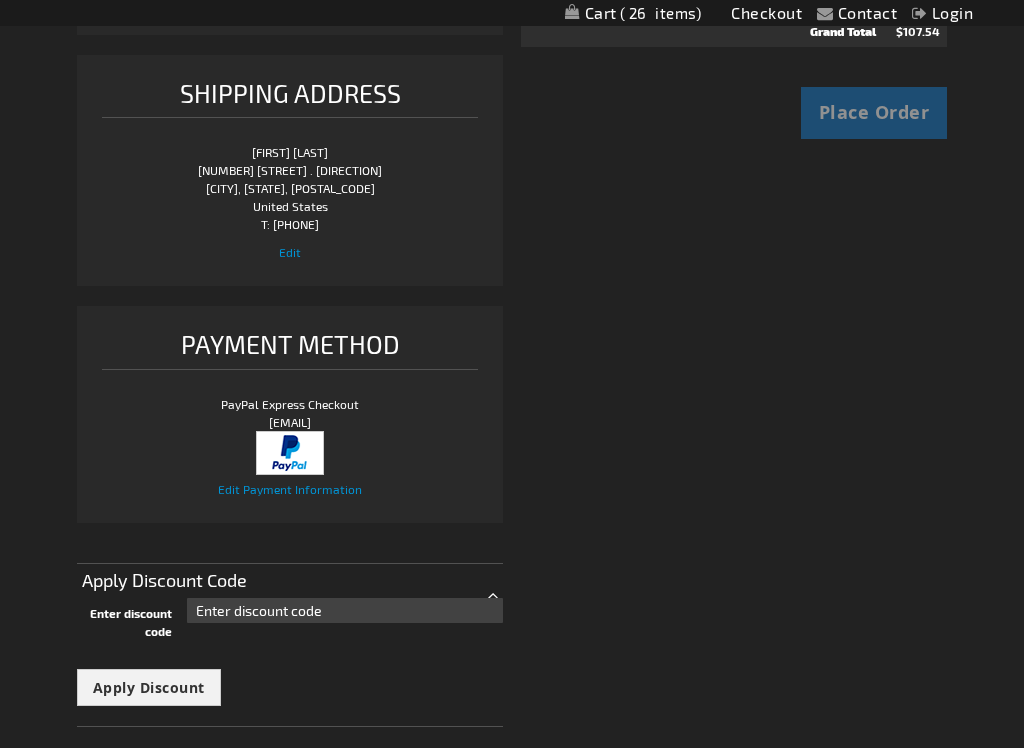 click on "Place Order" at bounding box center [874, 113] 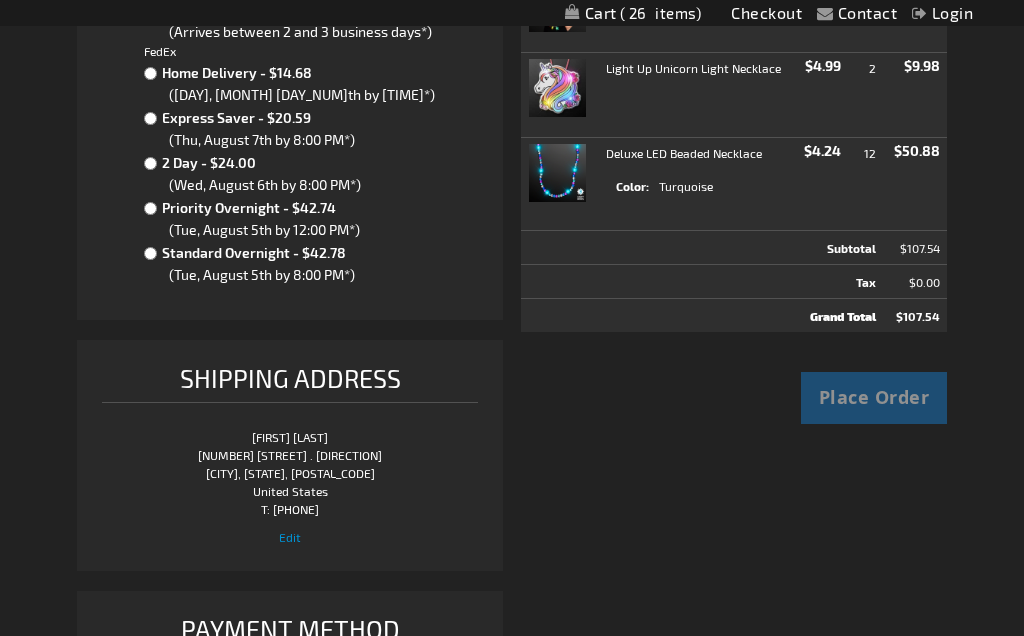 scroll, scrollTop: 487, scrollLeft: 0, axis: vertical 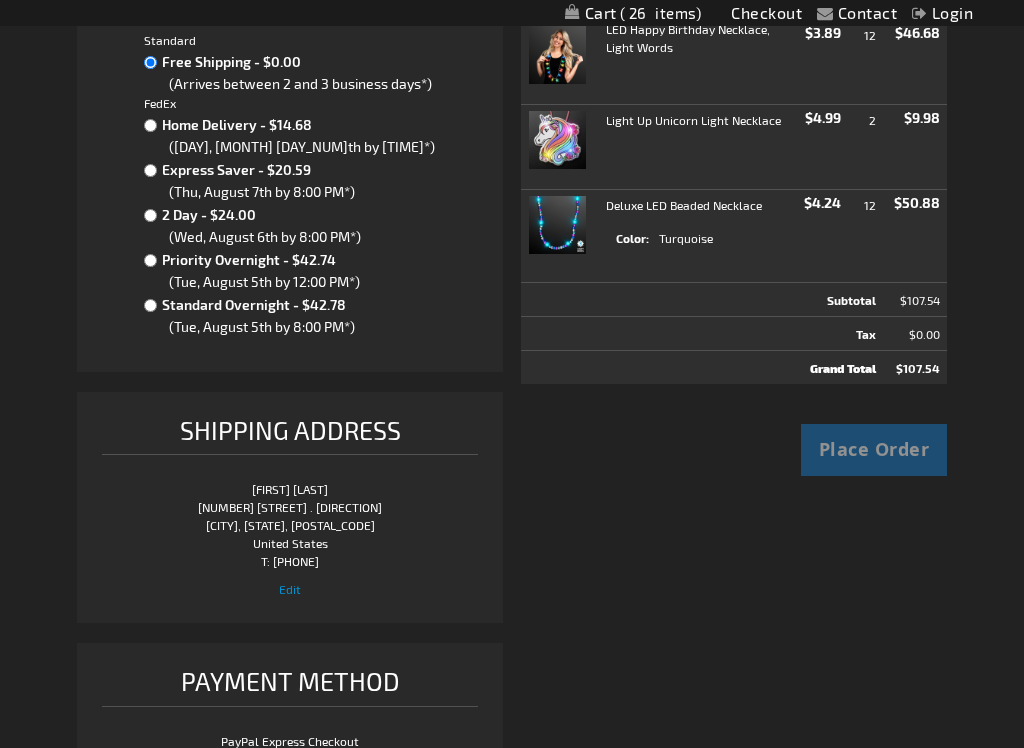 click on "Place Order" at bounding box center [874, 450] 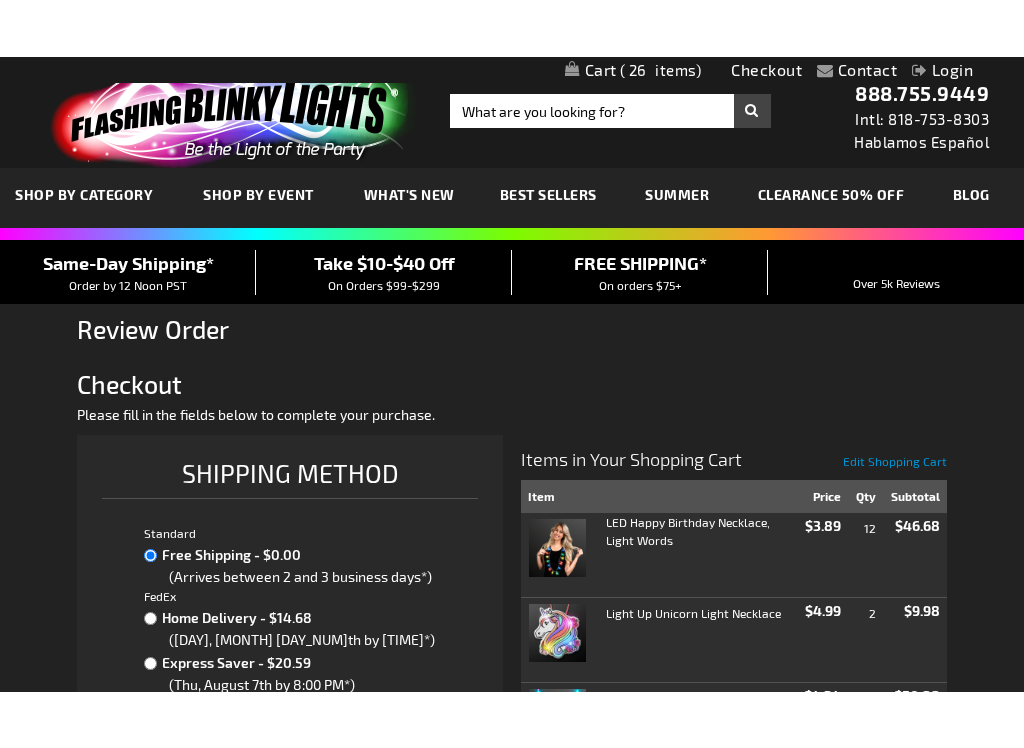 scroll, scrollTop: 222, scrollLeft: 0, axis: vertical 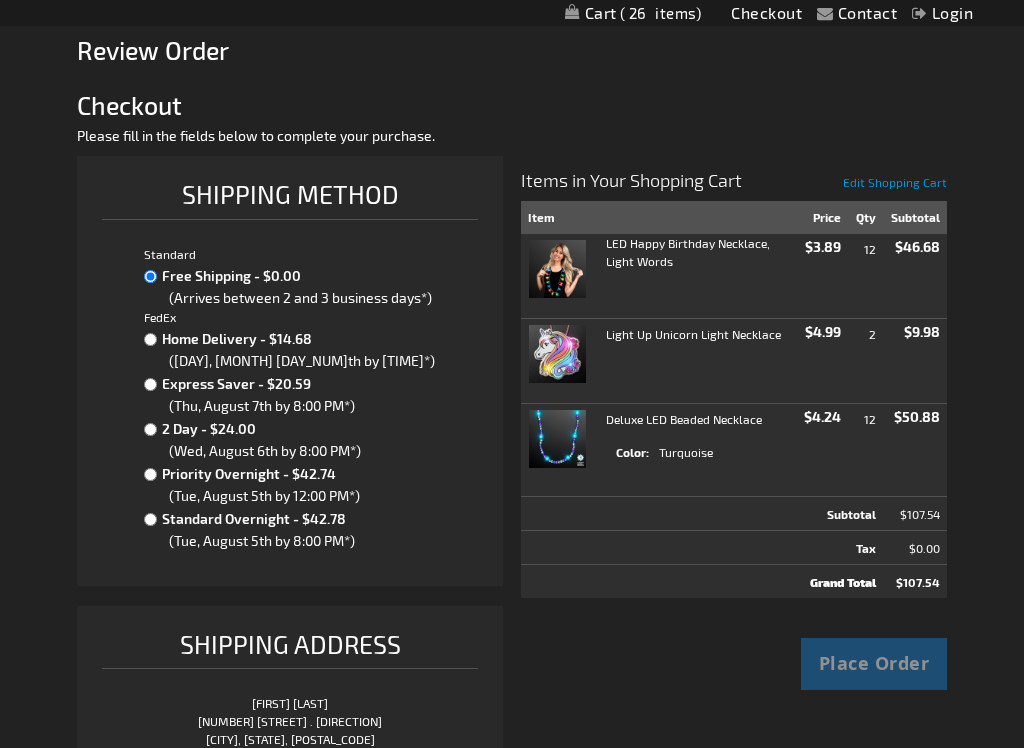 click on "Place Order" at bounding box center [874, 664] 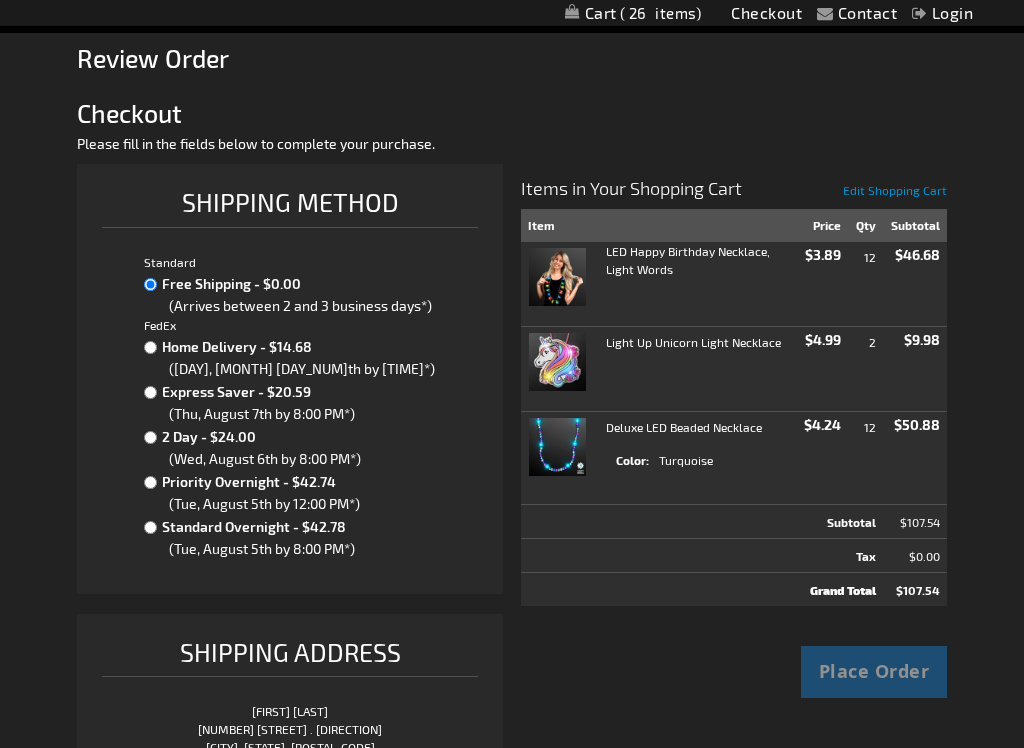 click on "Place Order" at bounding box center [874, 673] 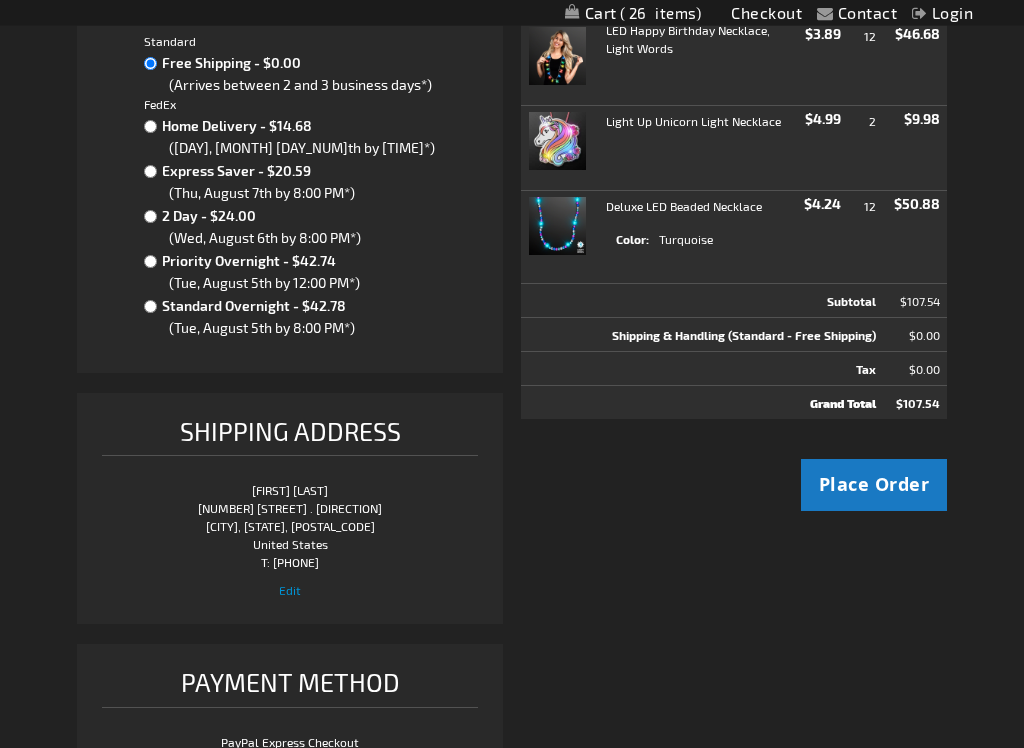 scroll, scrollTop: 435, scrollLeft: 0, axis: vertical 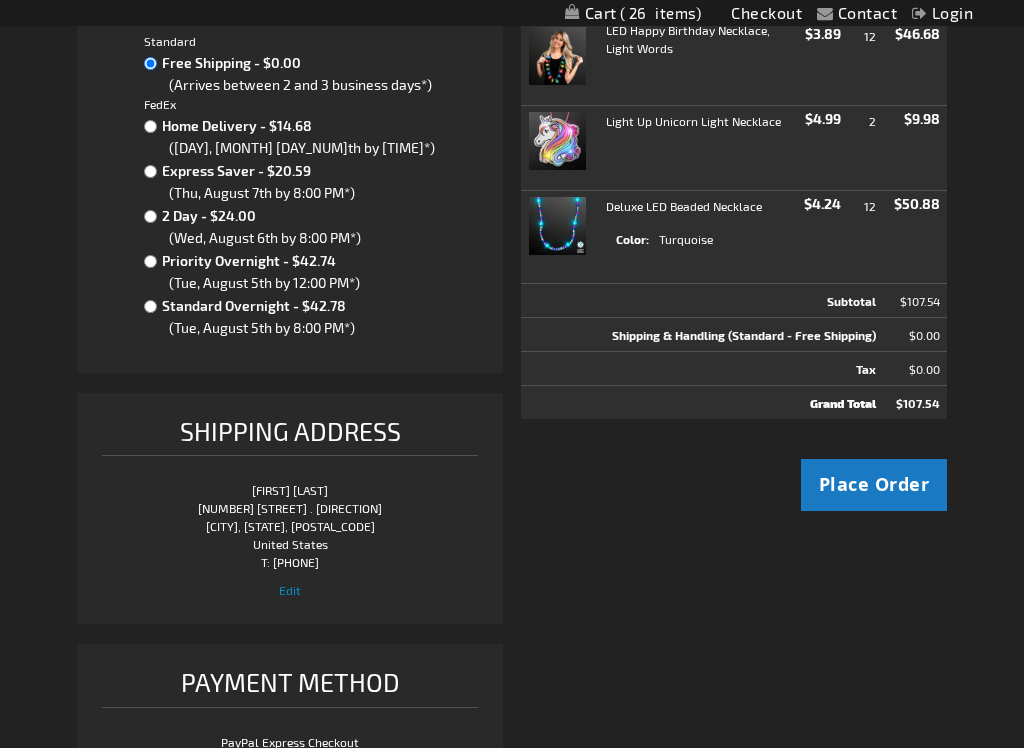 click on "Place Order" at bounding box center (874, 484) 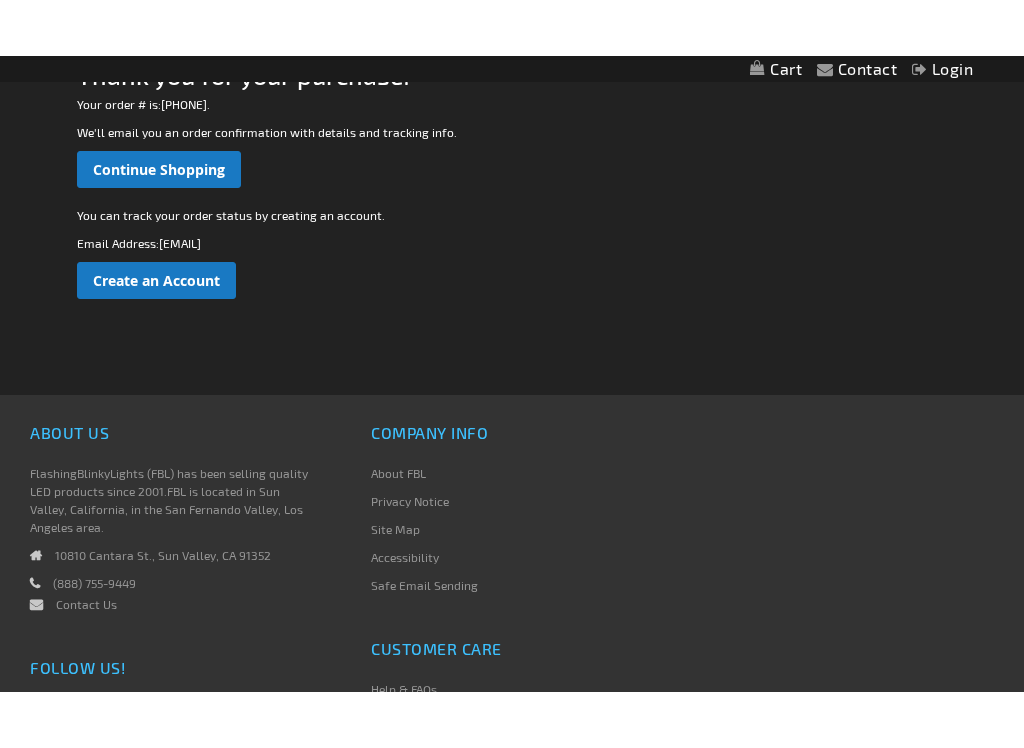 scroll, scrollTop: 314, scrollLeft: 0, axis: vertical 